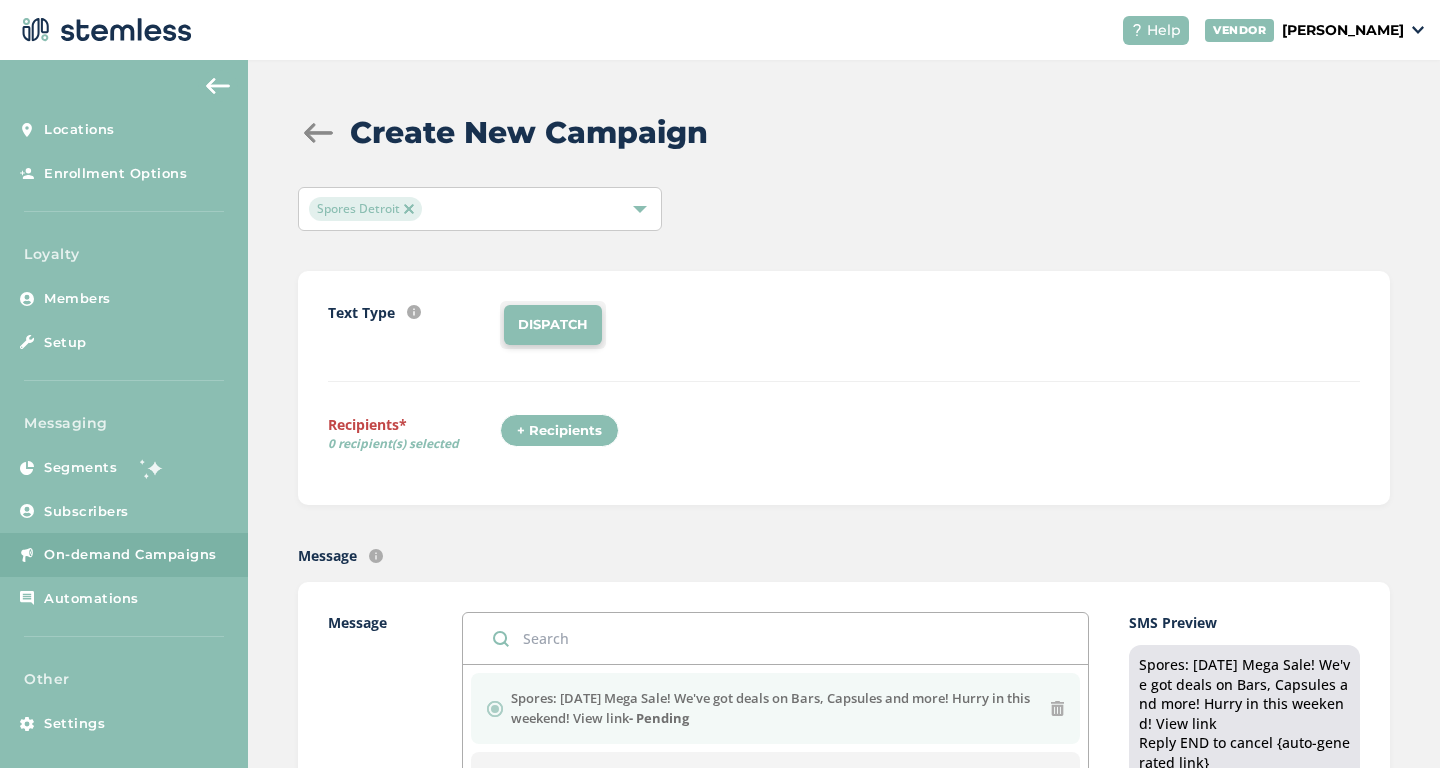 scroll, scrollTop: 0, scrollLeft: 0, axis: both 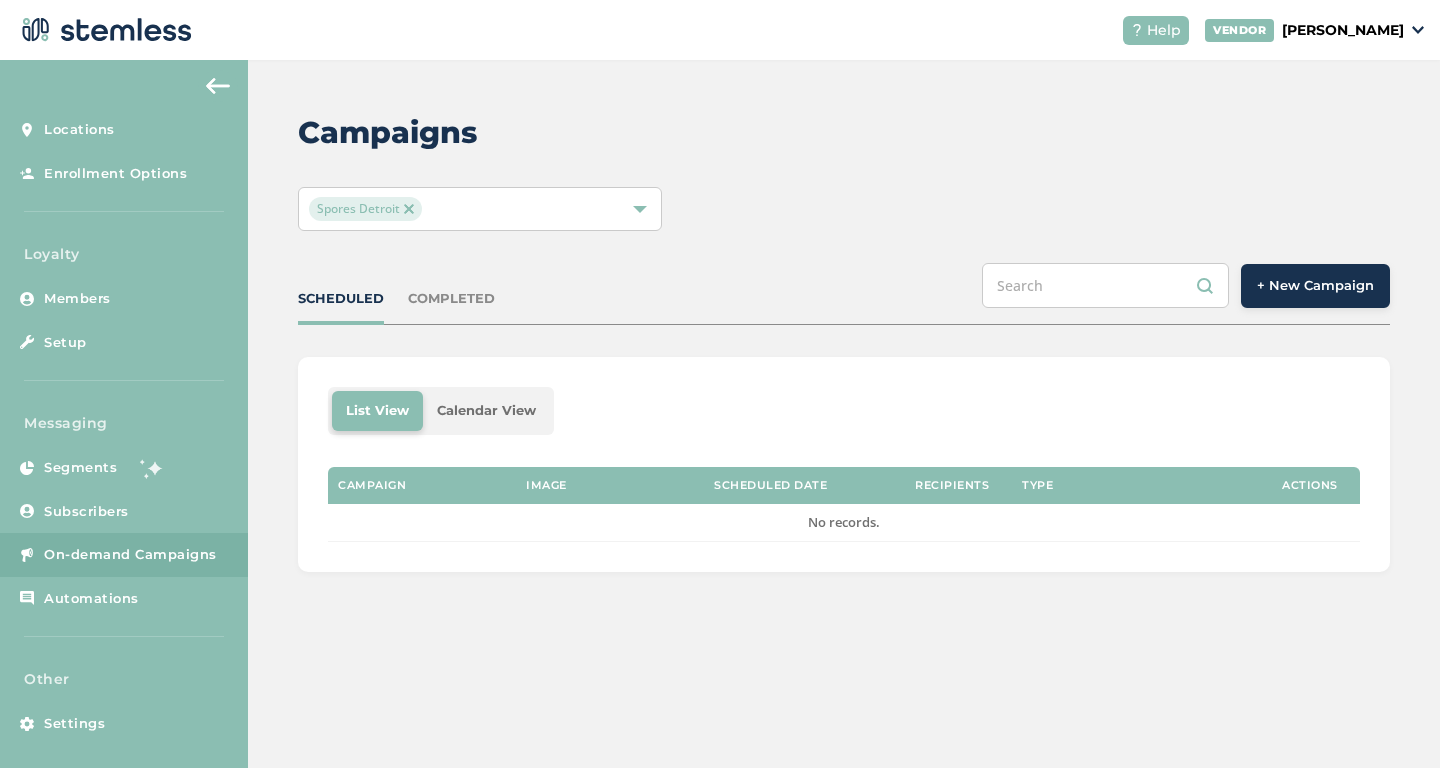 click on "Spores Detroit" at bounding box center [365, 209] 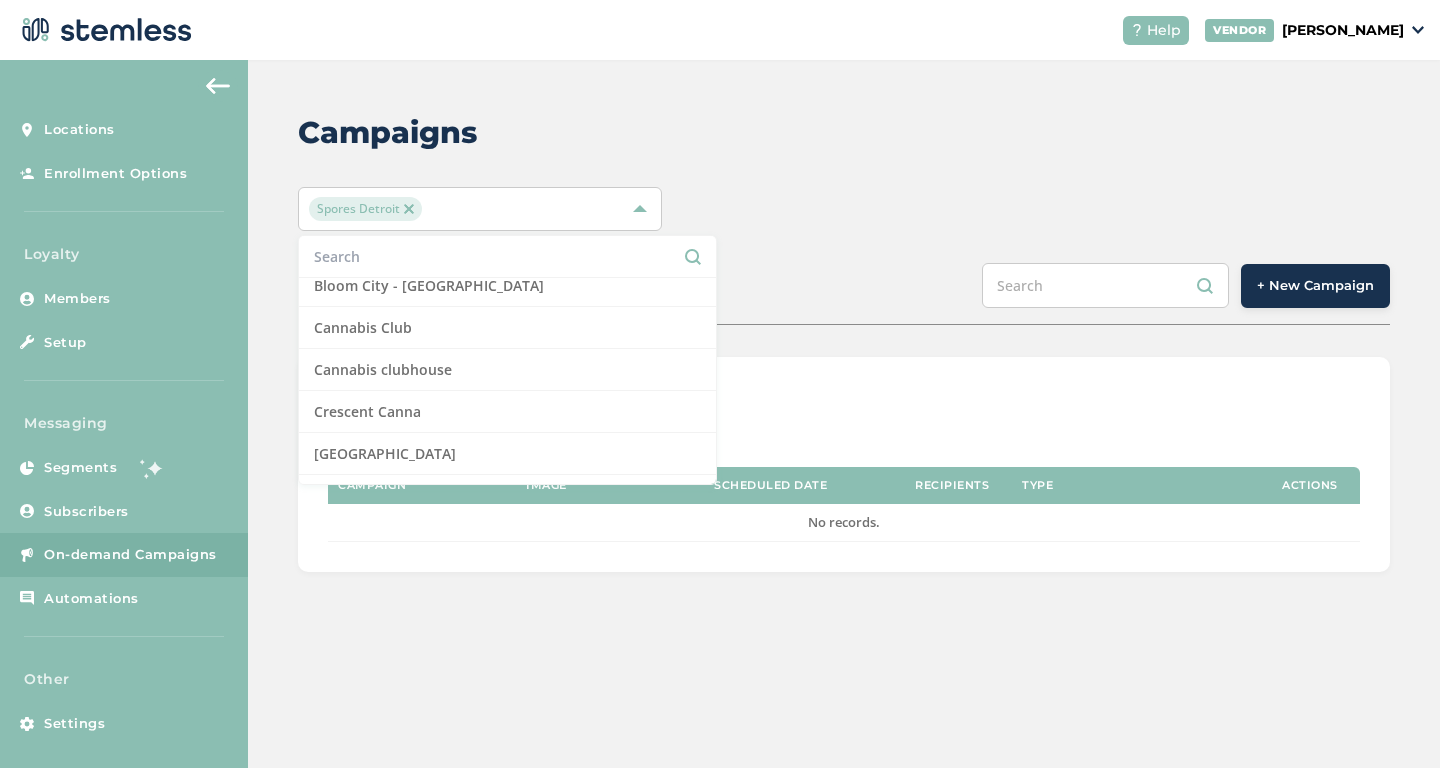 scroll, scrollTop: 316, scrollLeft: 0, axis: vertical 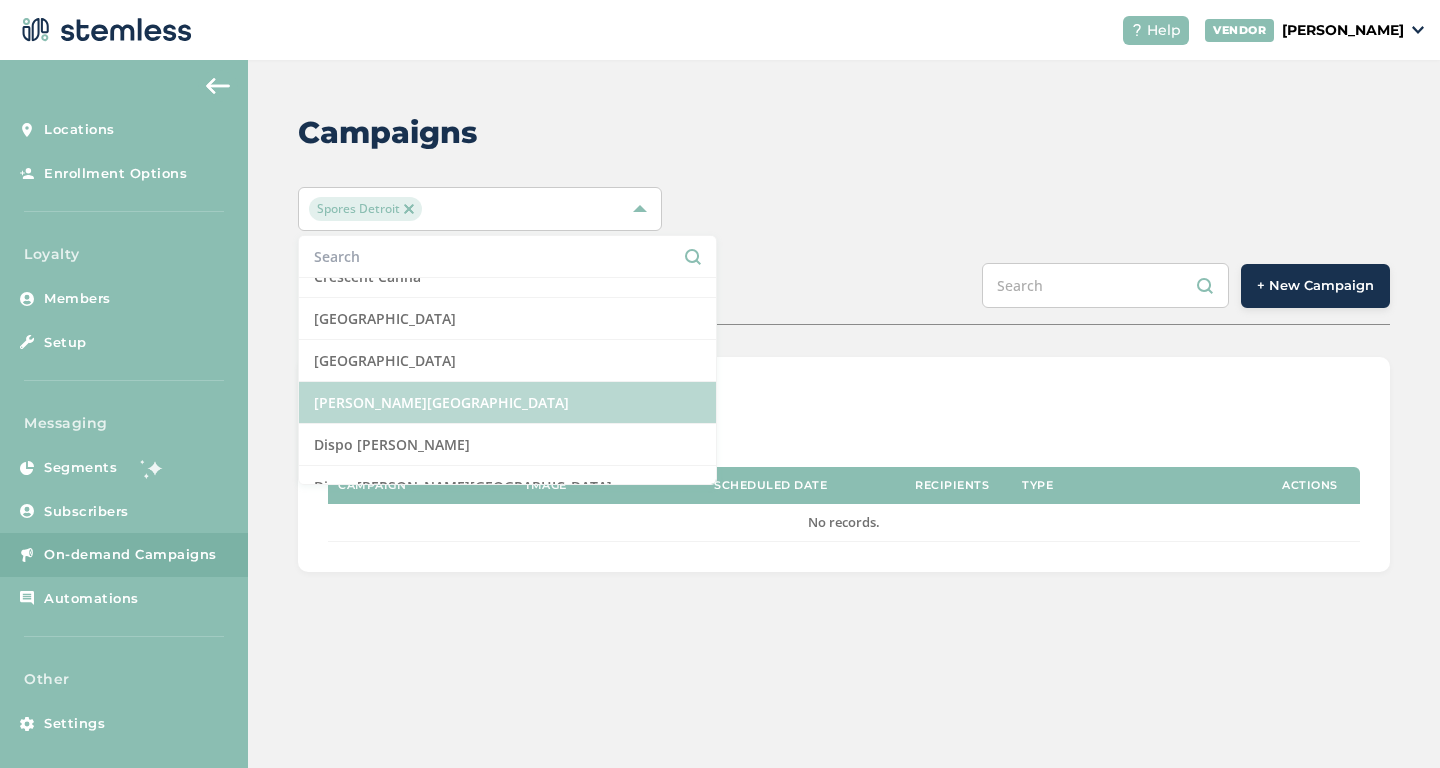 click on "[PERSON_NAME][GEOGRAPHIC_DATA]" at bounding box center (507, 403) 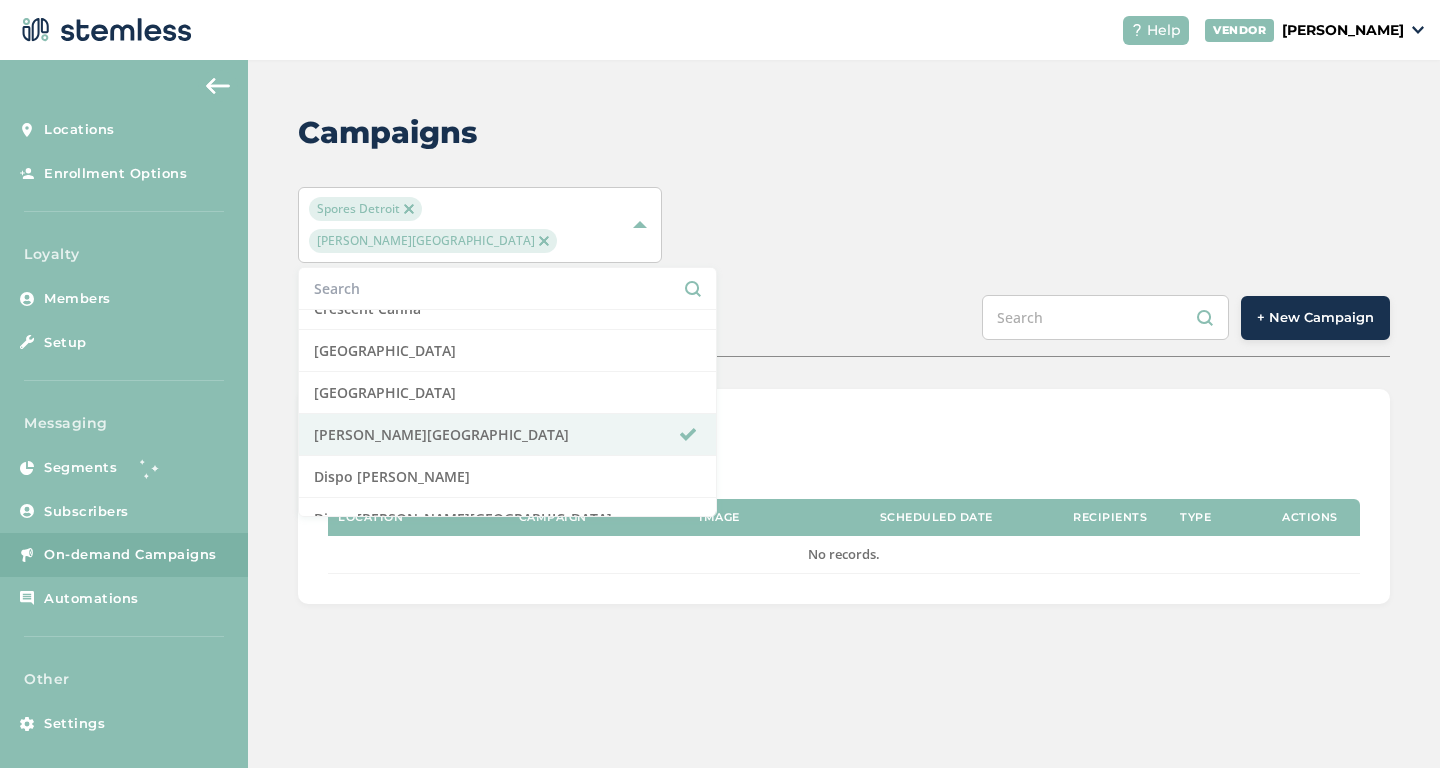click at bounding box center (409, 209) 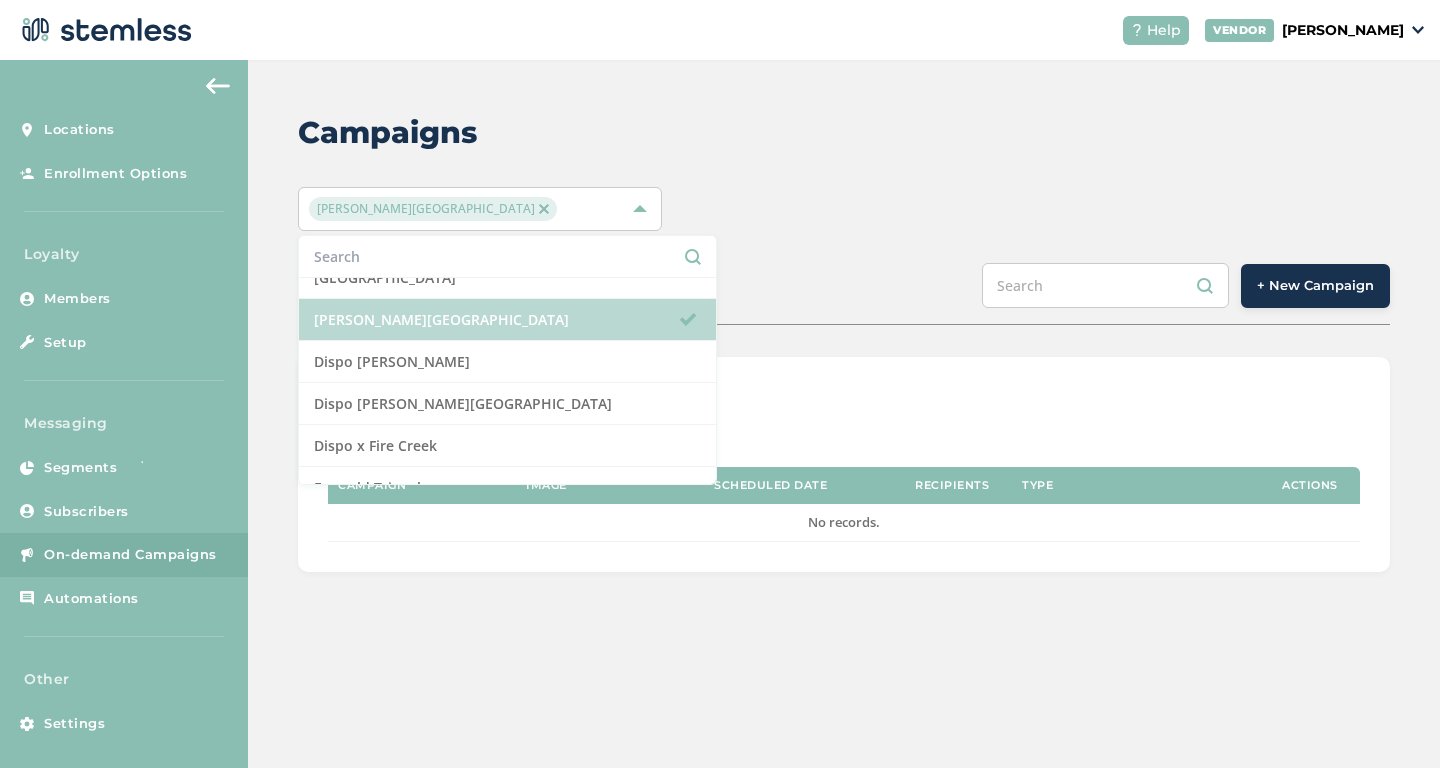 scroll, scrollTop: 400, scrollLeft: 0, axis: vertical 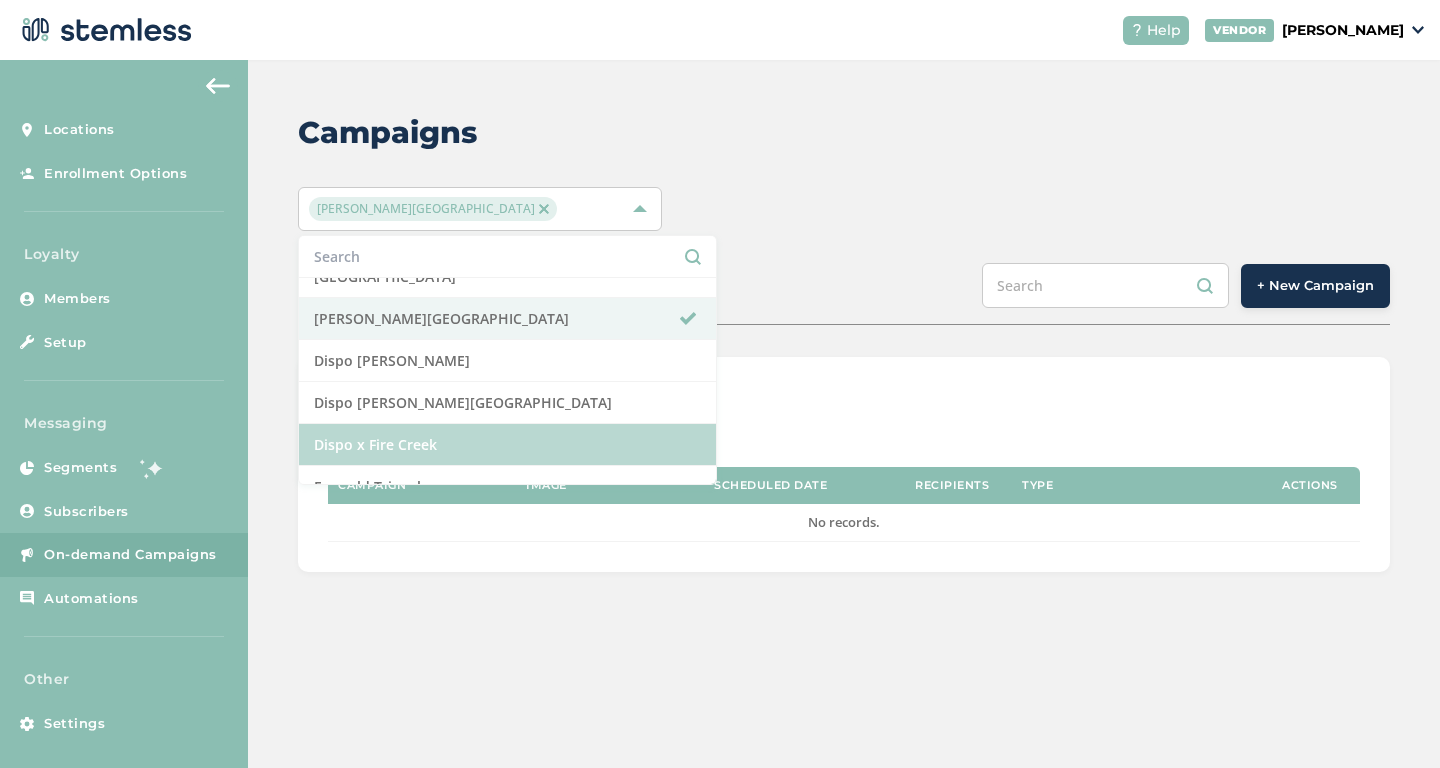 click on "Dispo x Fire Creek" at bounding box center (507, 445) 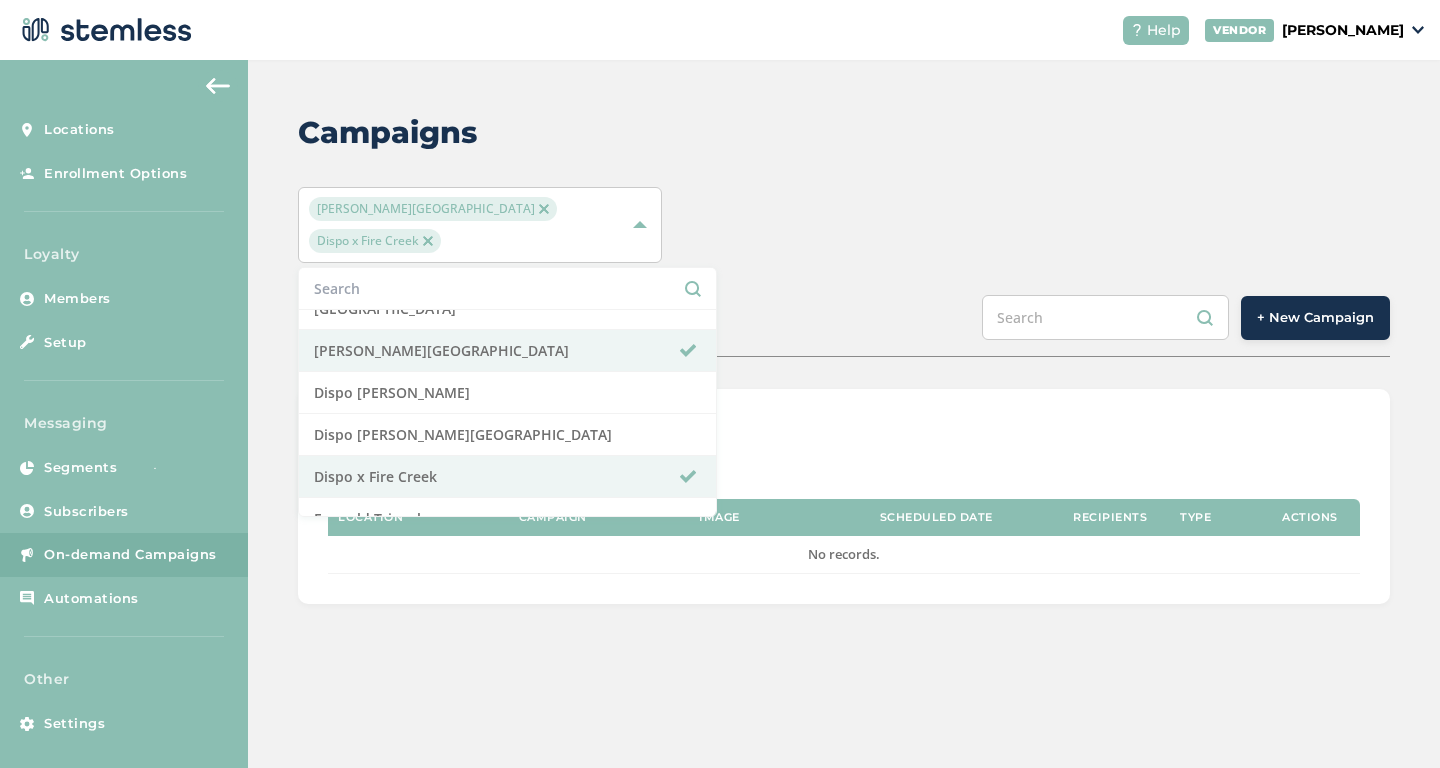 click at bounding box center (544, 209) 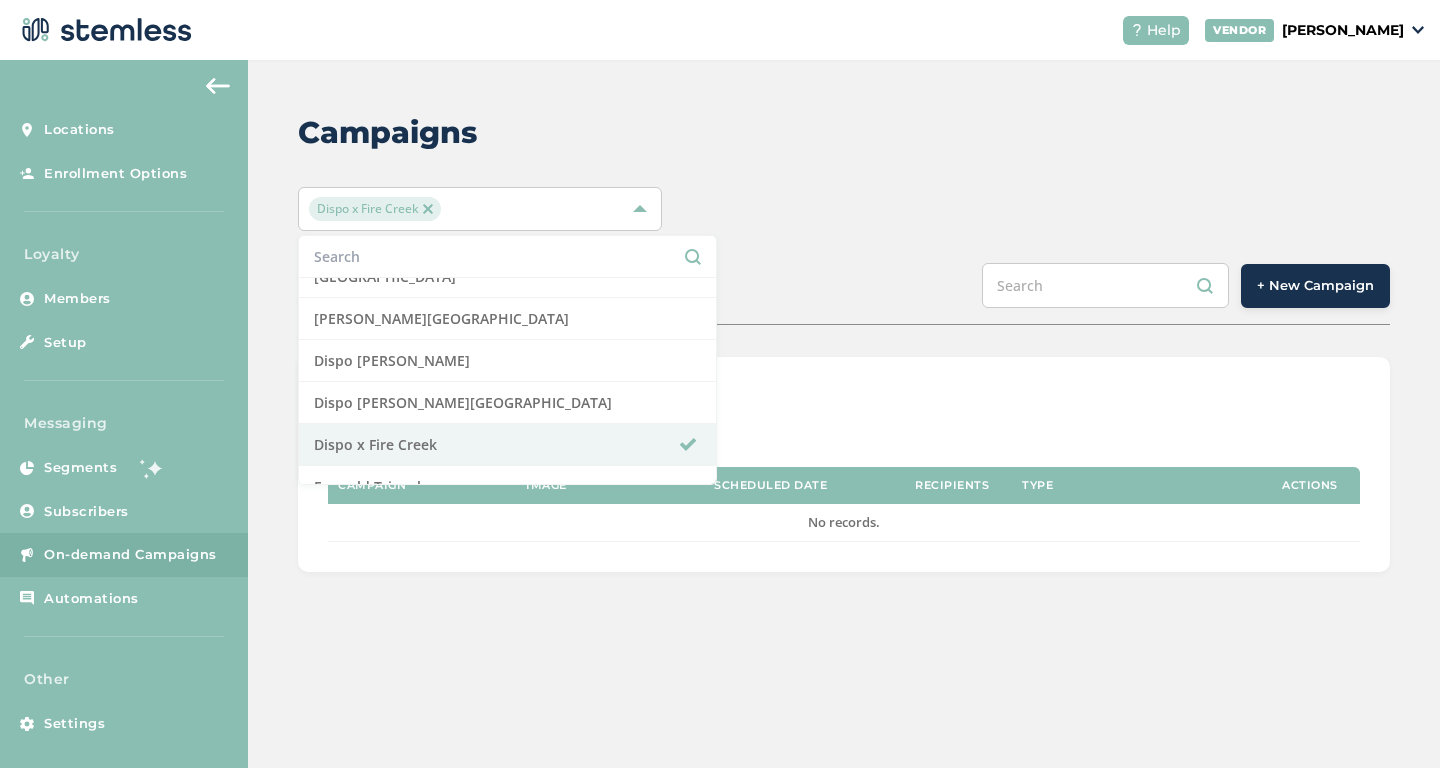 click on "Campaigns  Dispo x Fire Creek   Select All   Amazing Botanicals   [PERSON_NAME] Dispensary   [GEOGRAPHIC_DATA] - [PERSON_NAME][GEOGRAPHIC_DATA] - [GEOGRAPHIC_DATA]   Cannabis Club   [GEOGRAPHIC_DATA] [GEOGRAPHIC_DATA] [GEOGRAPHIC_DATA] [GEOGRAPHIC_DATA][PERSON_NAME]   [GEOGRAPHIC_DATA] [PERSON_NAME][GEOGRAPHIC_DATA]   Dispo x [GEOGRAPHIC_DATA]   [GEOGRAPHIC_DATA]   [GEOGRAPHIC_DATA] Grass Table   Five Star   Get Bak'd   Gold Spectrum   Green Buddha   Green Therapy   Happy Hippo   Jesters Joint   Joyology - All (minus Centerline)   Joyology - Centerline   King Tut's Cannabis   Klamath Falls Cannabis   Lava Leaf Organics   Lucky Lion   March and Ash   Mellow Fellow   Moses Roses   [PERSON_NAME] Meds   Mystic Cannabis [PERSON_NAME] Oak   Mystic Cannabis Memphis   Nexleaf   oHHo  Red Star   INACTIVE  Redi   Roadrunner Organics   Rogue Valley Cannabis   Royal Kush   Slocal [PERSON_NAME][GEOGRAPHIC_DATA]   Slocal Roots - Root One   Slocal Roots - [GEOGRAPHIC_DATA][PERSON_NAME]   Sluggers   Smokeland   Spores Detroit   Sugarbudz   The Re-Up   The Row House   Trap Stars New Buffalo   SCHEDULED" at bounding box center (844, 341) 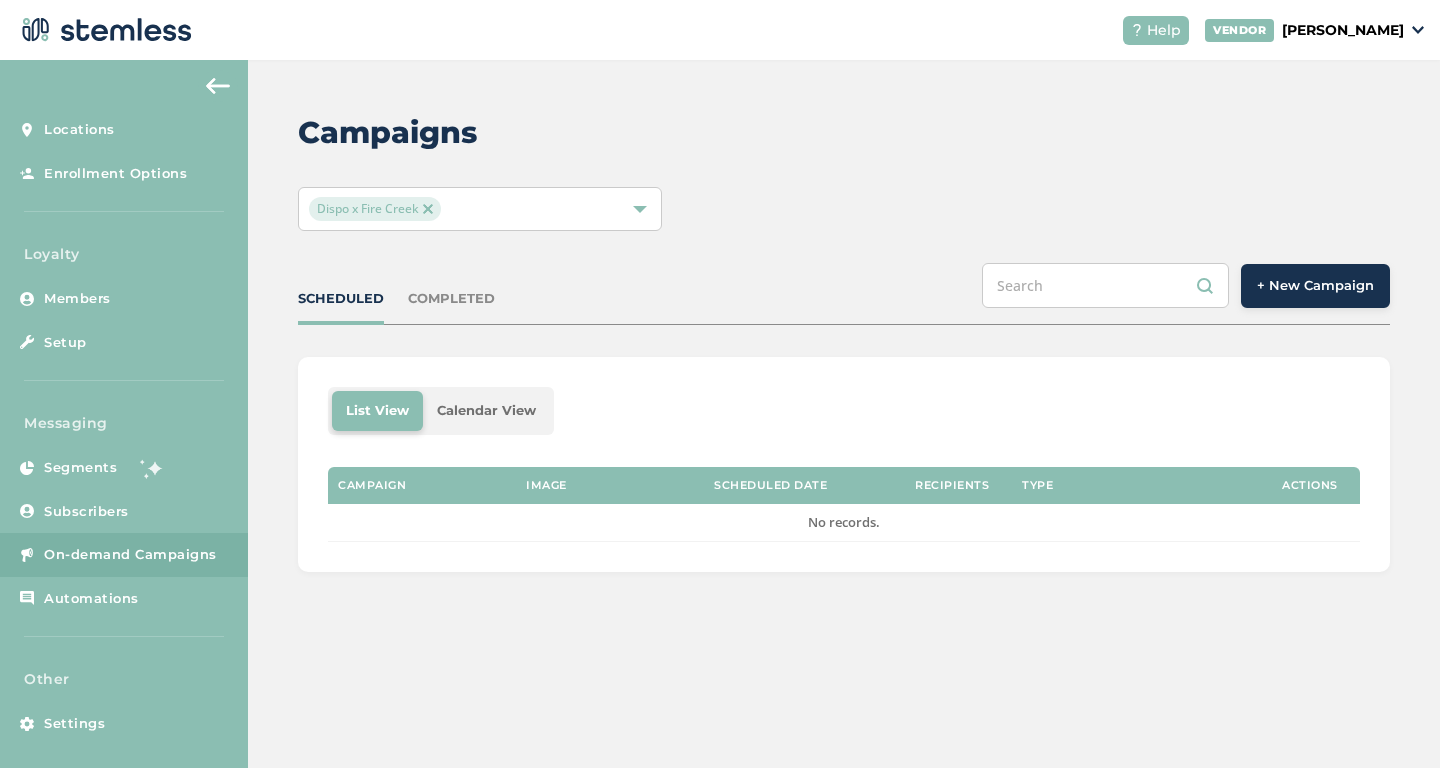 click on "+ New Campaign" at bounding box center (1315, 286) 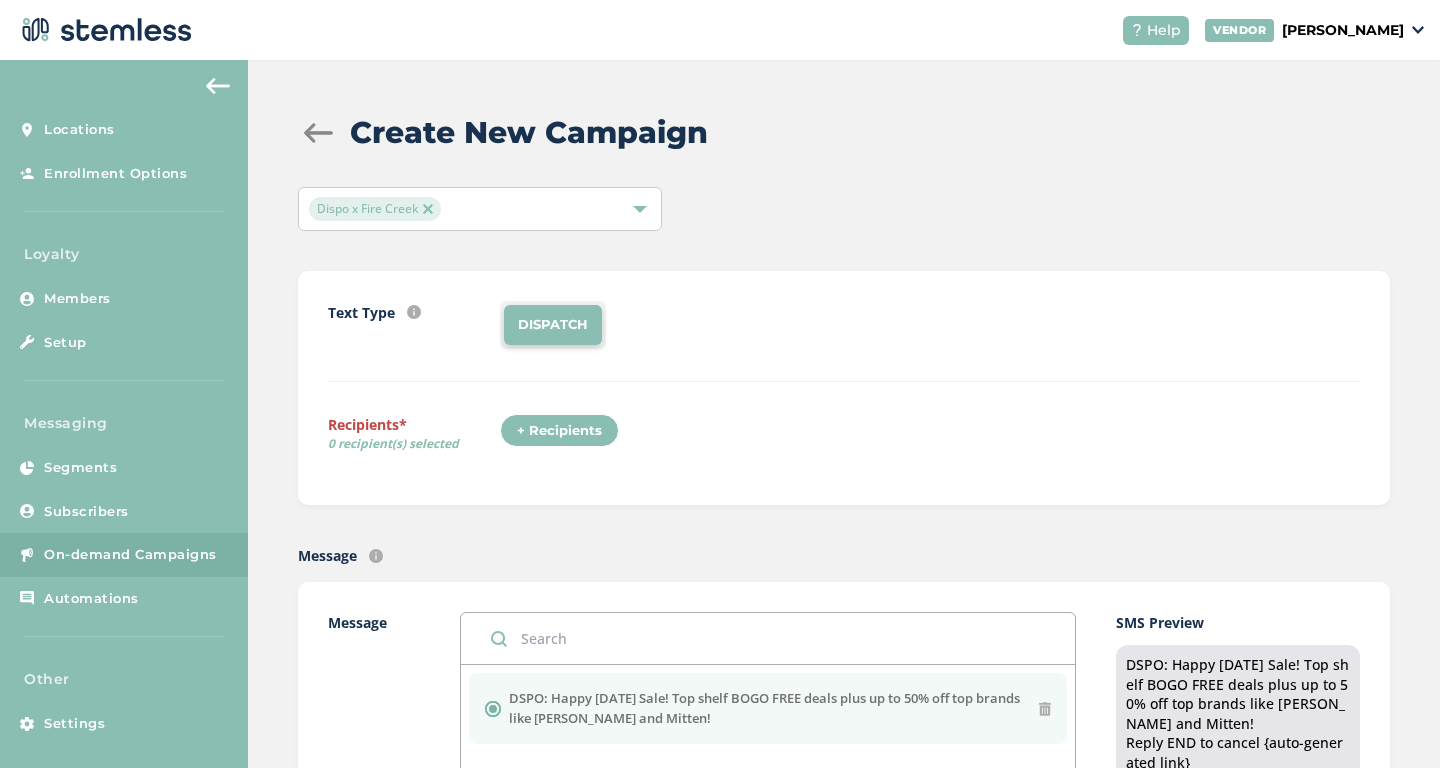 click on "+ Recipients" at bounding box center (559, 431) 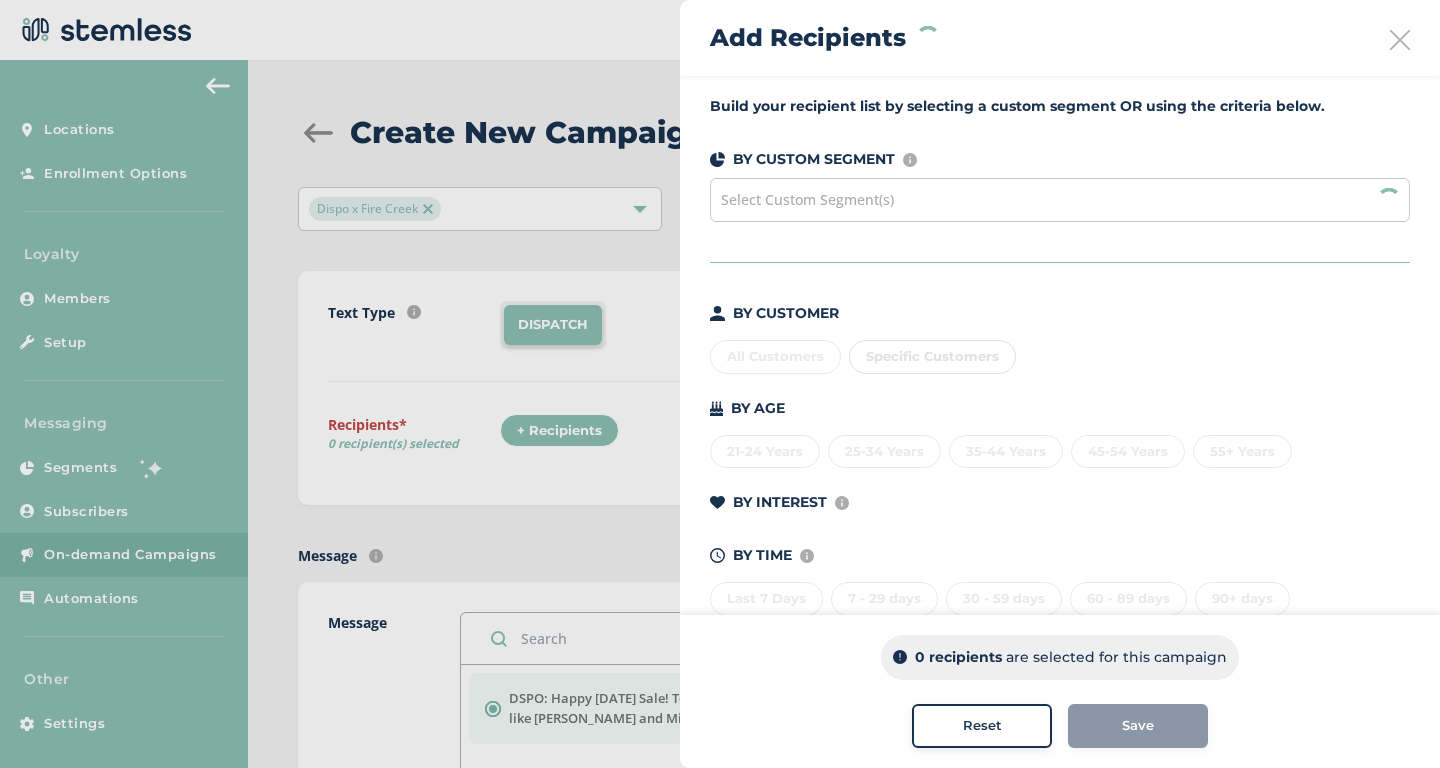 click on "Specific Customers" at bounding box center [932, 357] 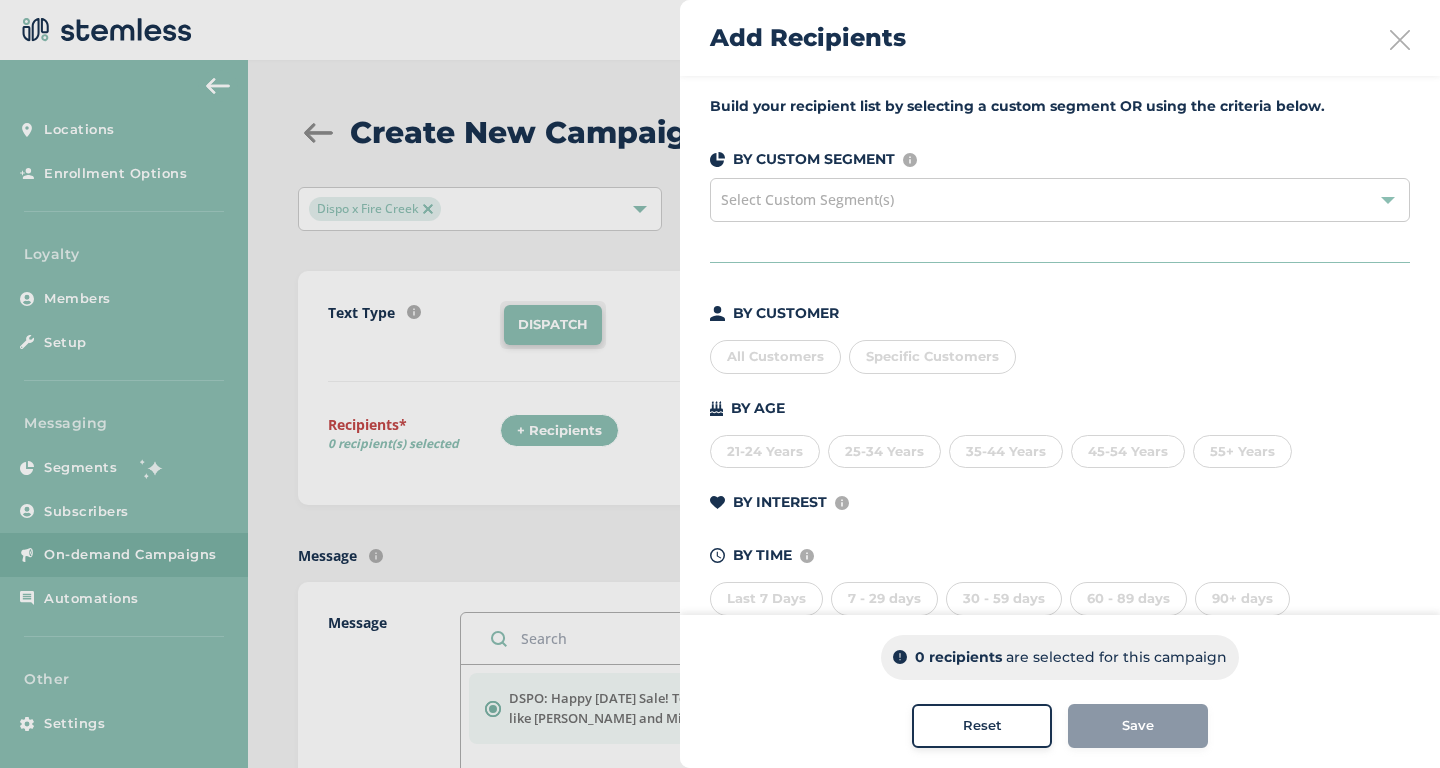 click on "Specific Customers" at bounding box center (932, 357) 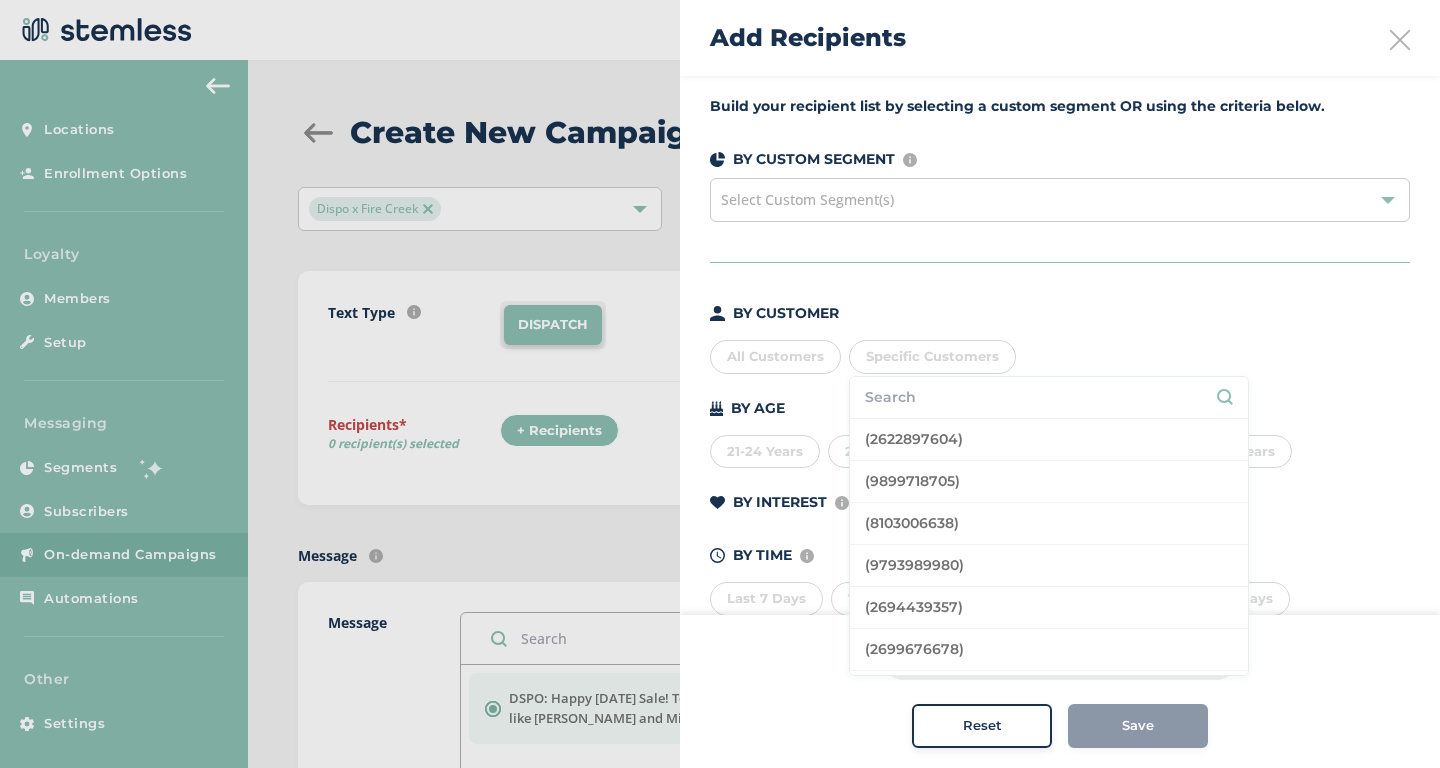 click at bounding box center (1049, 397) 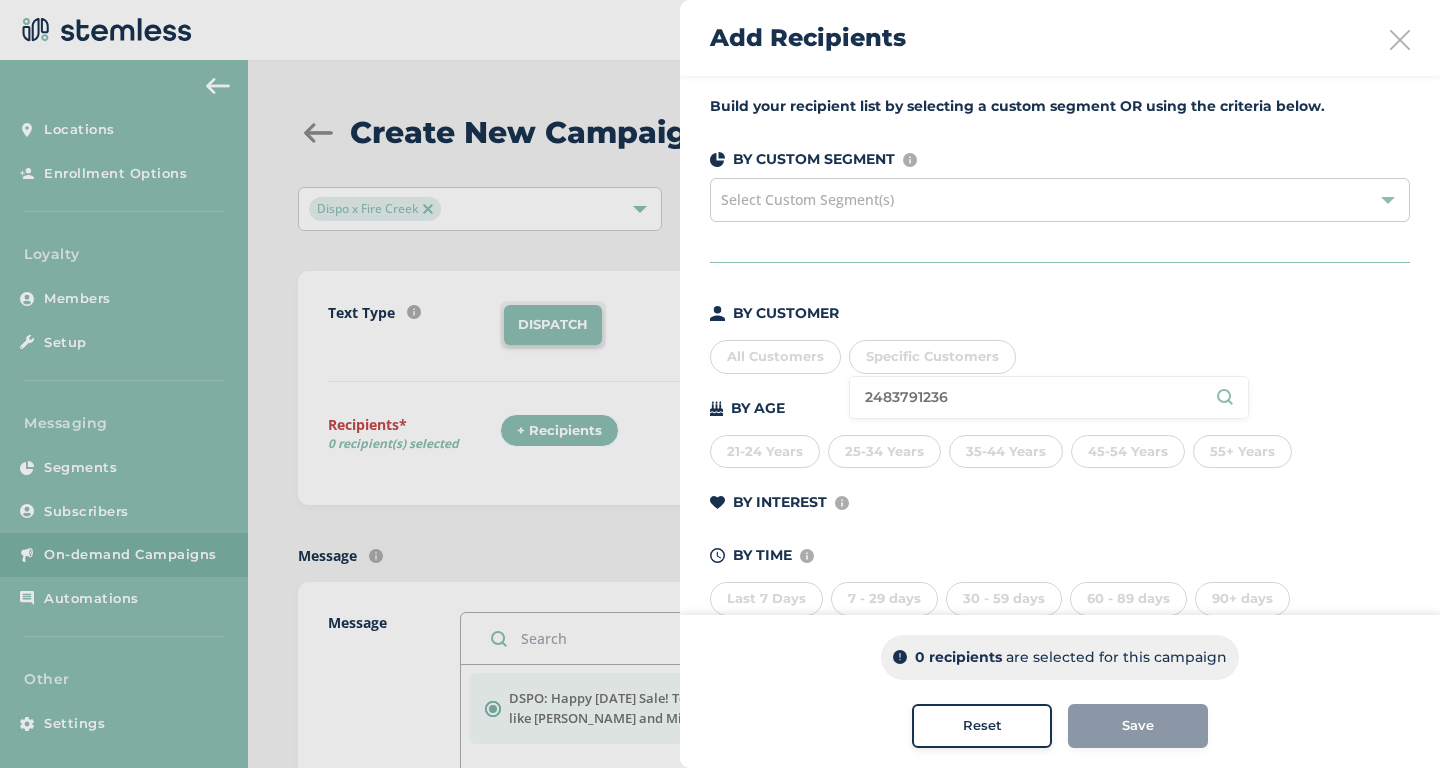 type on "2483791236" 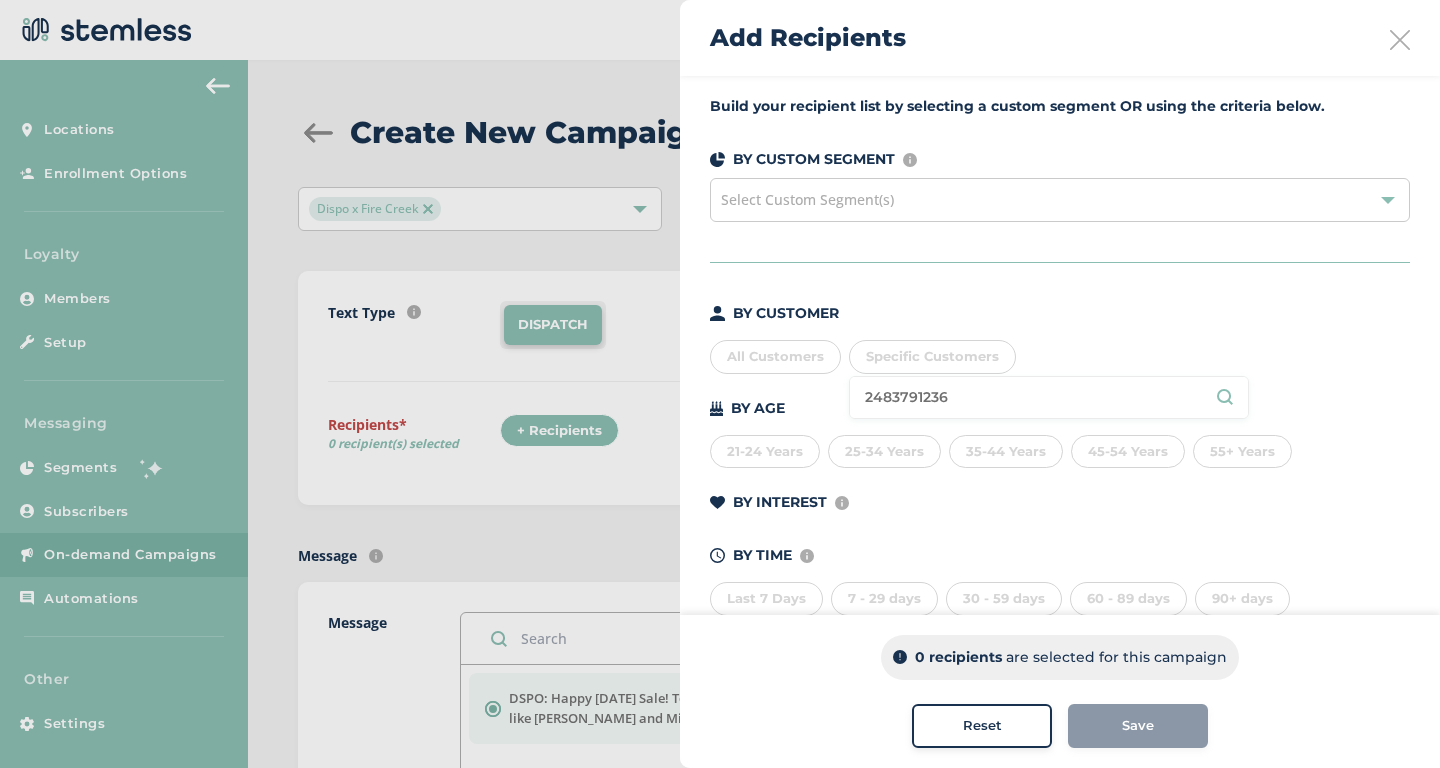 drag, startPoint x: 948, startPoint y: 398, endPoint x: 861, endPoint y: 406, distance: 87.36704 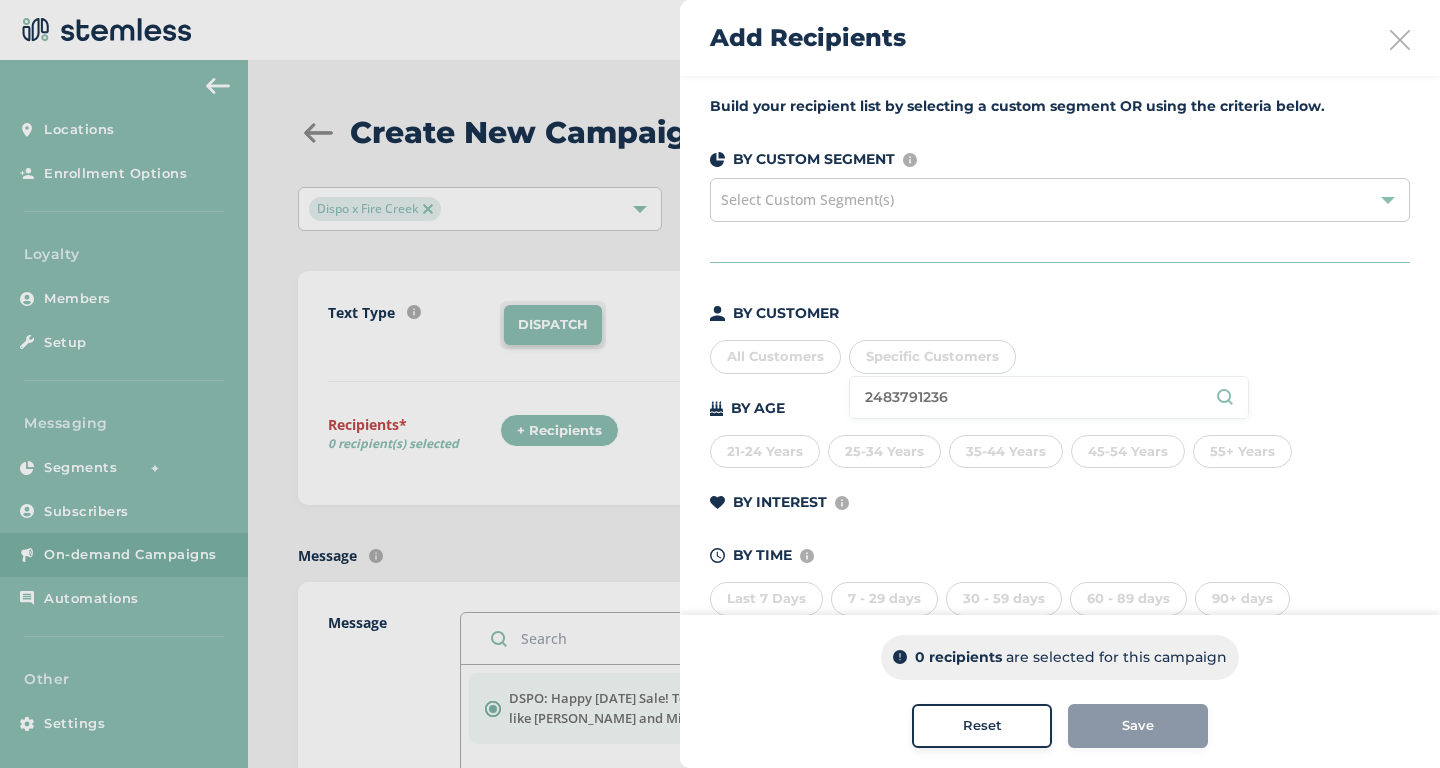 click on "2483791236" at bounding box center (1049, 397) 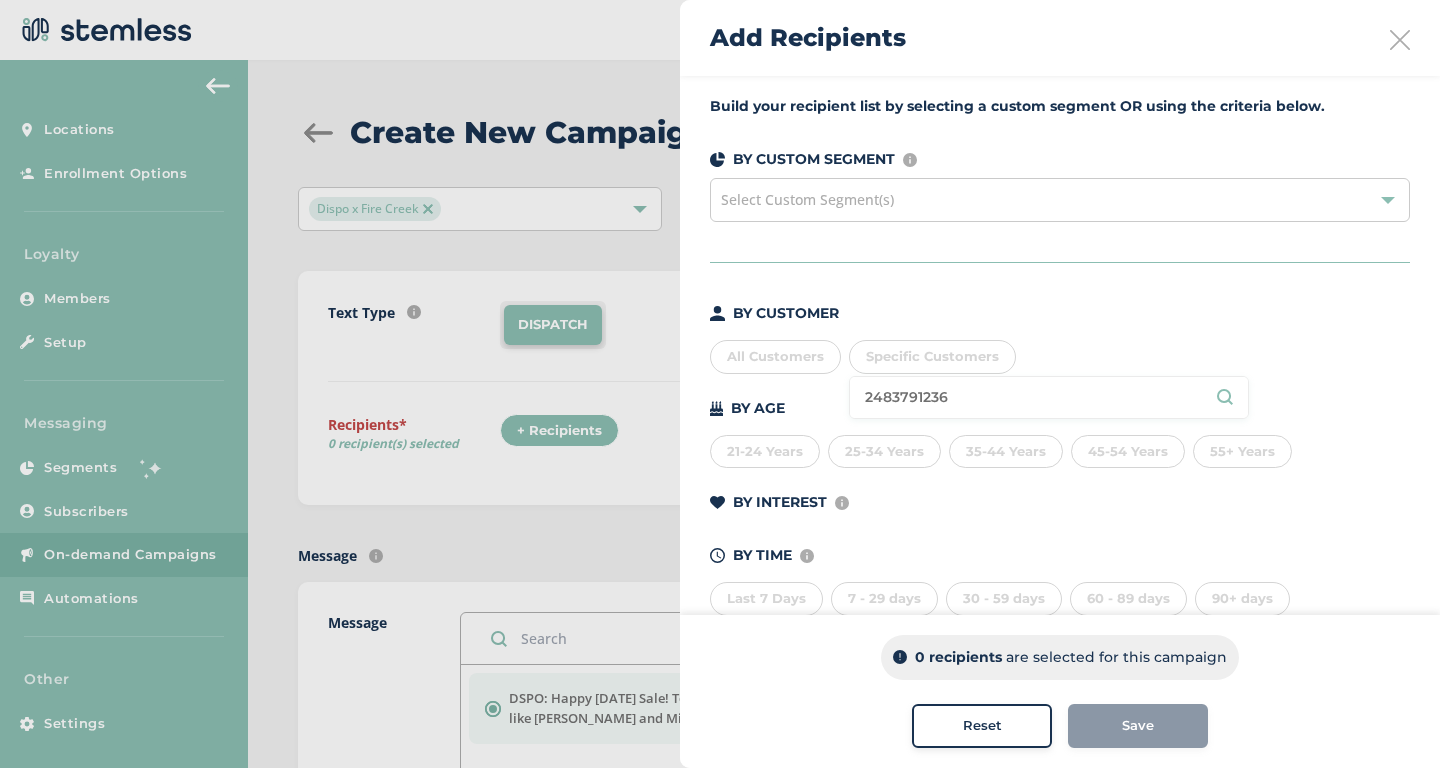 click on "All Customers  Specific Customers 2483791236" at bounding box center (1060, 353) 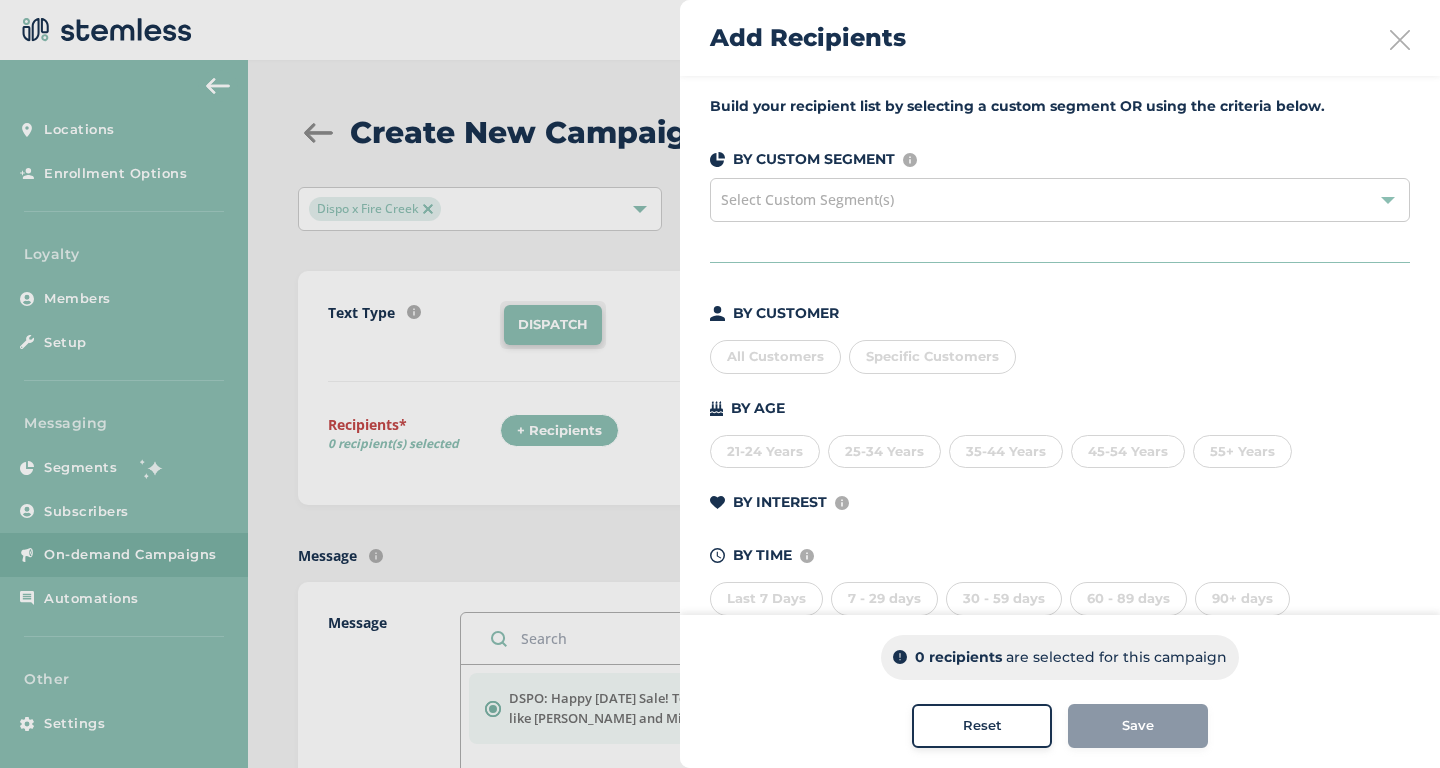 click on "Add Recipients" at bounding box center (1060, 38) 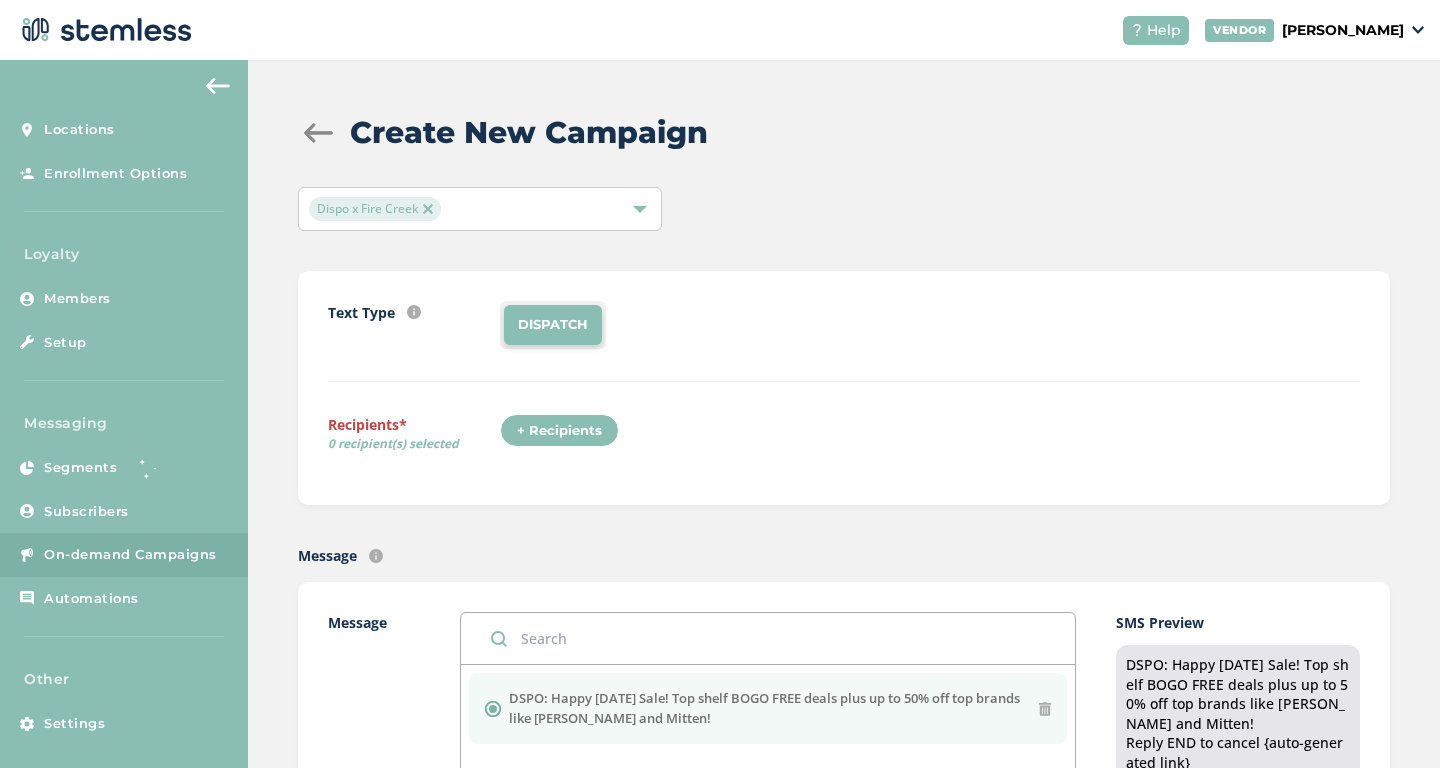 click at bounding box center [428, 209] 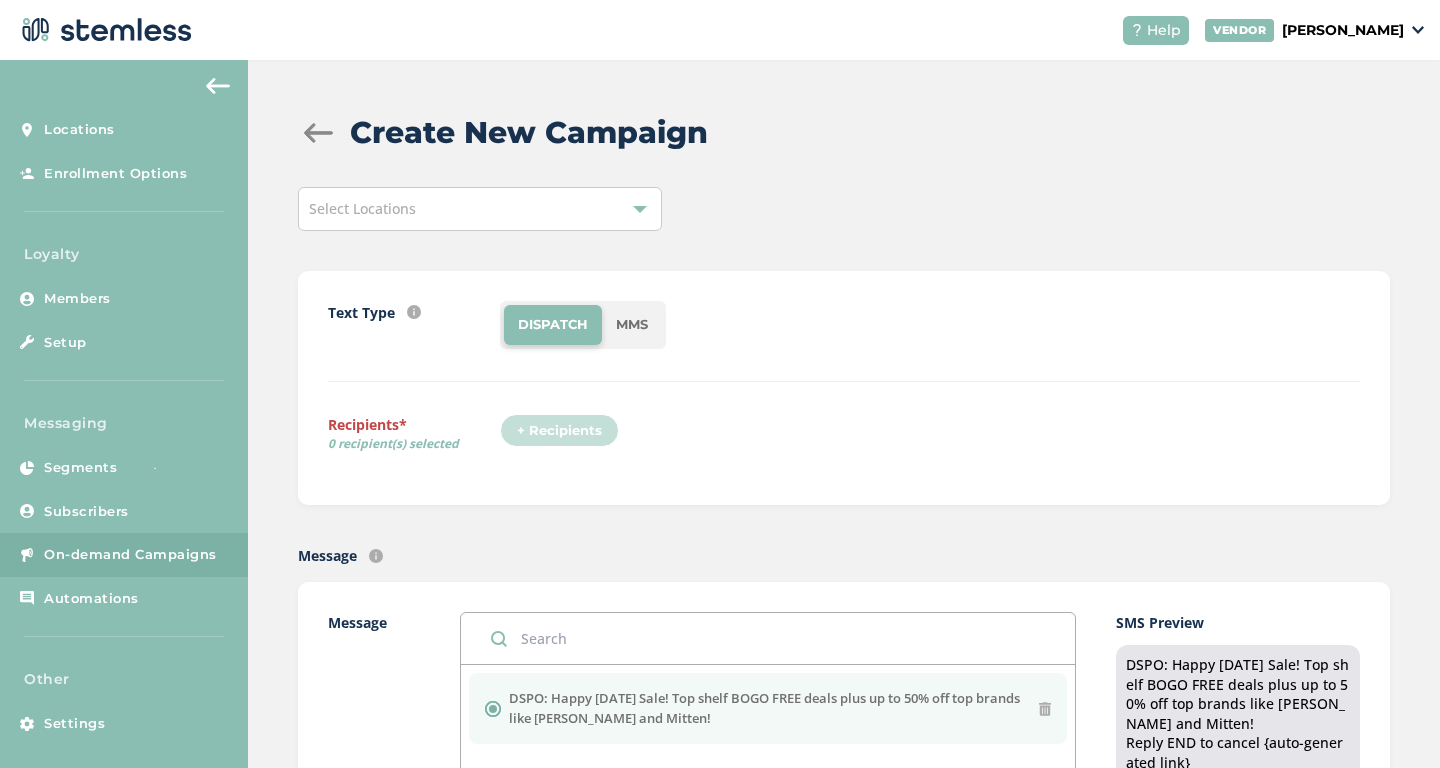 click on "Select Locations" at bounding box center (480, 209) 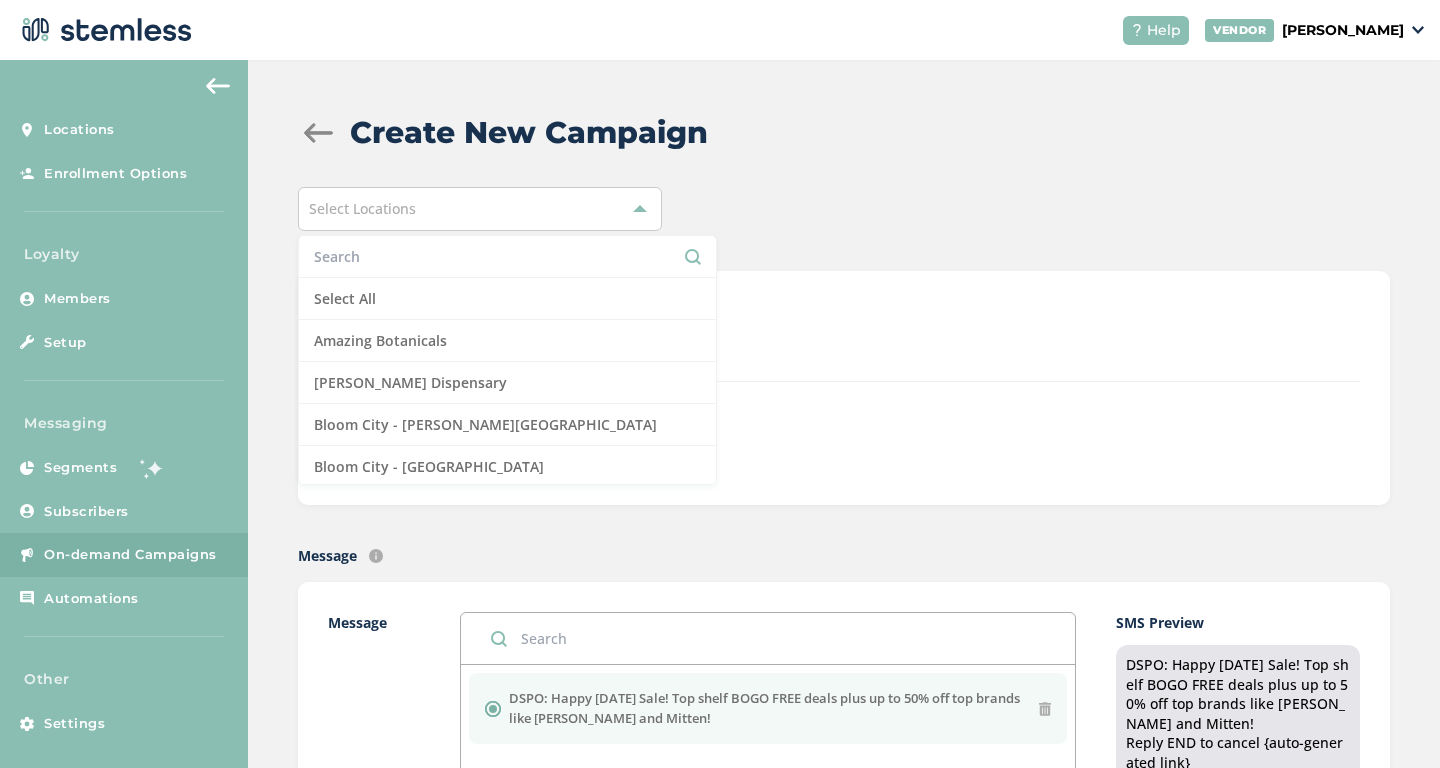 click at bounding box center [507, 256] 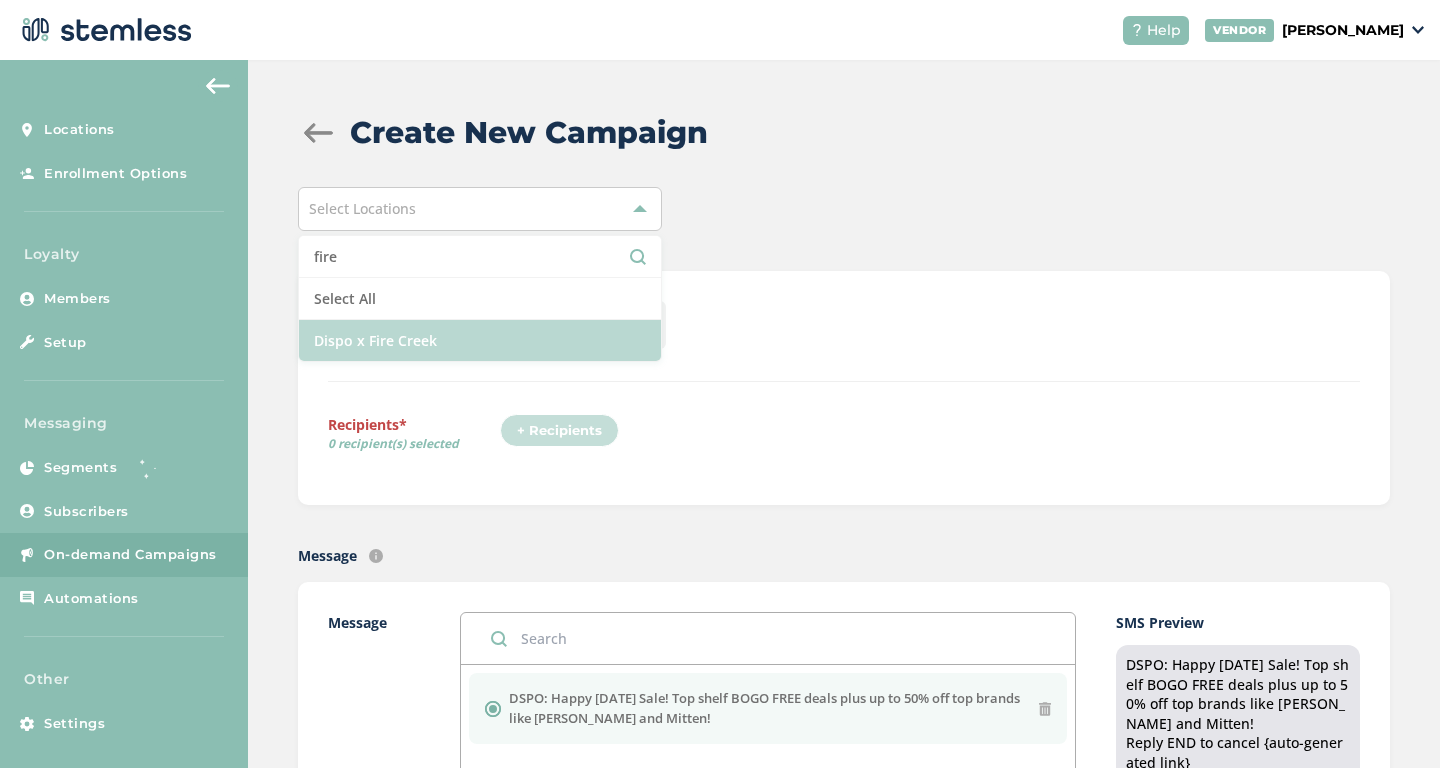 type on "fire" 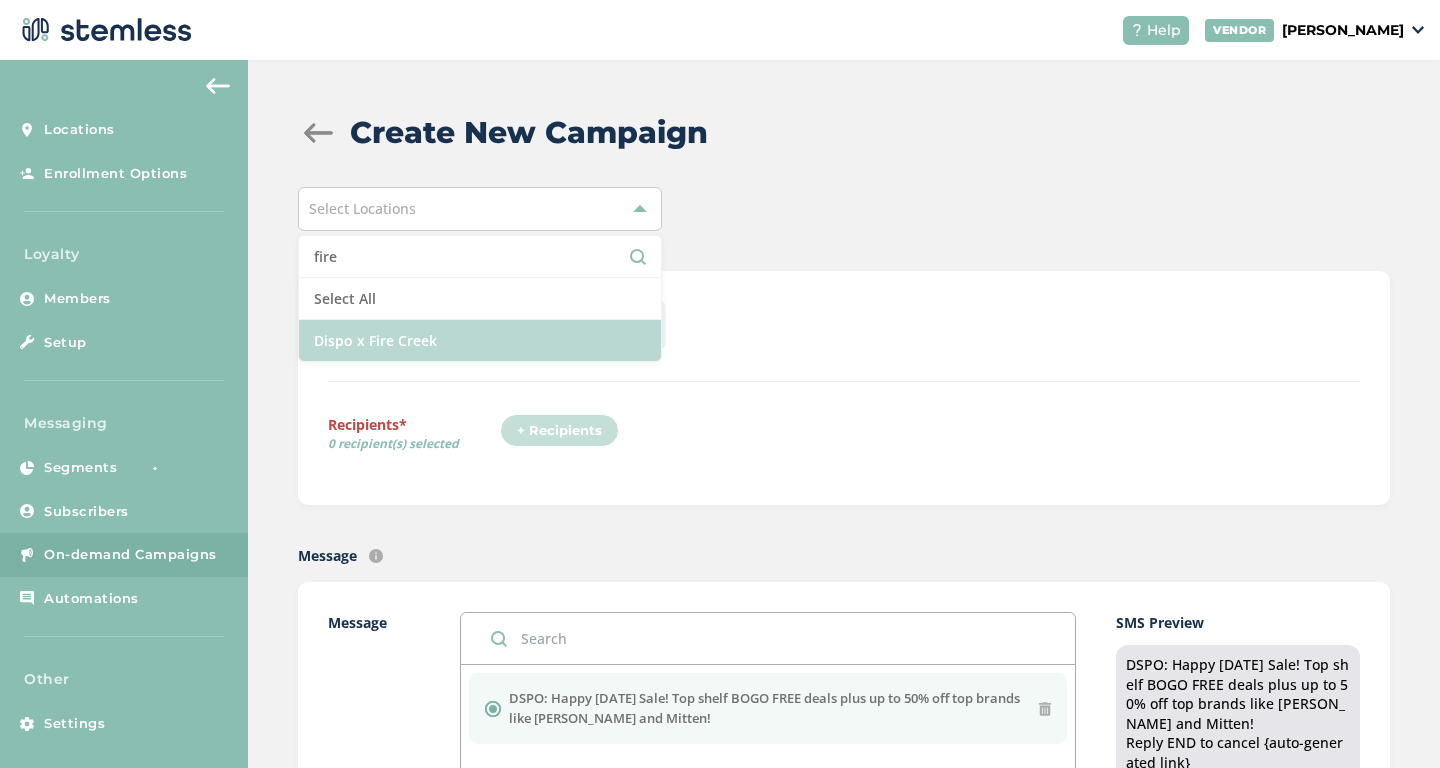 click on "Dispo x Fire Creek" at bounding box center (480, 340) 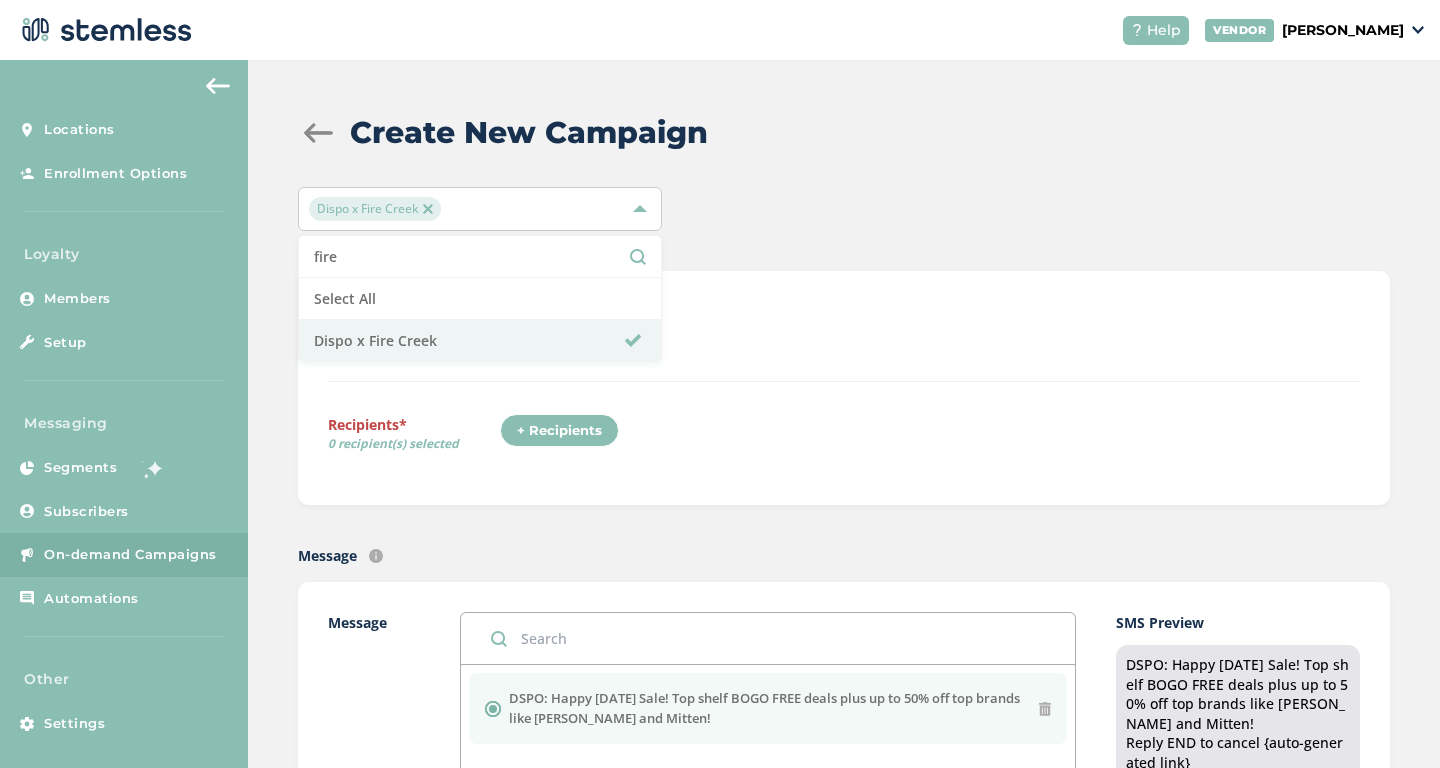 click on "Text Type
SMS : A cost effective way to reach your customers.
Send a intro text message with a link that takes your
customers to a personalized message page
(includes: up to 5 images, up to 3 promo links company logo and
links to socials)
MMS : Bring your marketing to life with
a custom image (up to 700 kb) PLUS an additional
text box with up to 300 characters of text.
DISPATCH   Recipients*   0 recipient(s) selected   + Recipients" at bounding box center (844, 388) 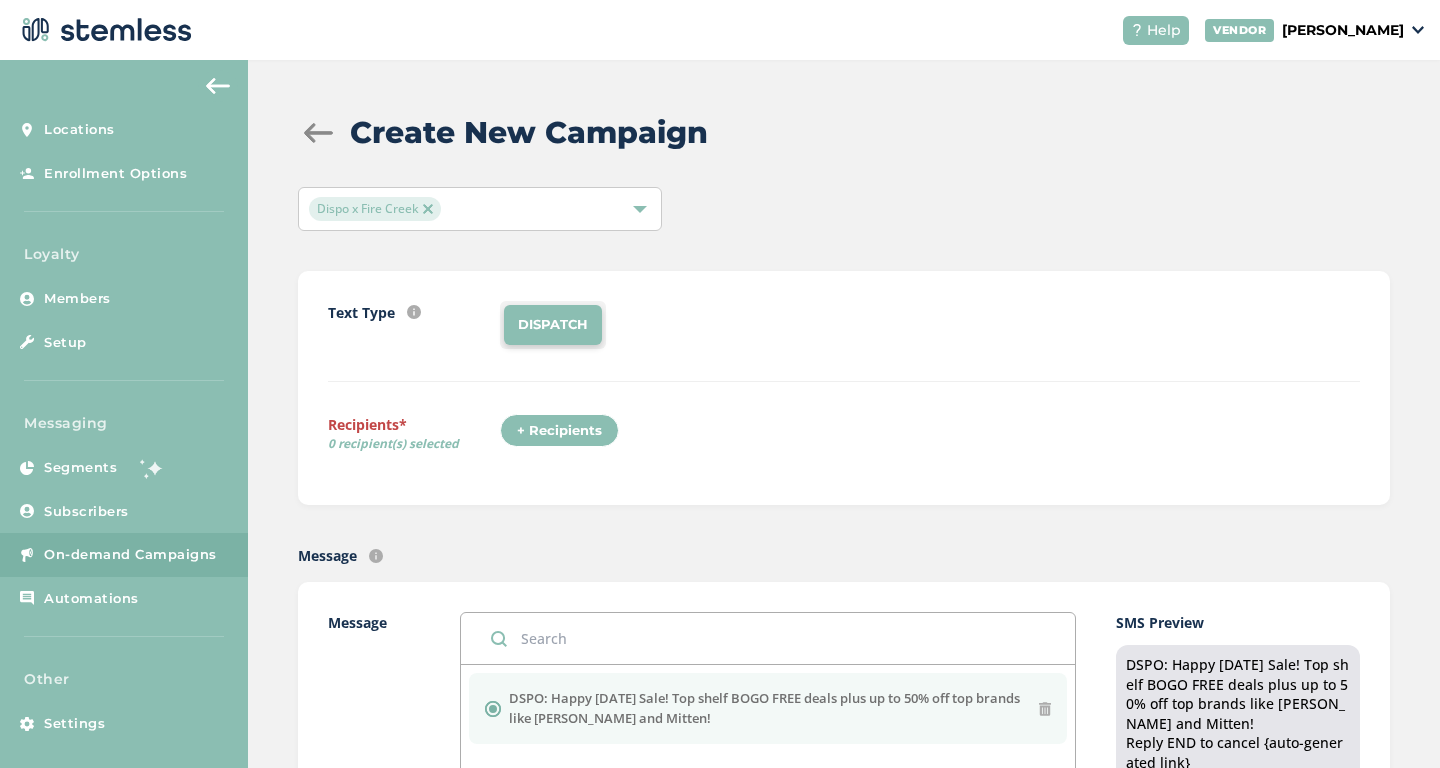 click on "+ Recipients" at bounding box center [559, 431] 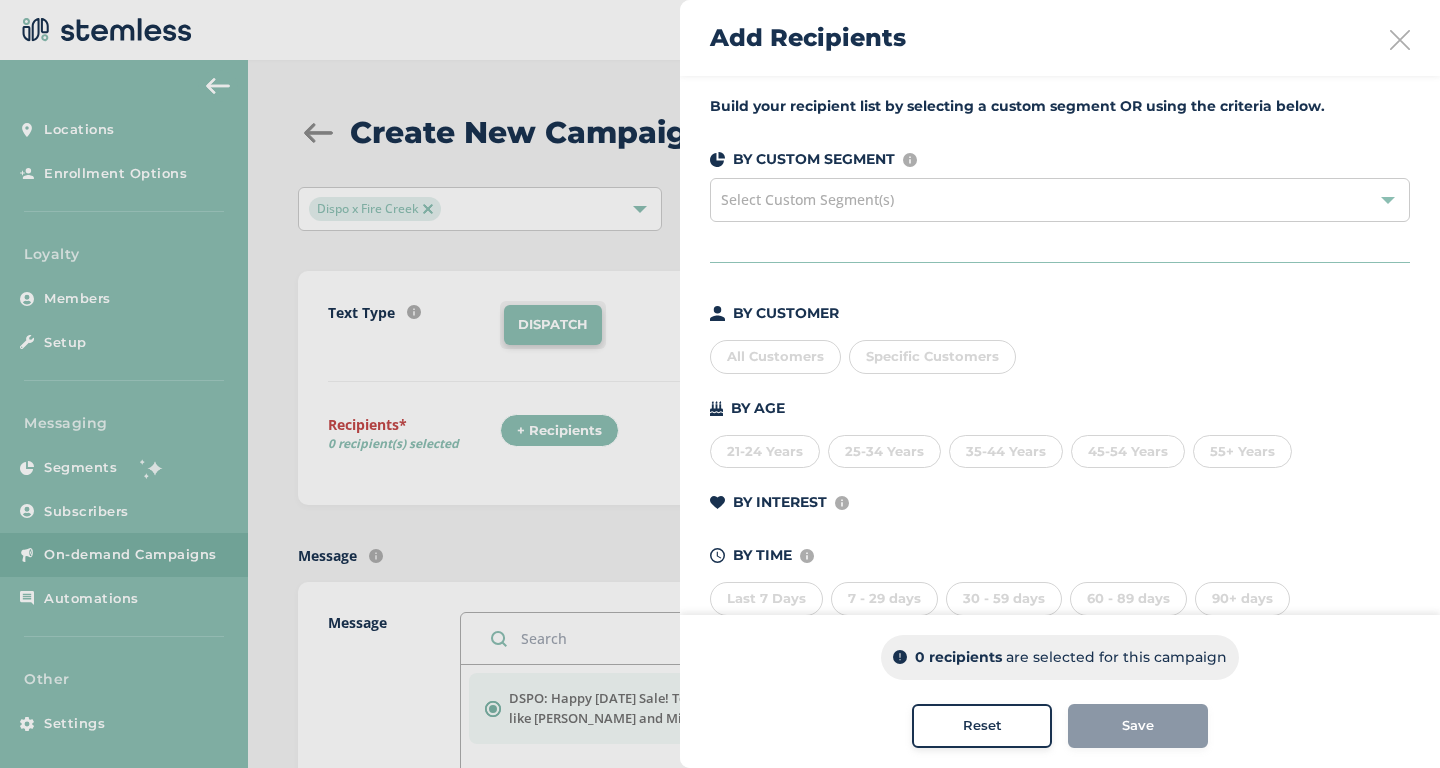 click on "Specific Customers" at bounding box center (932, 356) 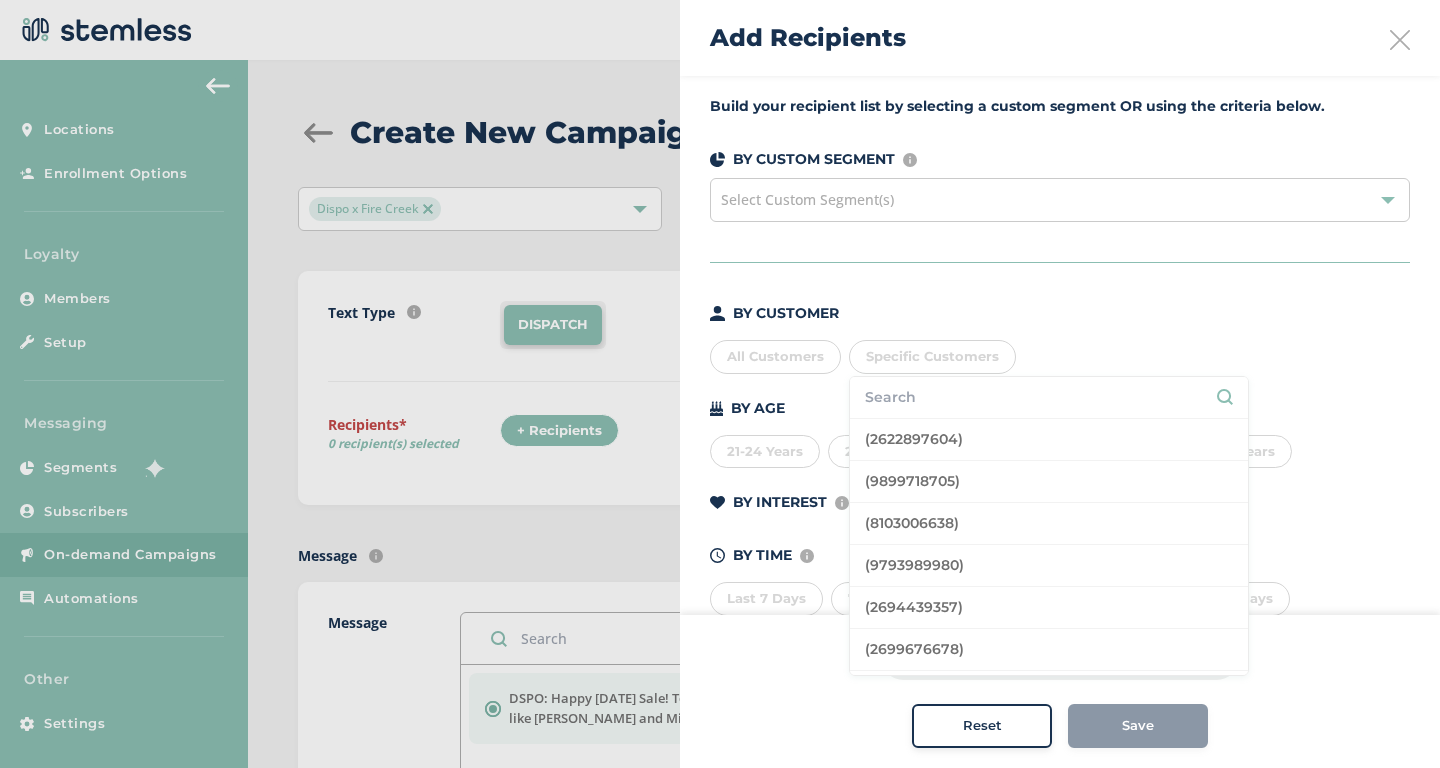 click at bounding box center [1049, 397] 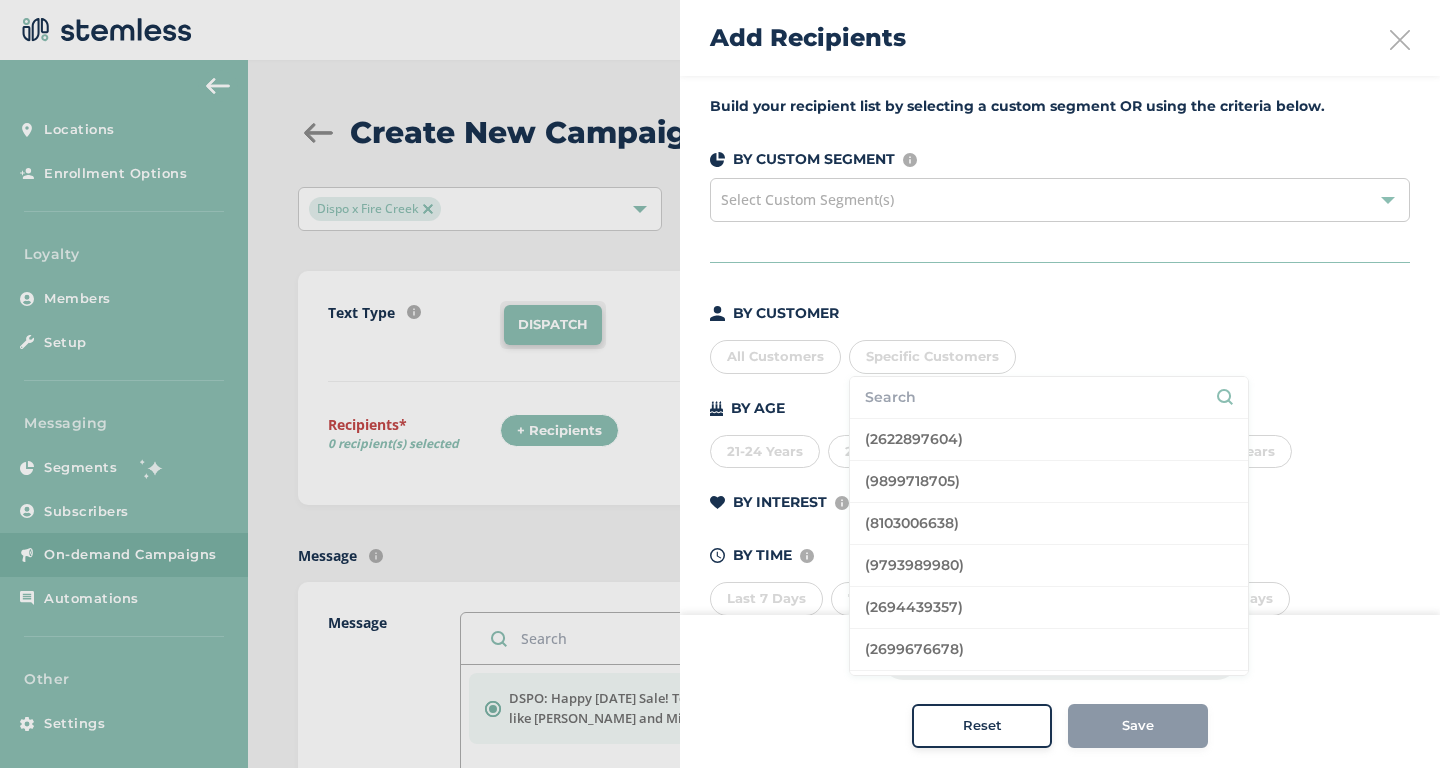 paste on "2483791236" 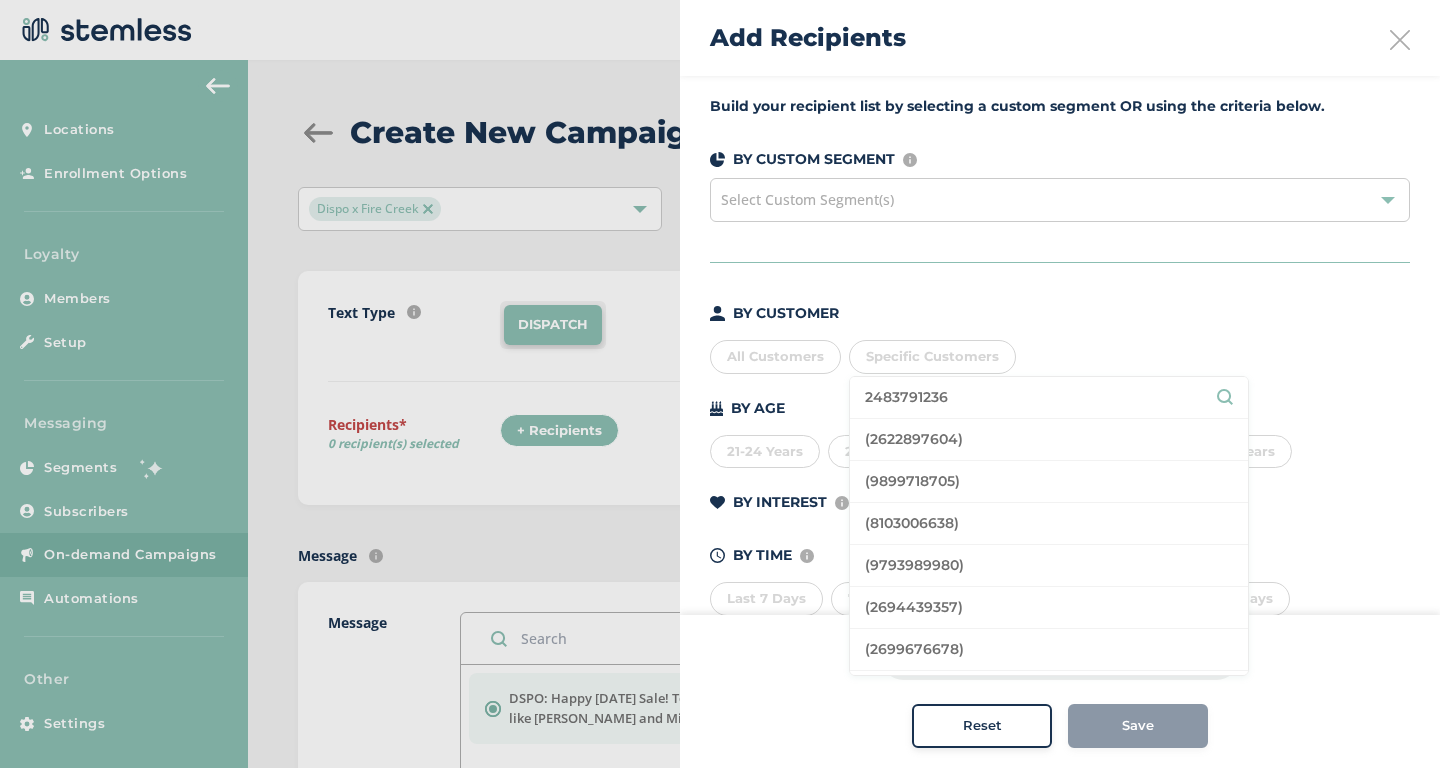 type on "2483791236" 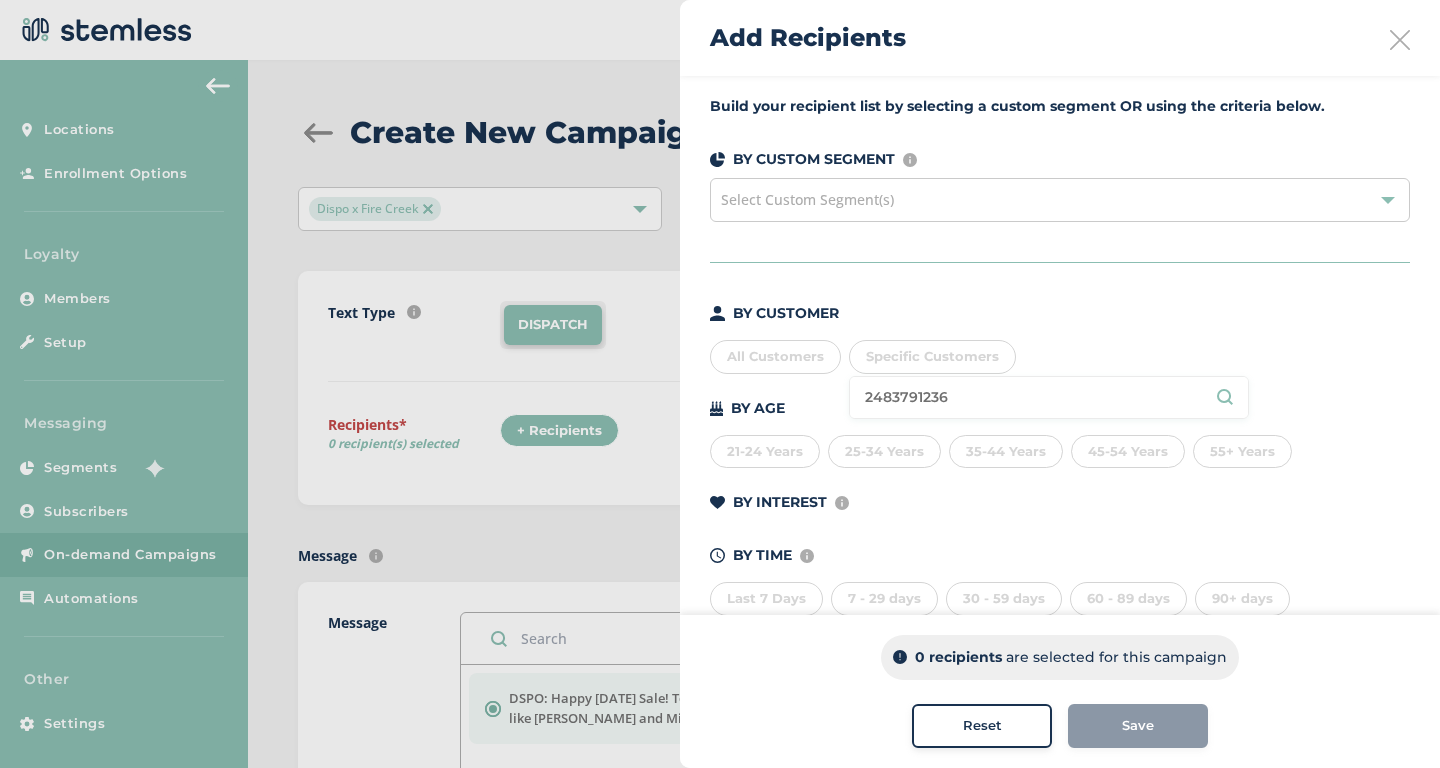 click on "Select Custom Segment(s)" at bounding box center [1060, 200] 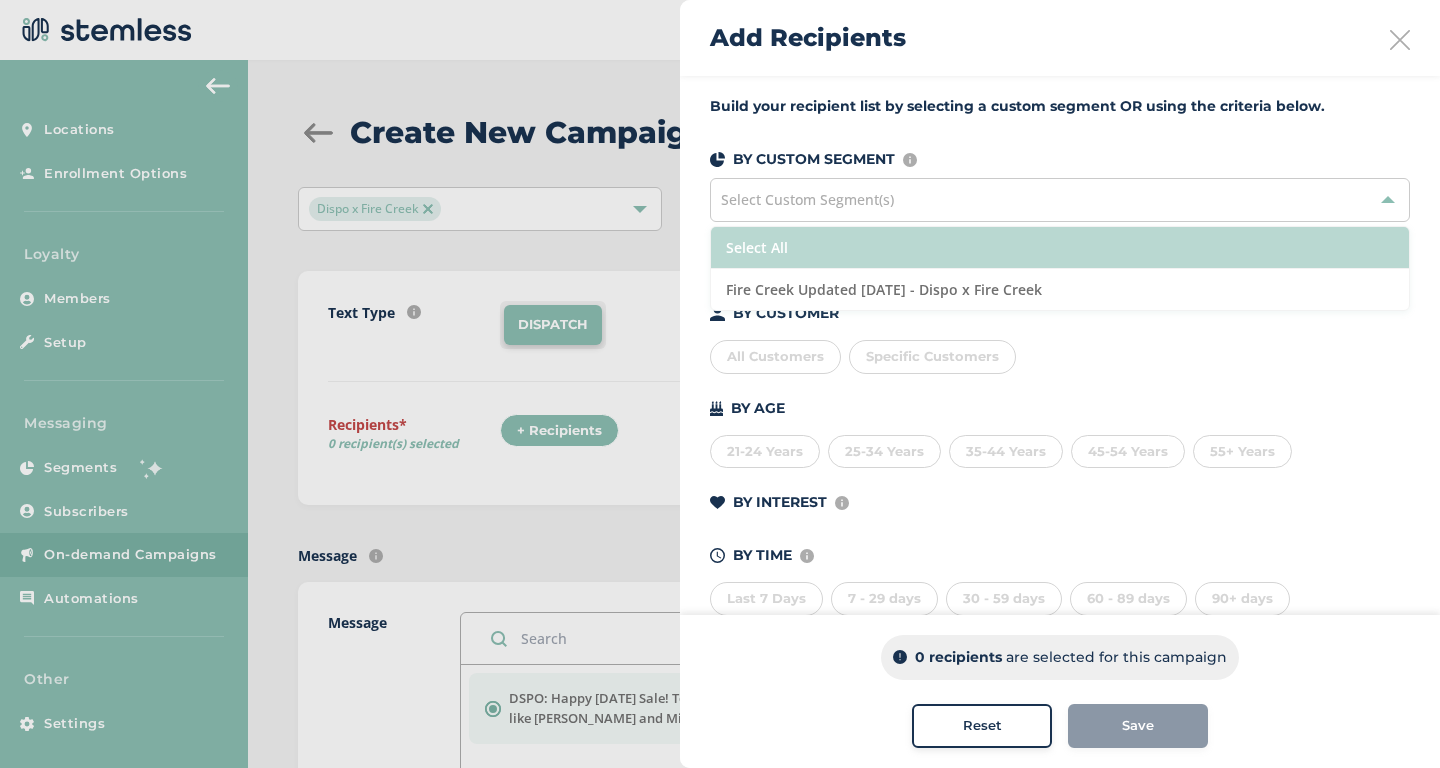 click on "Select All" at bounding box center (1060, 248) 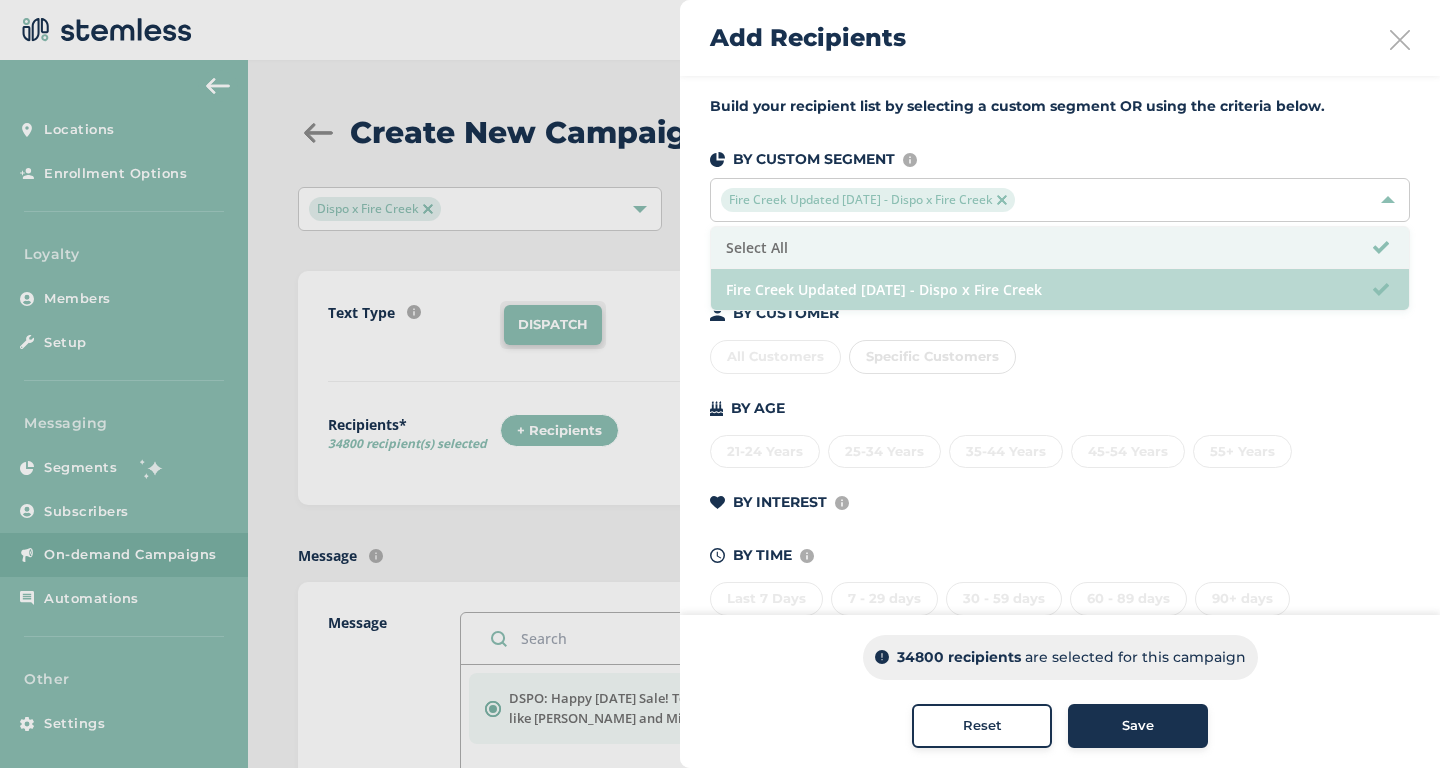 click on "Fire Creek Updated [DATE] - Dispo x Fire Creek" at bounding box center (1060, 289) 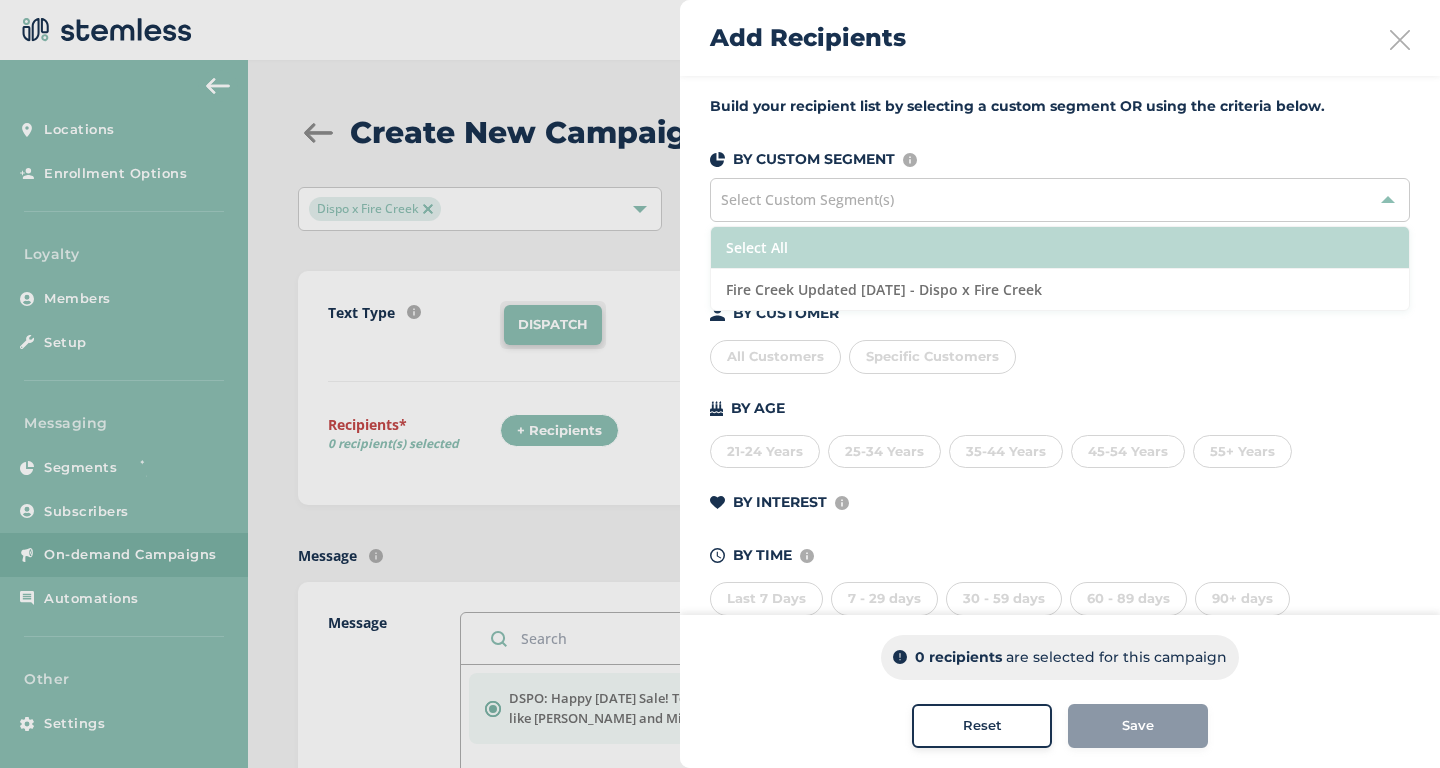 click on "Select All" at bounding box center [1060, 248] 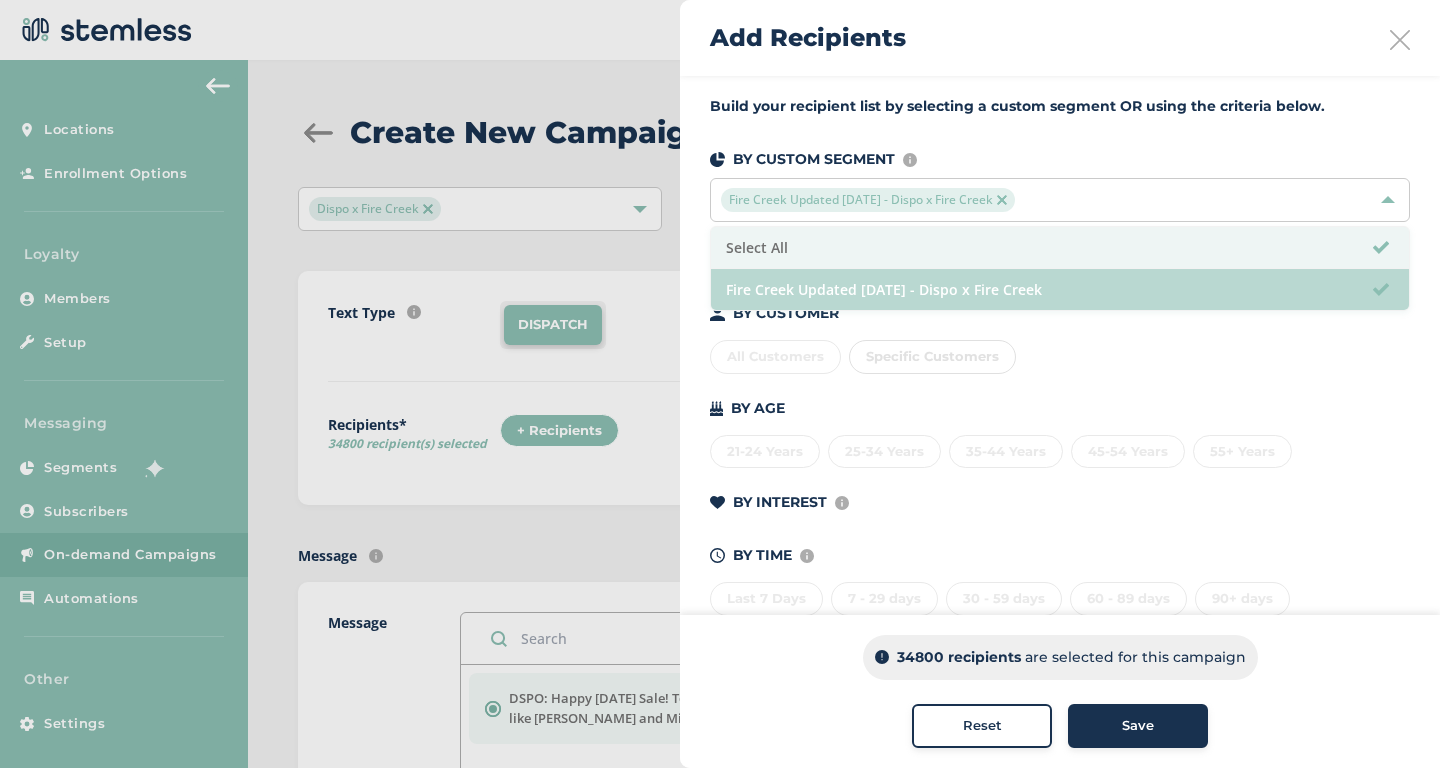 click on "Fire Creek Updated [DATE] - Dispo x Fire Creek" at bounding box center (1060, 289) 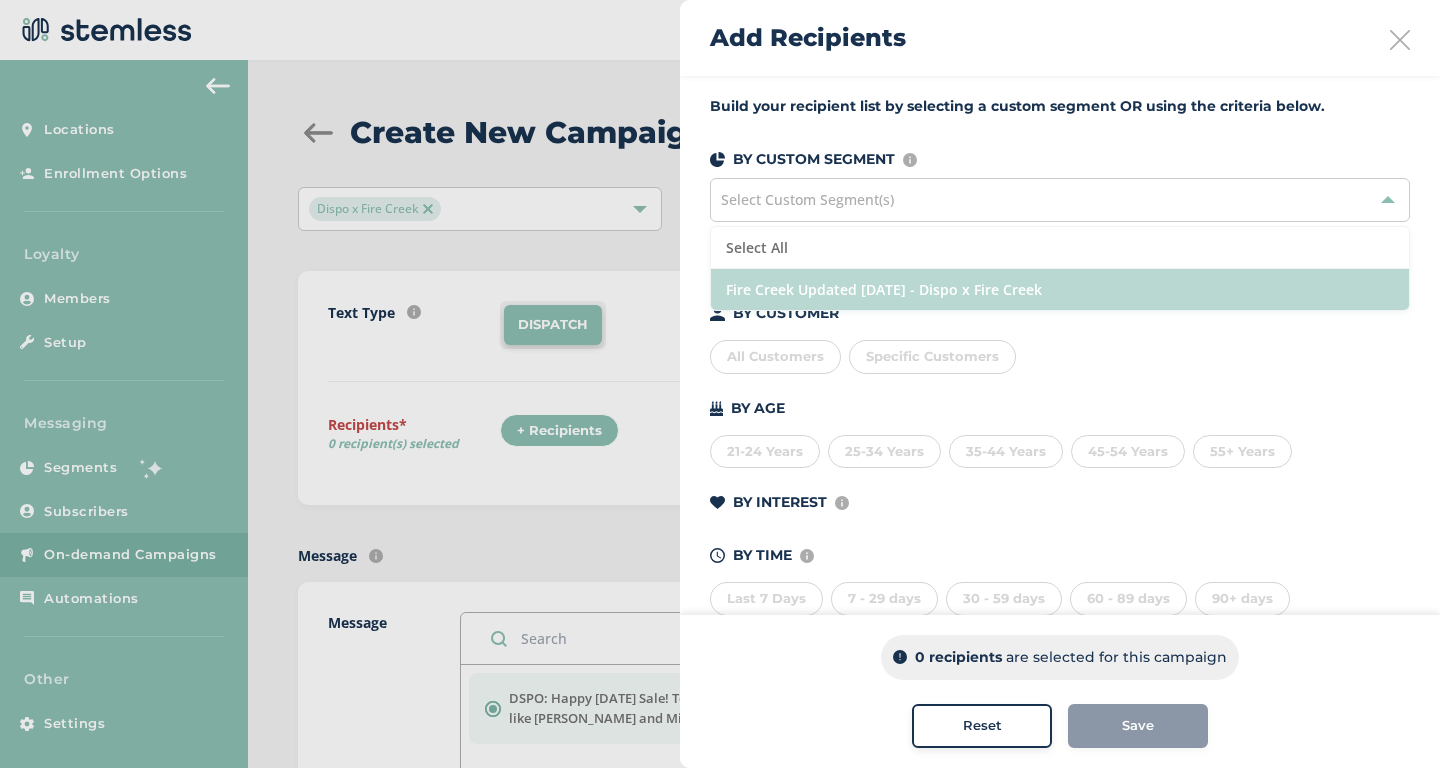 click on "Fire Creek Updated [DATE] - Dispo x Fire Creek" at bounding box center (1060, 289) 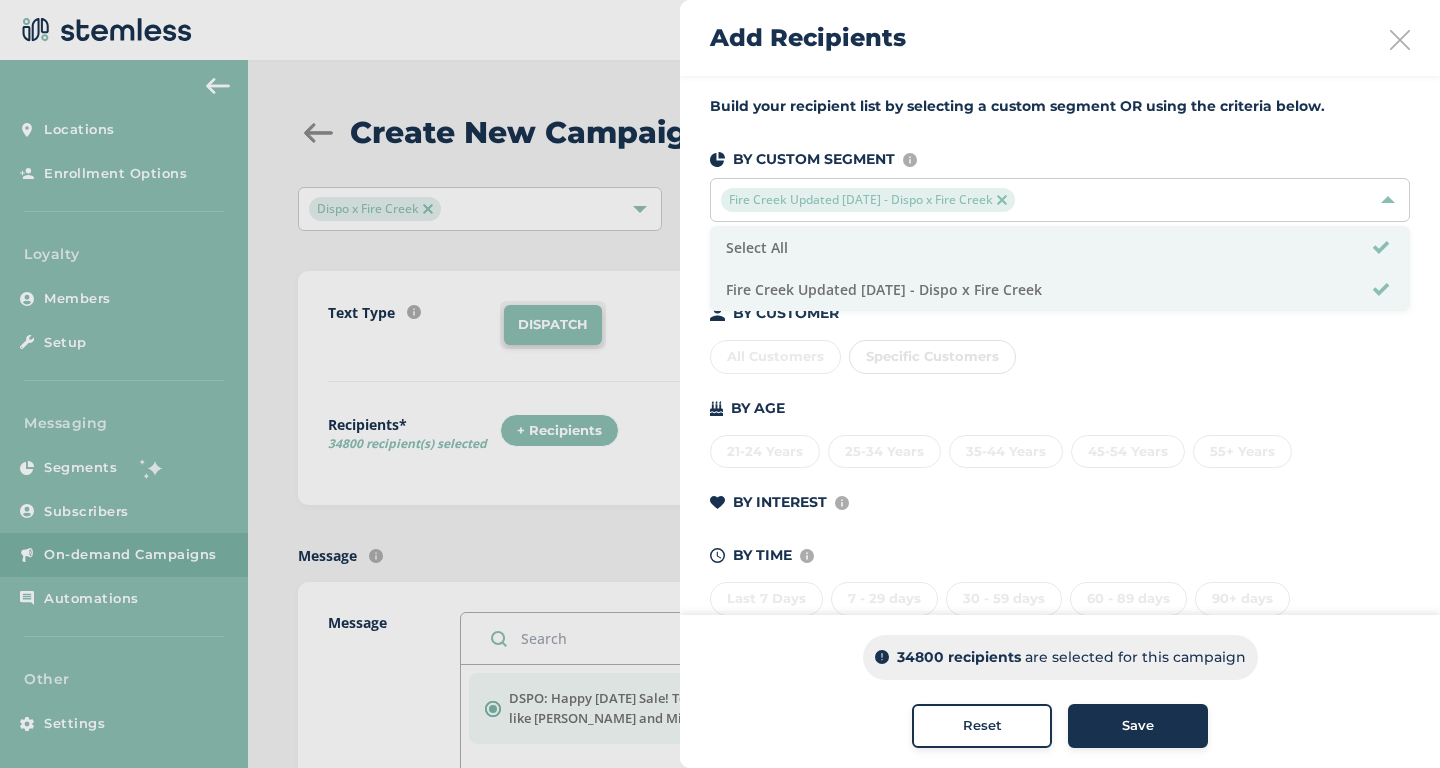 click on "All Customers  Specific Customers" at bounding box center (1060, 353) 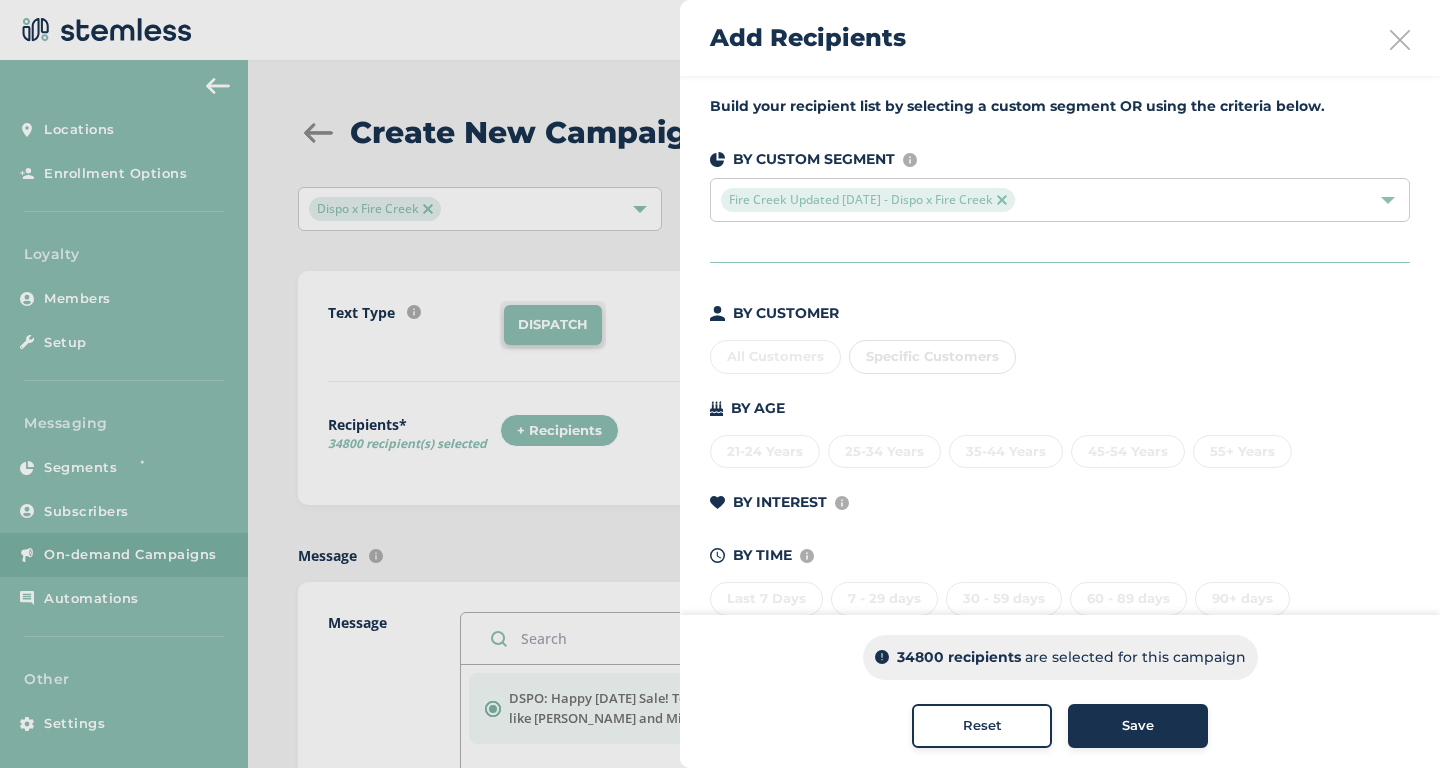 click at bounding box center (1002, 200) 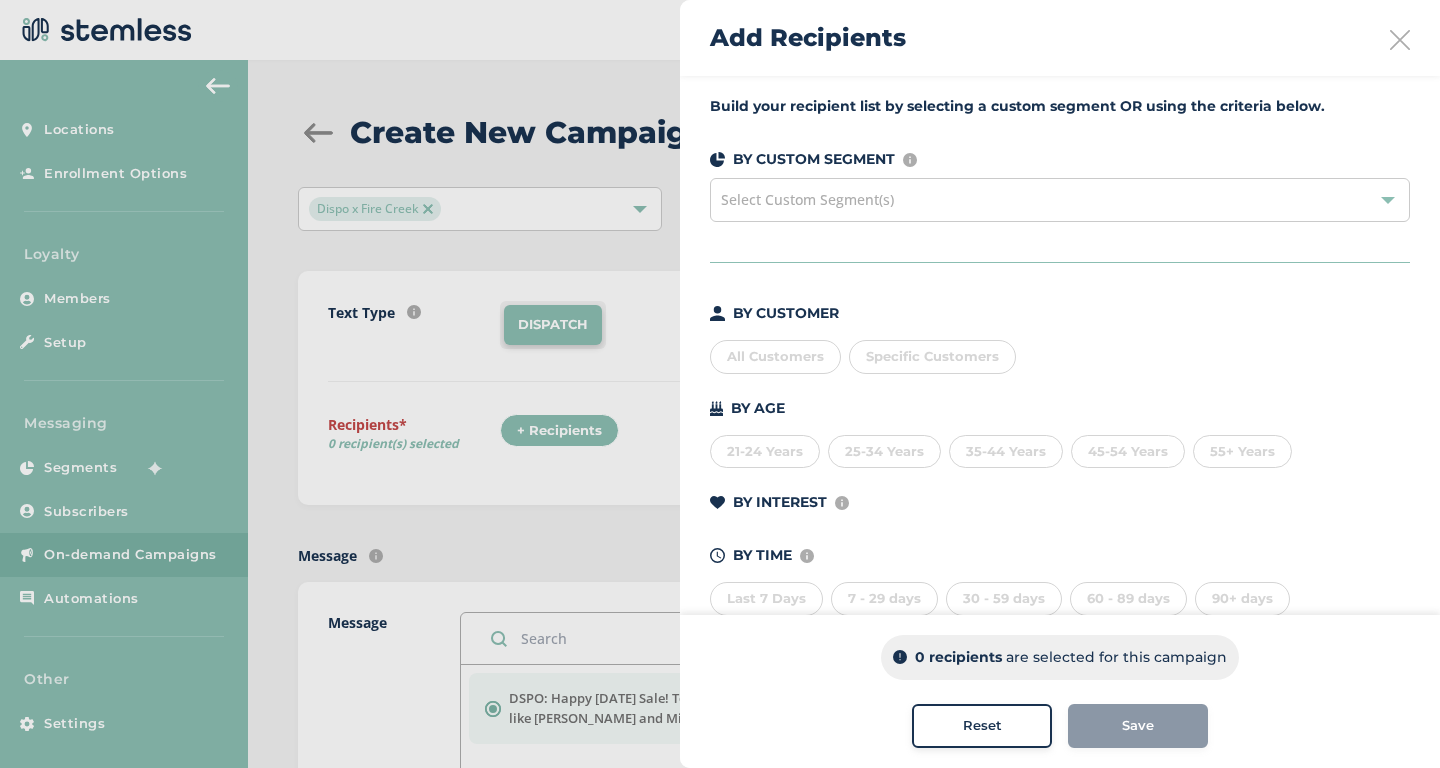 click on "Specific Customers" at bounding box center (932, 356) 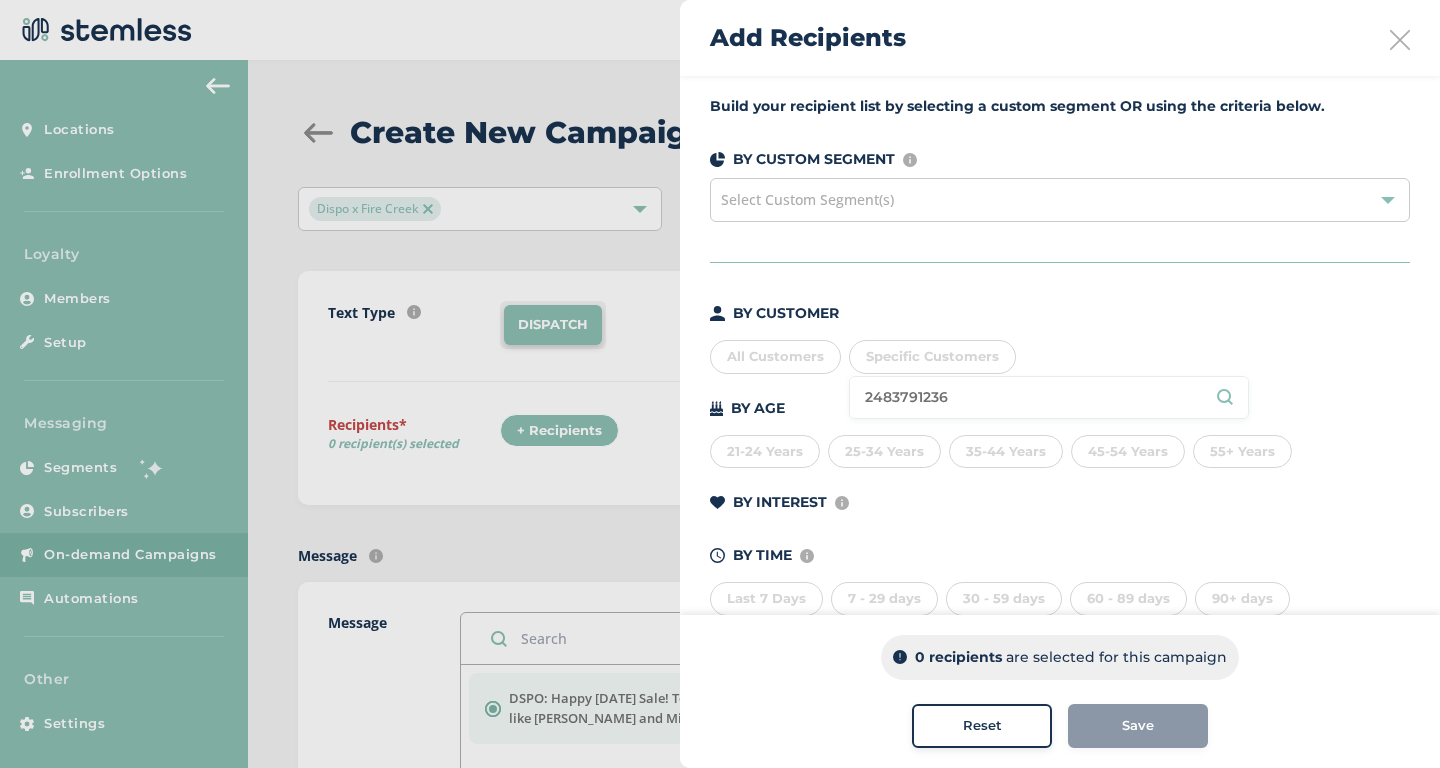 click on "2483791236" at bounding box center [1049, 397] 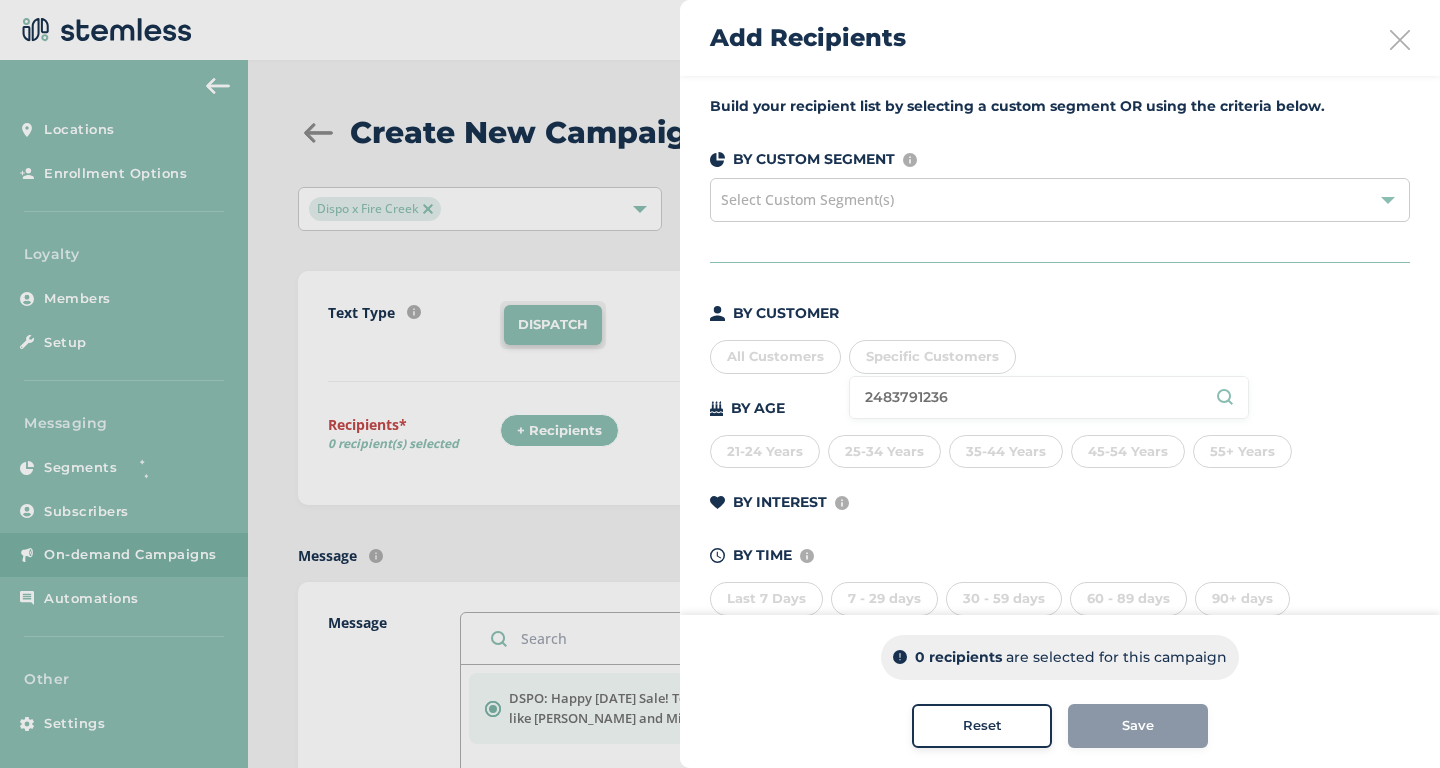 drag, startPoint x: 957, startPoint y: 397, endPoint x: 856, endPoint y: 397, distance: 101 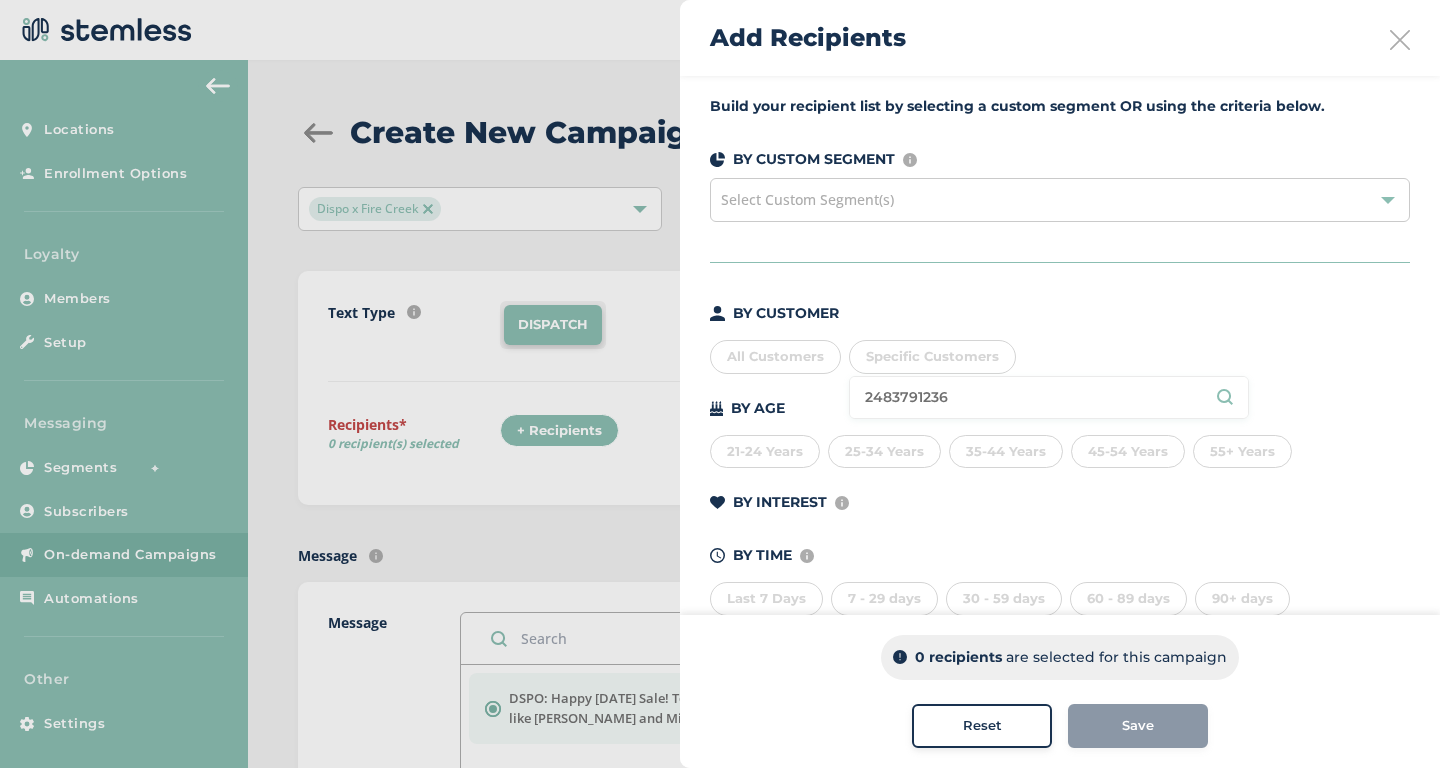 click on "2483791236" at bounding box center (1049, 397) 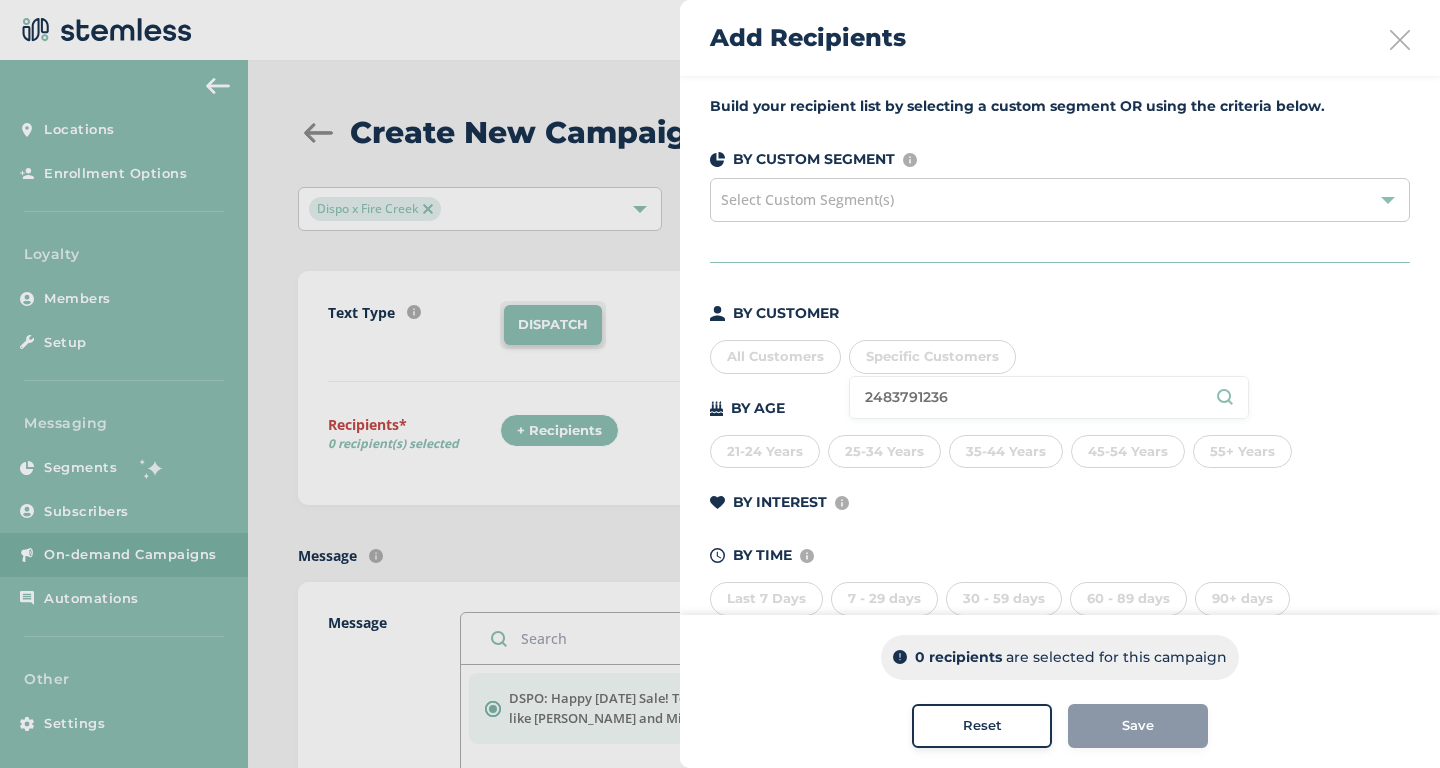 click on "Add Recipients" at bounding box center [1060, 38] 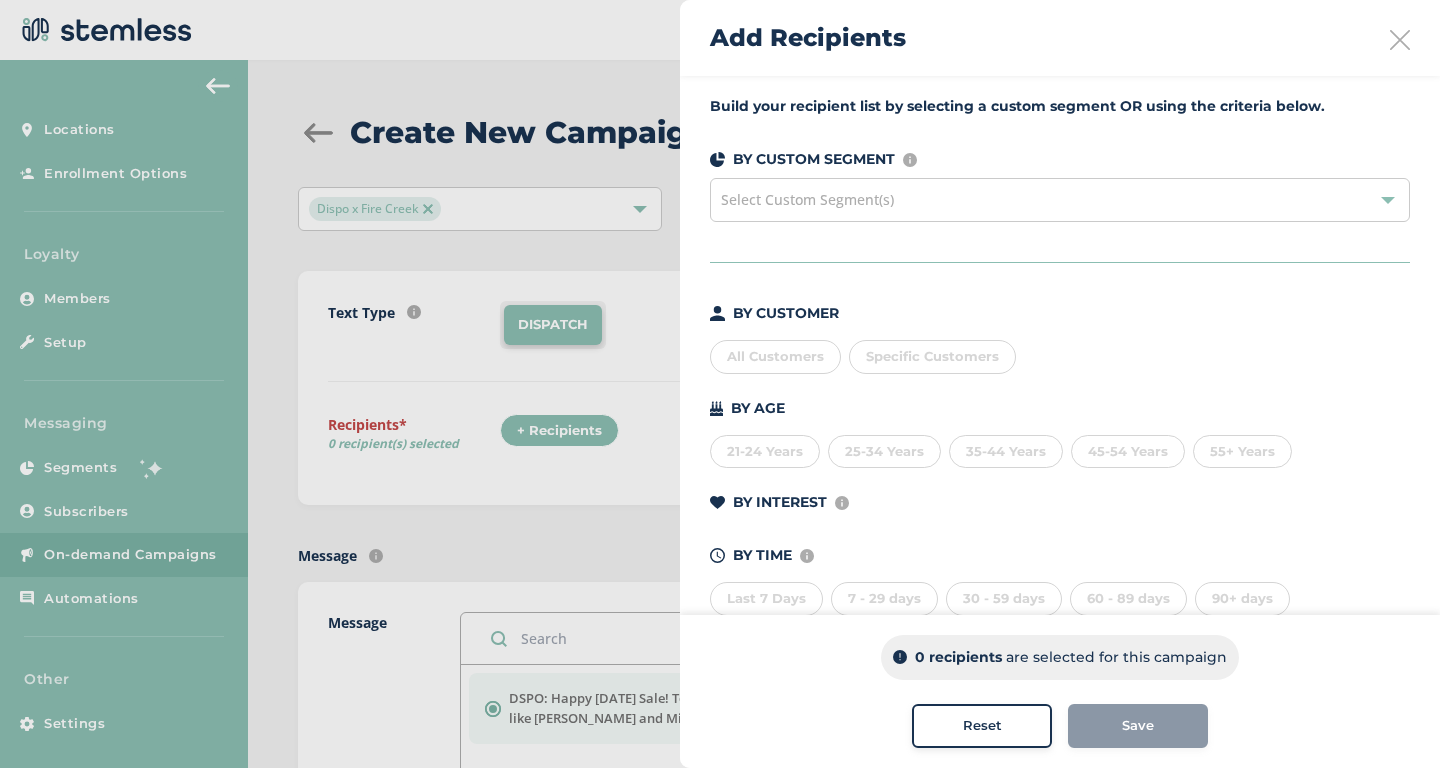click on "Add Recipients" at bounding box center [1060, 38] 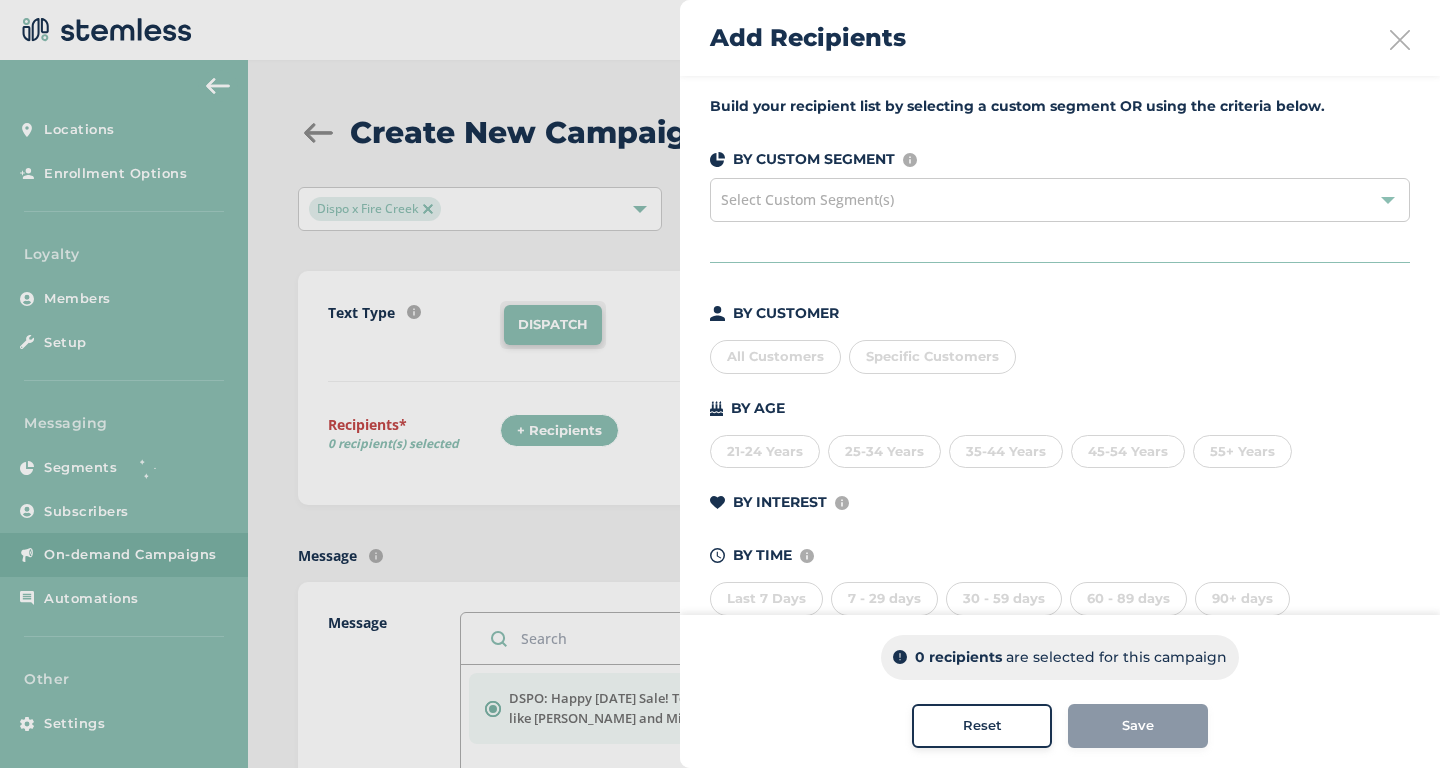 click at bounding box center (1400, 40) 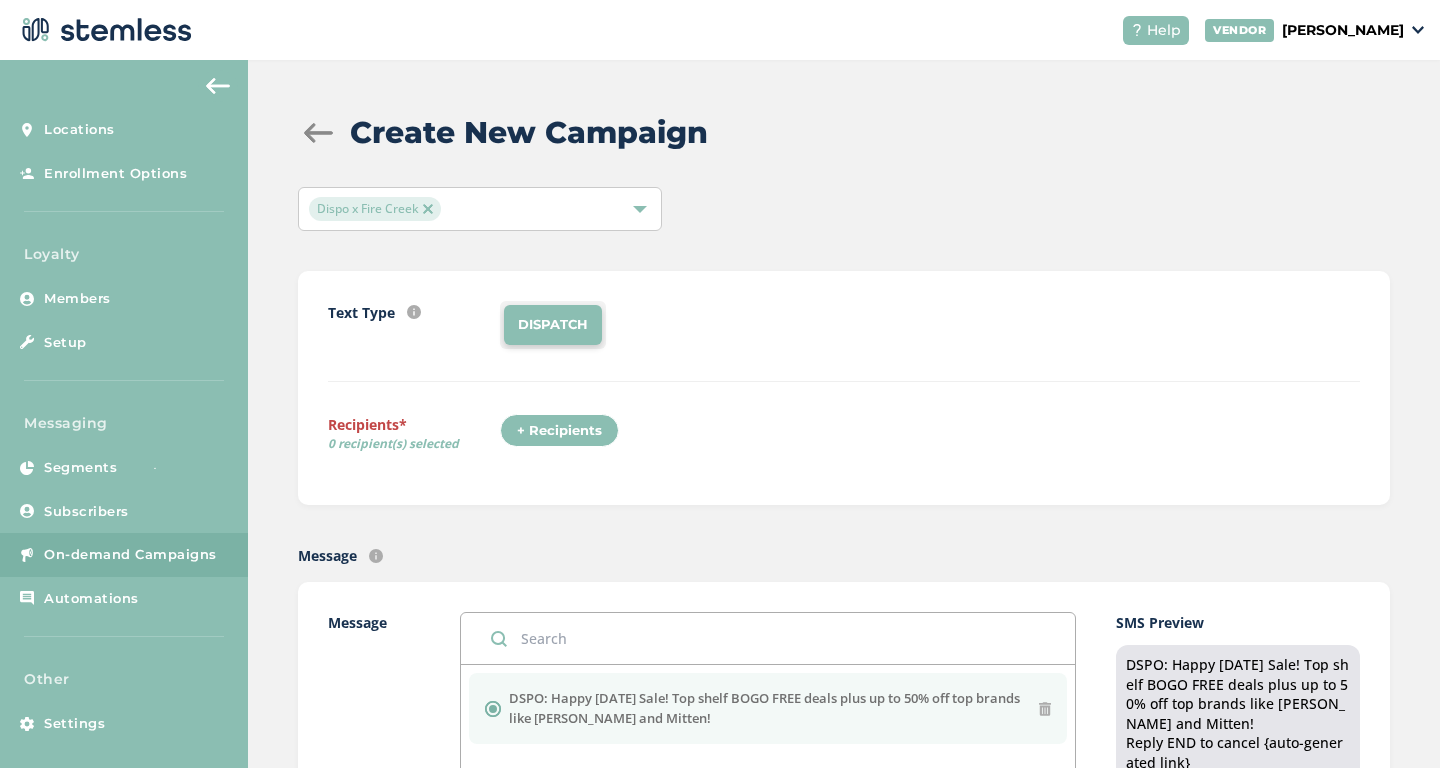 click at bounding box center (428, 209) 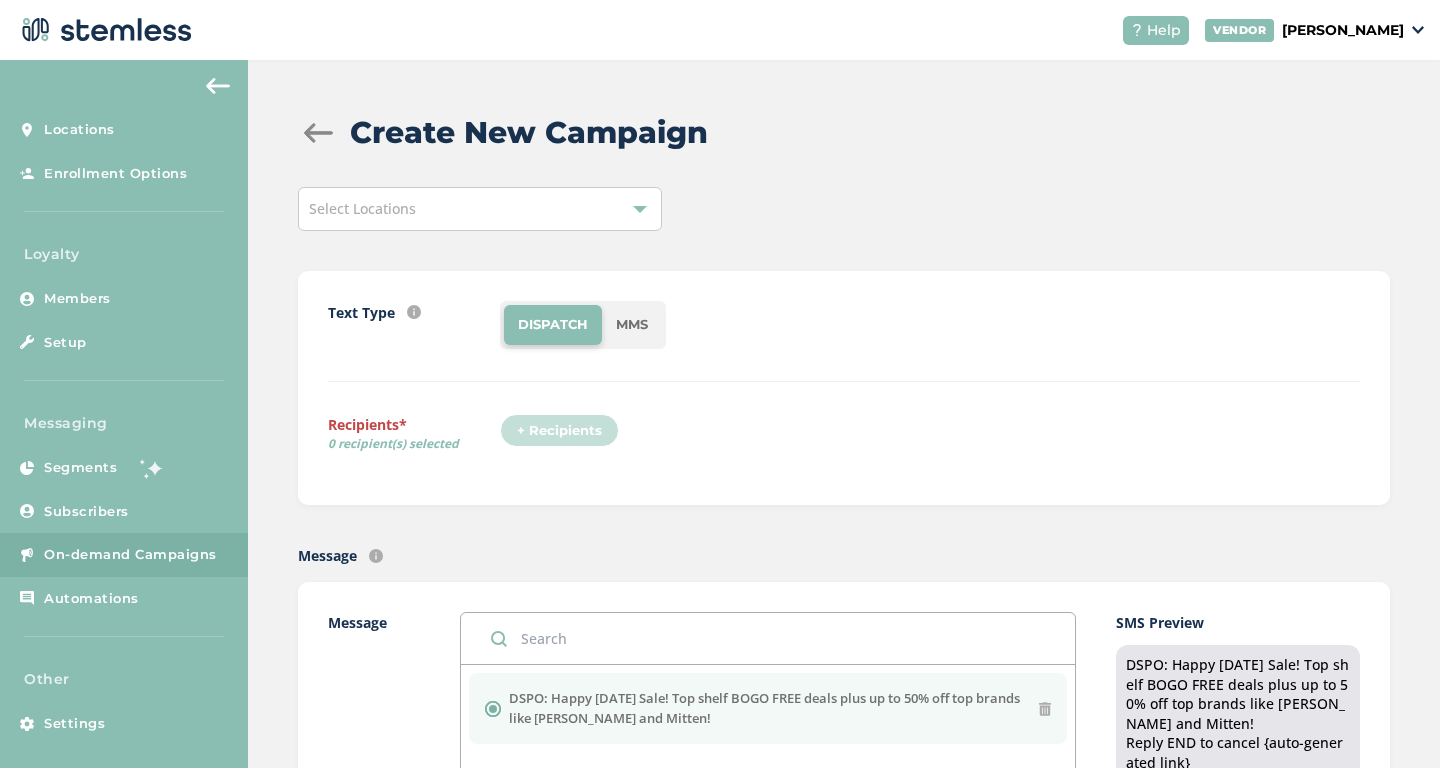 click on "On-demand Campaigns" at bounding box center [130, 555] 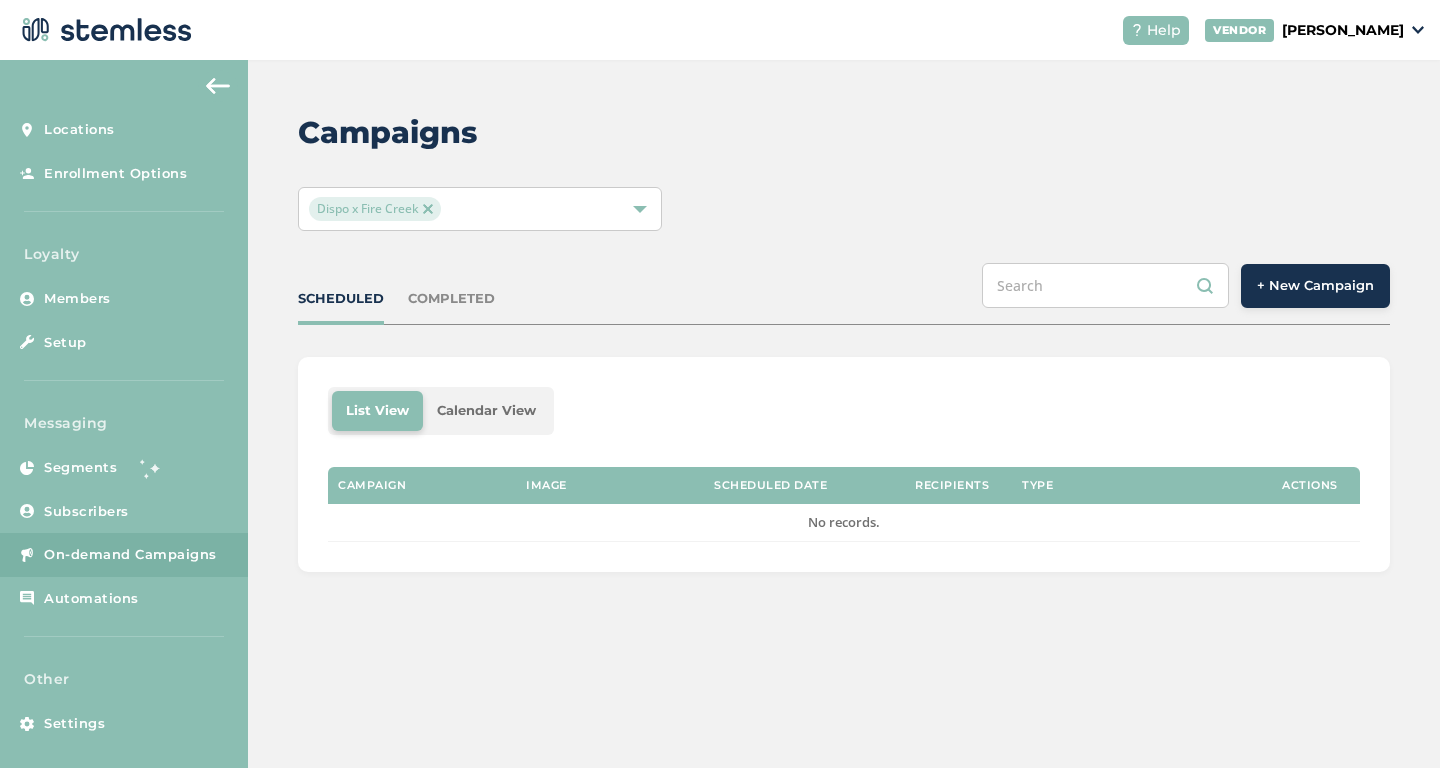 click on "Dispo x Fire Creek" at bounding box center (375, 209) 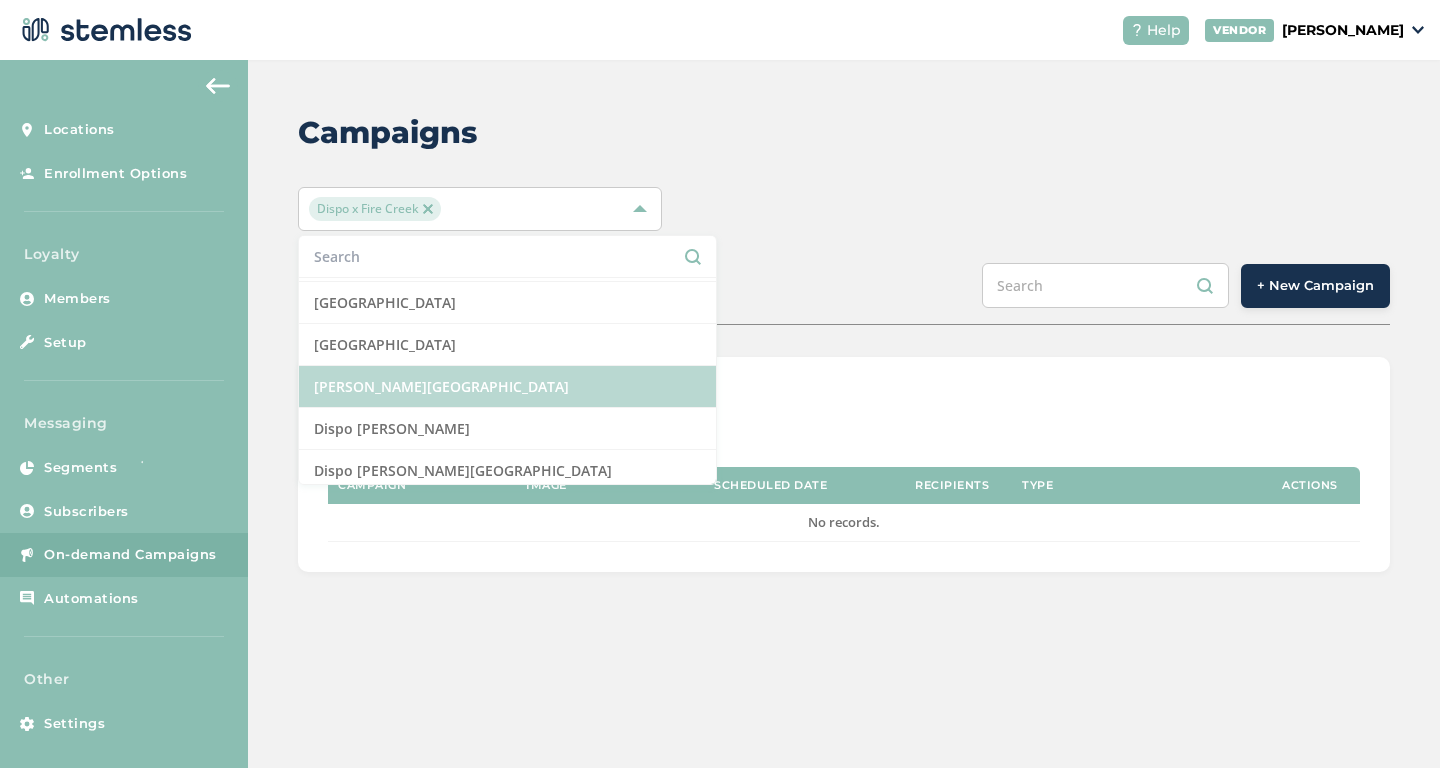 click on "[PERSON_NAME][GEOGRAPHIC_DATA]" at bounding box center [507, 387] 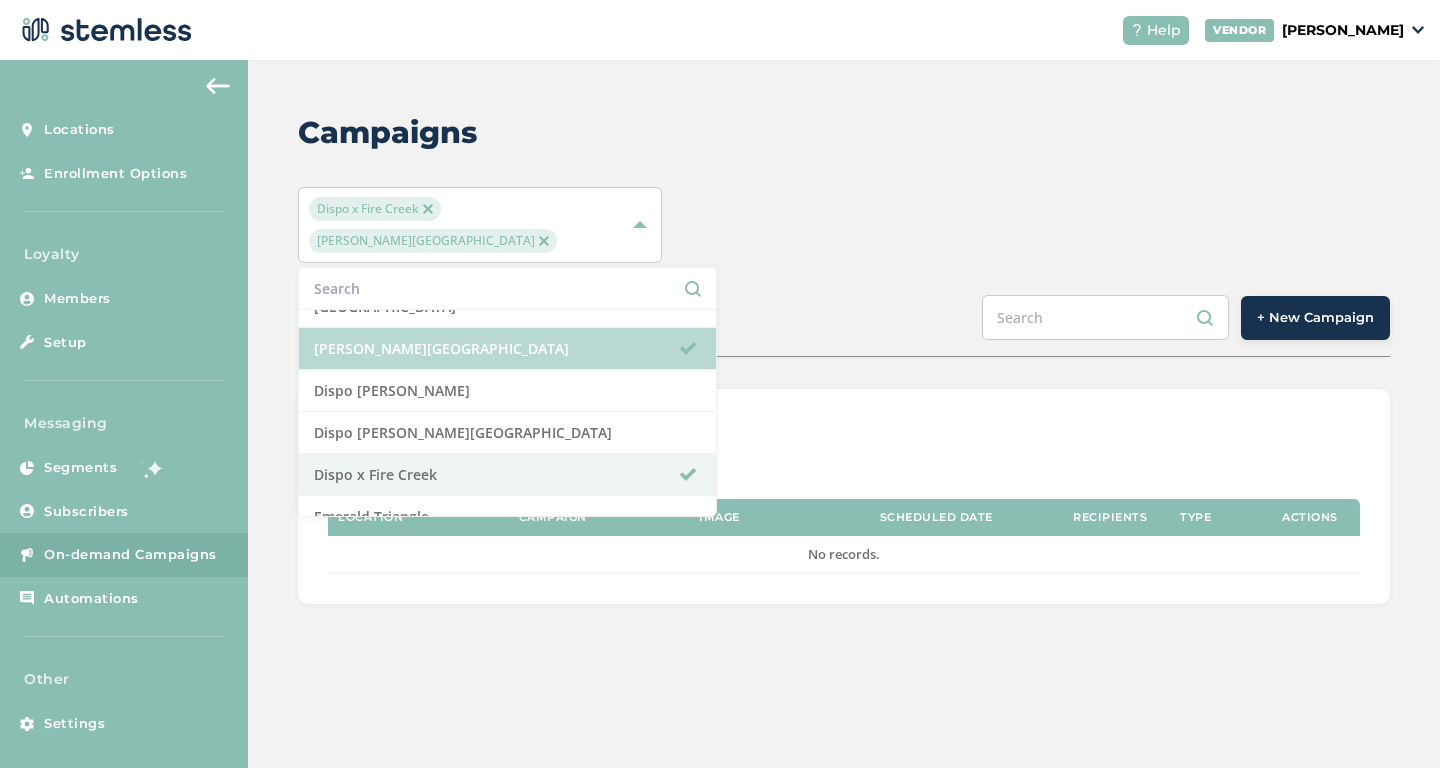 scroll, scrollTop: 403, scrollLeft: 0, axis: vertical 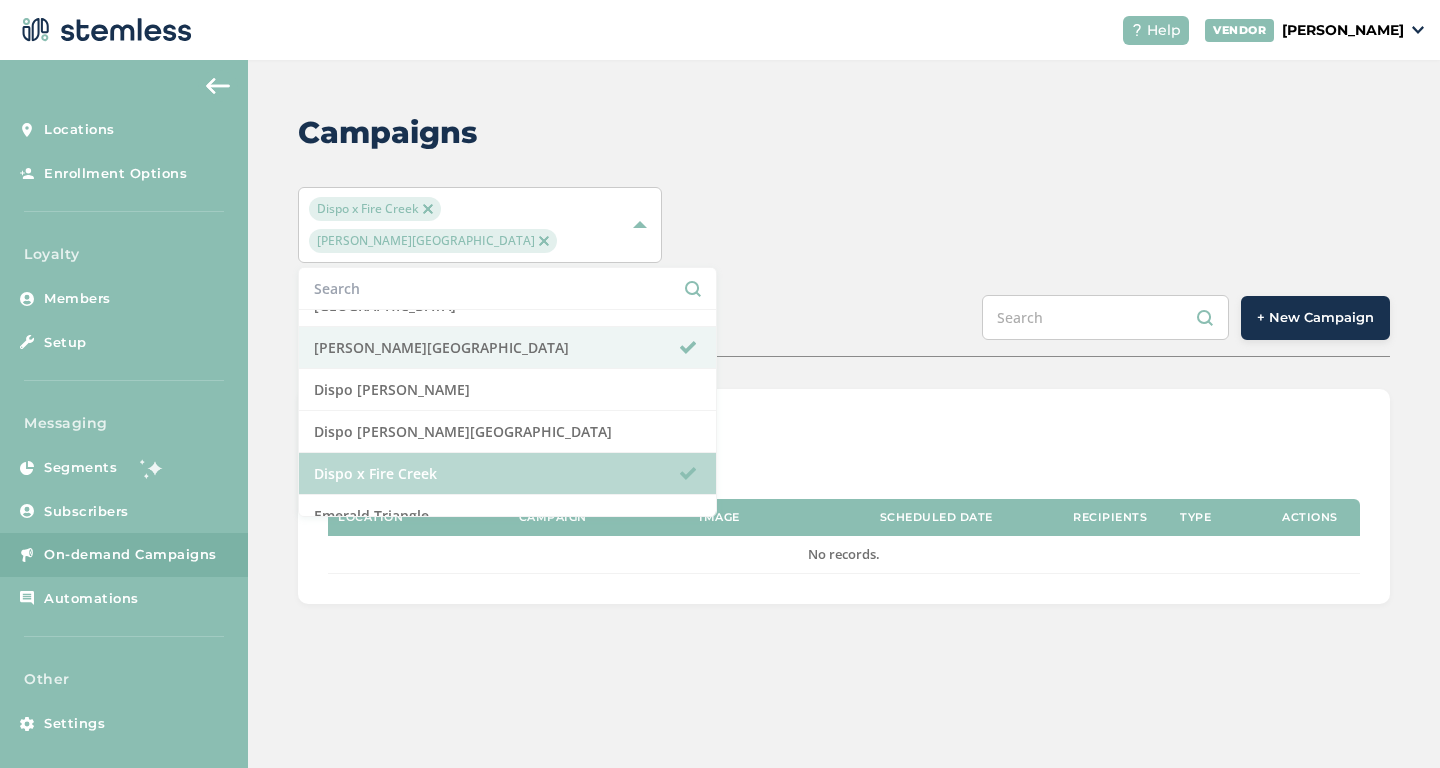 click on "Dispo x Fire Creek" at bounding box center [507, 474] 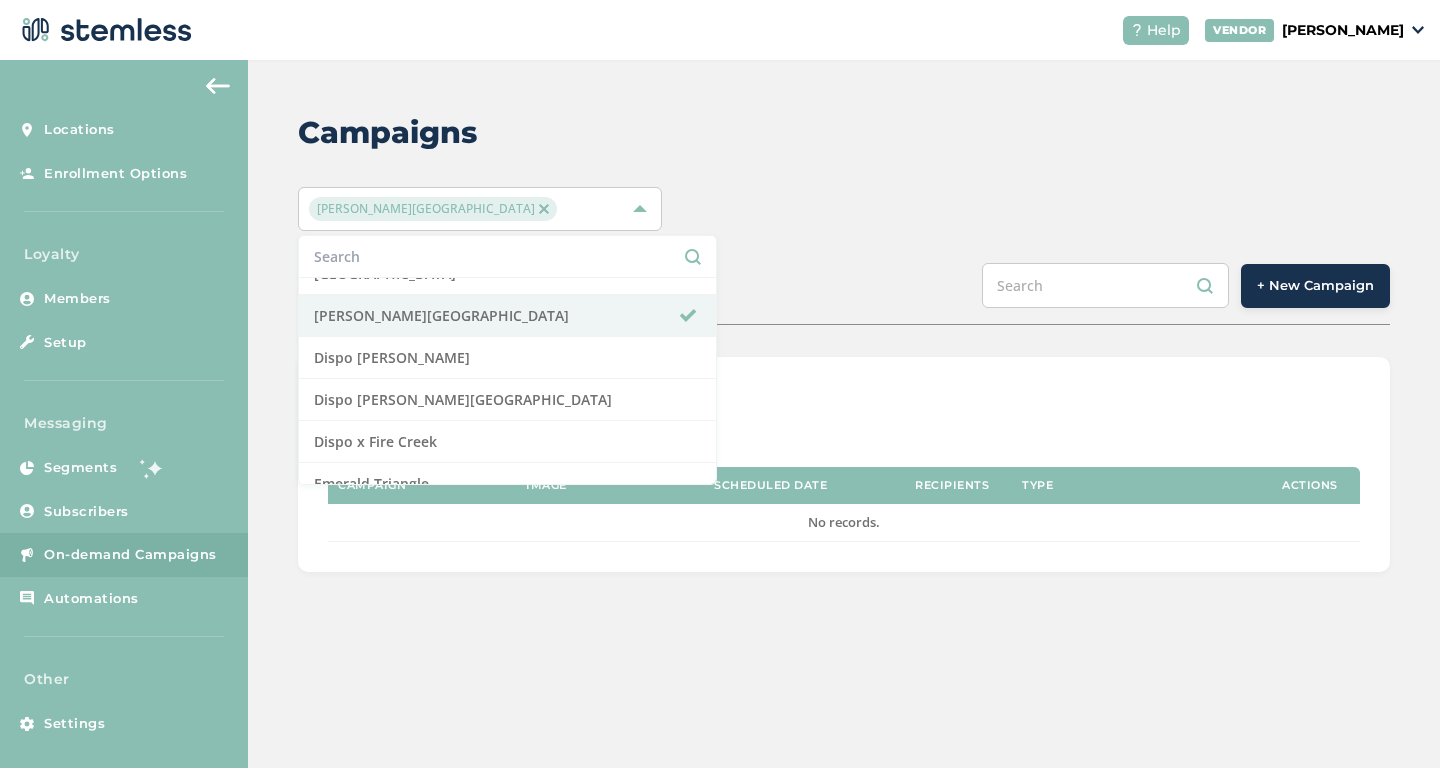 click on "[PERSON_NAME][GEOGRAPHIC_DATA]   Select All   Amazing Botanicals   [PERSON_NAME] Dispensary   [GEOGRAPHIC_DATA] - [PERSON_NAME][GEOGRAPHIC_DATA]   [GEOGRAPHIC_DATA] - [GEOGRAPHIC_DATA]   Cannabis Club   [GEOGRAPHIC_DATA]   [GEOGRAPHIC_DATA]   [GEOGRAPHIC_DATA] [GEOGRAPHIC_DATA] [GEOGRAPHIC_DATA][PERSON_NAME]   Dispo [GEOGRAPHIC_DATA] [PERSON_NAME][GEOGRAPHIC_DATA]   Dispo x [GEOGRAPHIC_DATA]   [GEOGRAPHIC_DATA]   [GEOGRAPHIC_DATA] Grass Table   Five Star   Get Bak'd   Gold Spectrum   Green Buddha   Green Therapy   Happy Hippo   Jesters Joint   Joyology - All (minus Centerline)   Joyology - Centerline   King Tut's Cannabis   Klamath Falls Cannabis   Lava Leaf Organics   Lucky Lion   March and Ash   Mellow Fellow   Moses Roses   [PERSON_NAME] Meds   Mystic Cannabis [PERSON_NAME] Oak   Mystic Cannabis Memphis   Nexleaf   oHHo  Red Star   INACTIVE  Redi   Roadrunner Organics   Rogue Valley Cannabis   Royal Kush   Slocal [PERSON_NAME][GEOGRAPHIC_DATA]   Slocal Roots - Root One   Slocal Roots - [GEOGRAPHIC_DATA][PERSON_NAME]   Sluggers   Smokeland   Spores Detroit   Sugarbudz   The Re-Up   The Row House   Trap Stars New Buffalo" at bounding box center (844, 209) 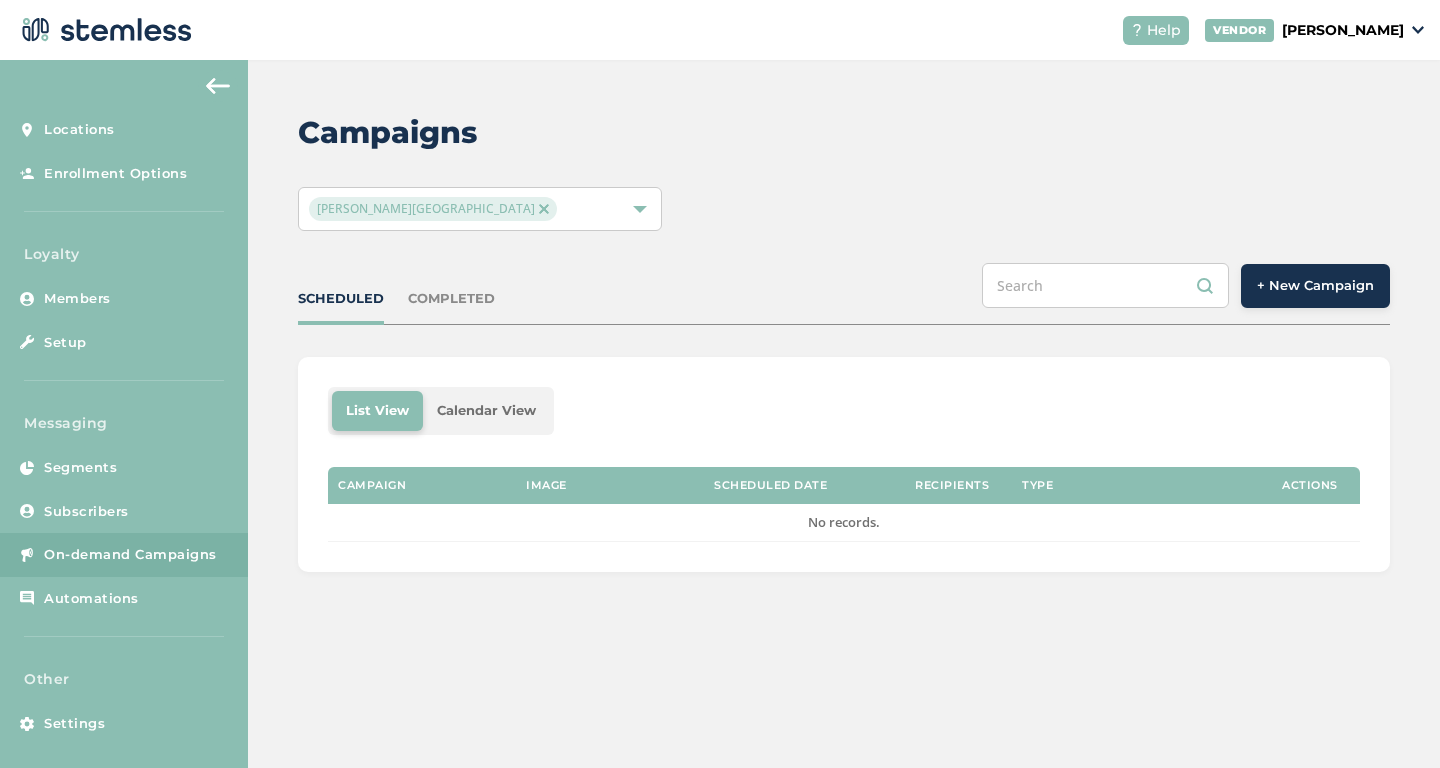 click on "+ New Campaign" at bounding box center (1315, 286) 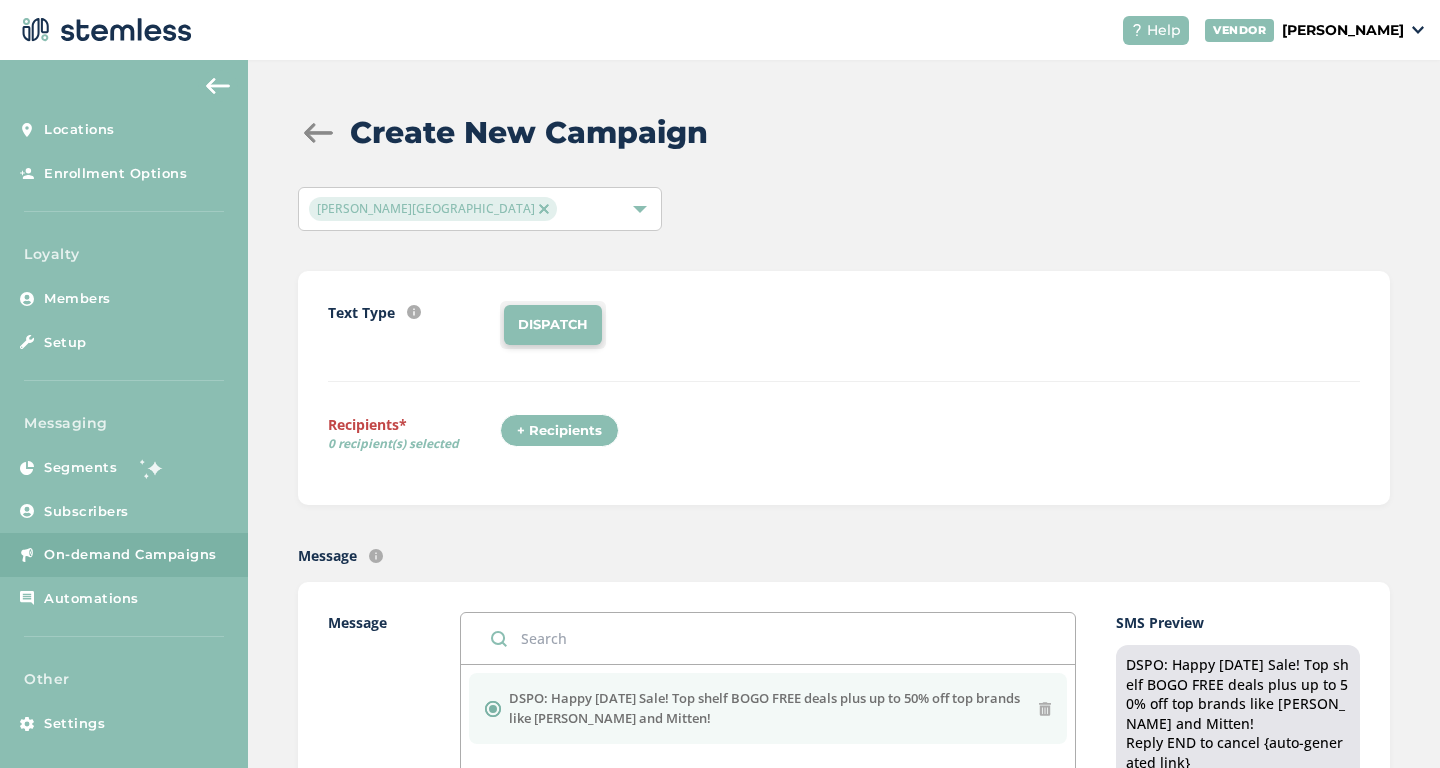 click on "+ Recipients" at bounding box center (559, 431) 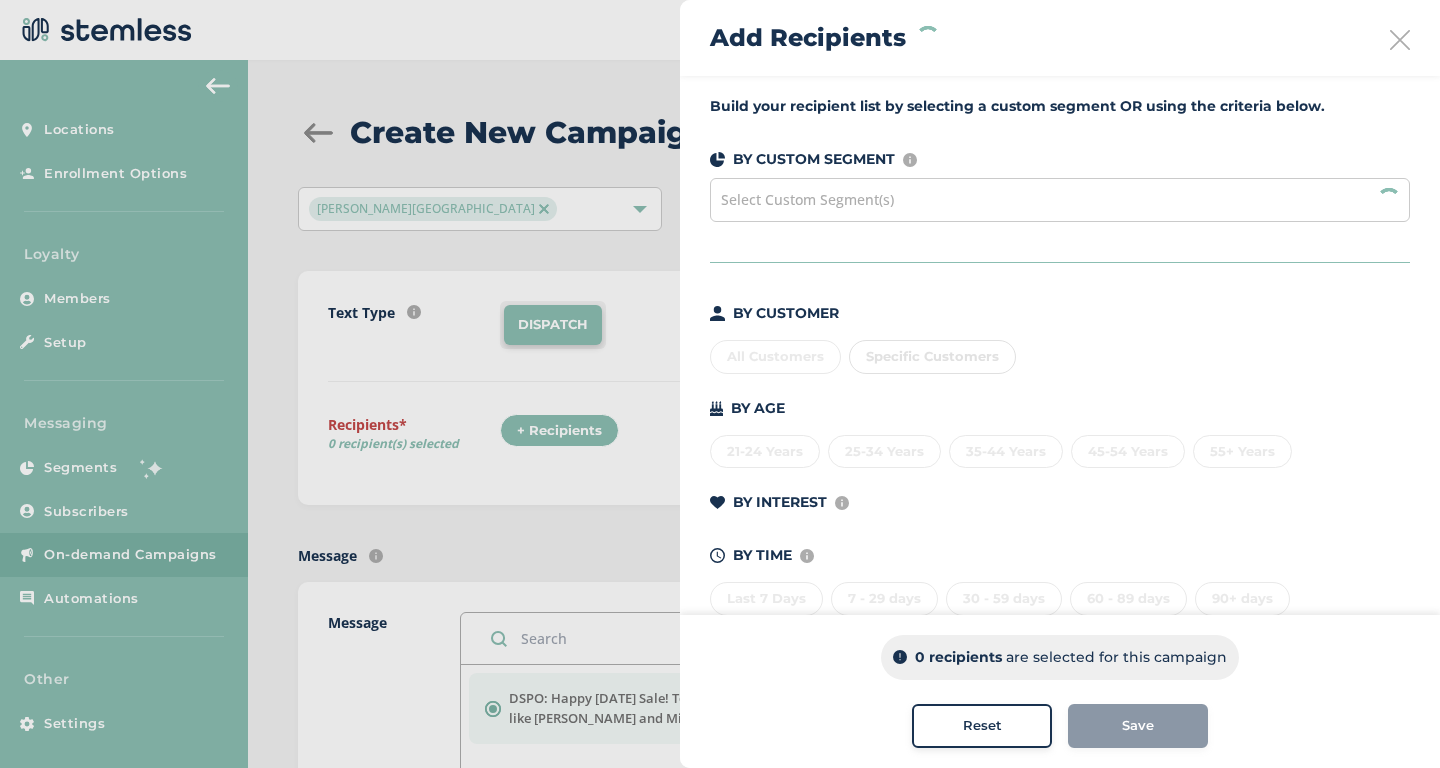 click on "Select Custom Segment(s)" at bounding box center [807, 199] 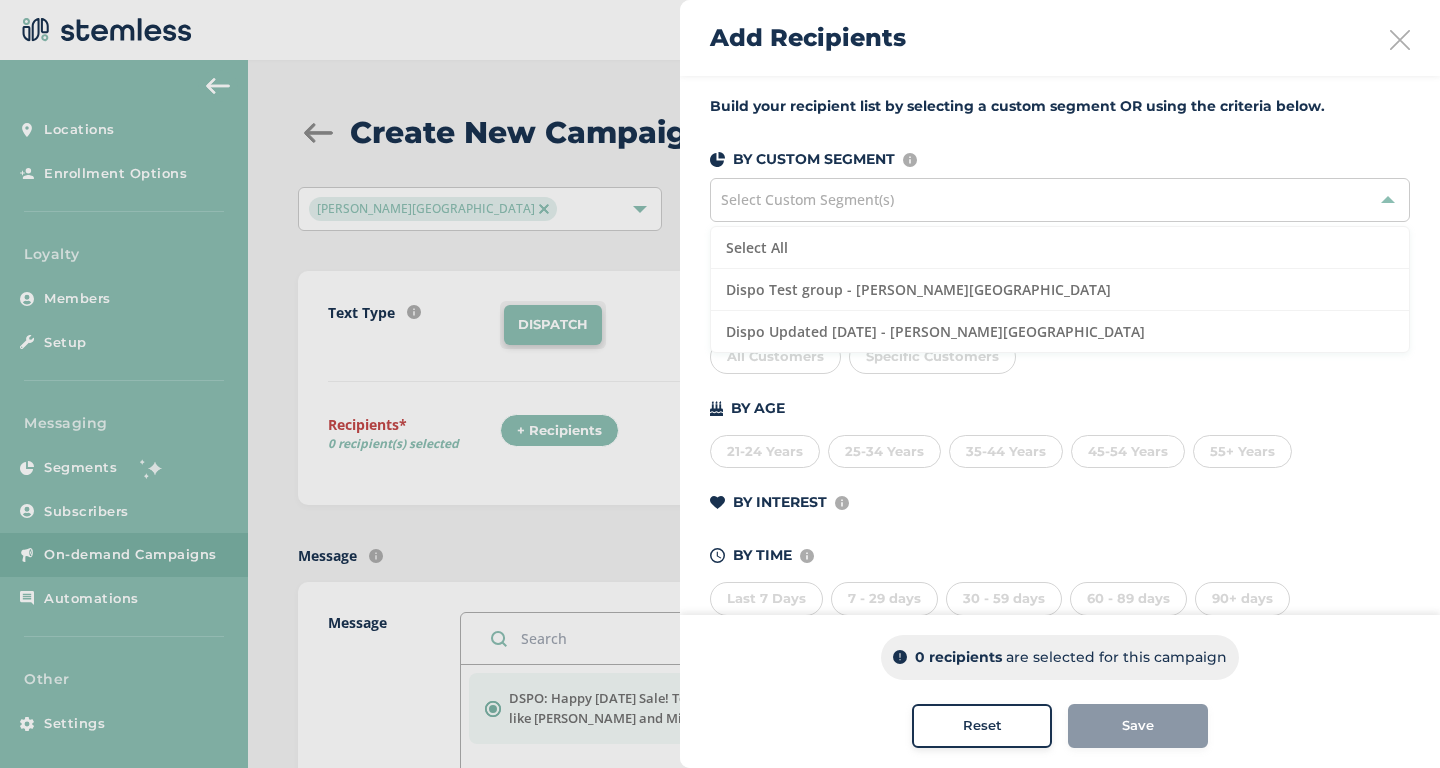 click on "All Customers  Specific Customers" at bounding box center (1060, 353) 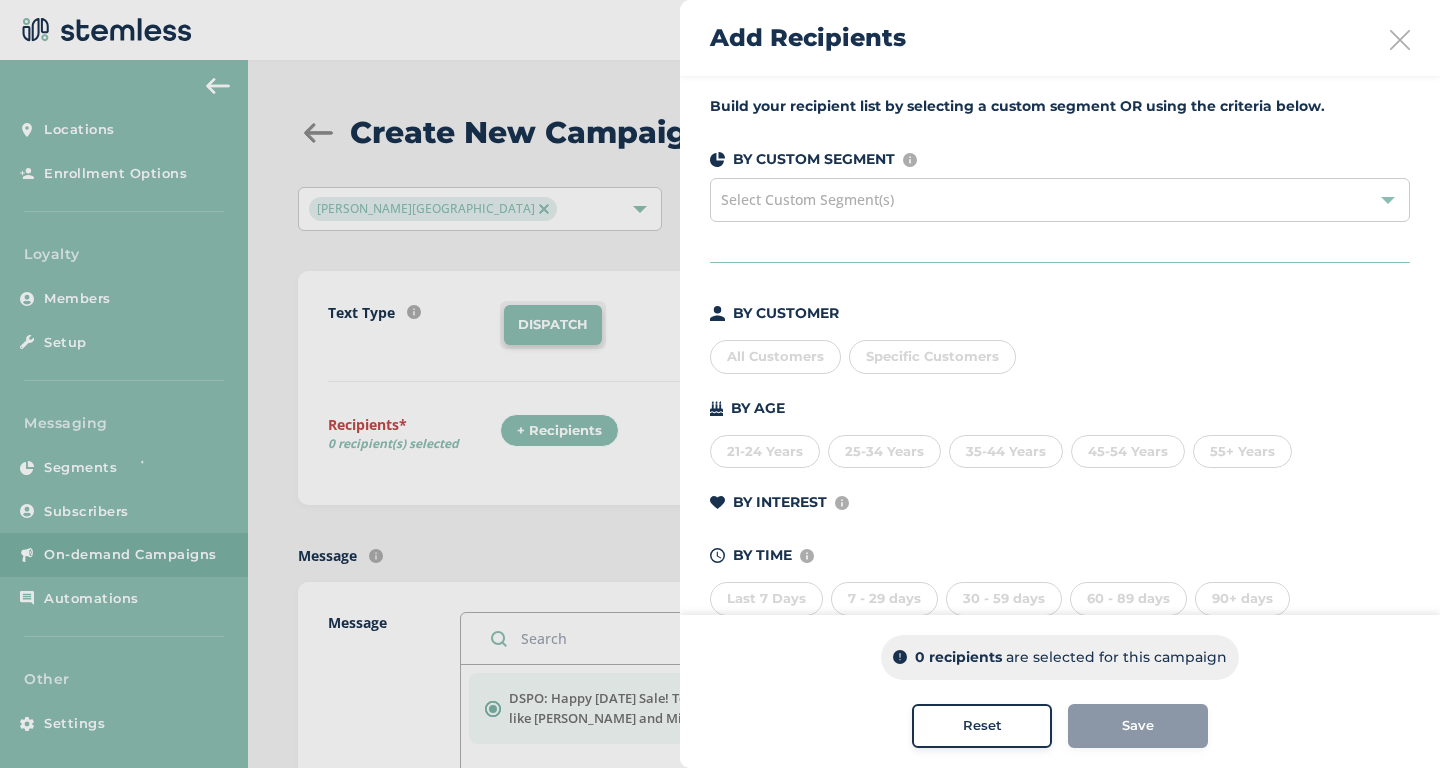 click on "Specific Customers" at bounding box center [932, 356] 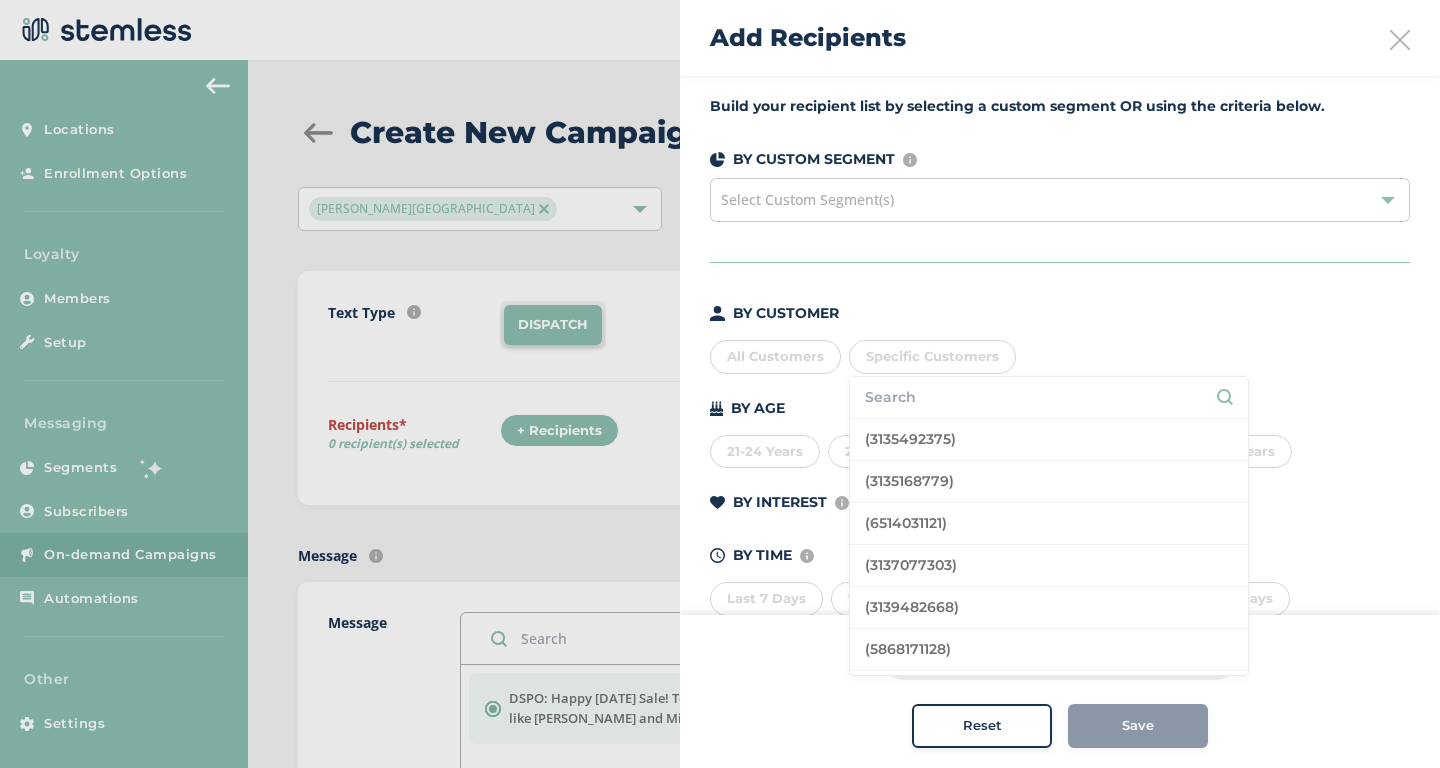 click at bounding box center [1049, 397] 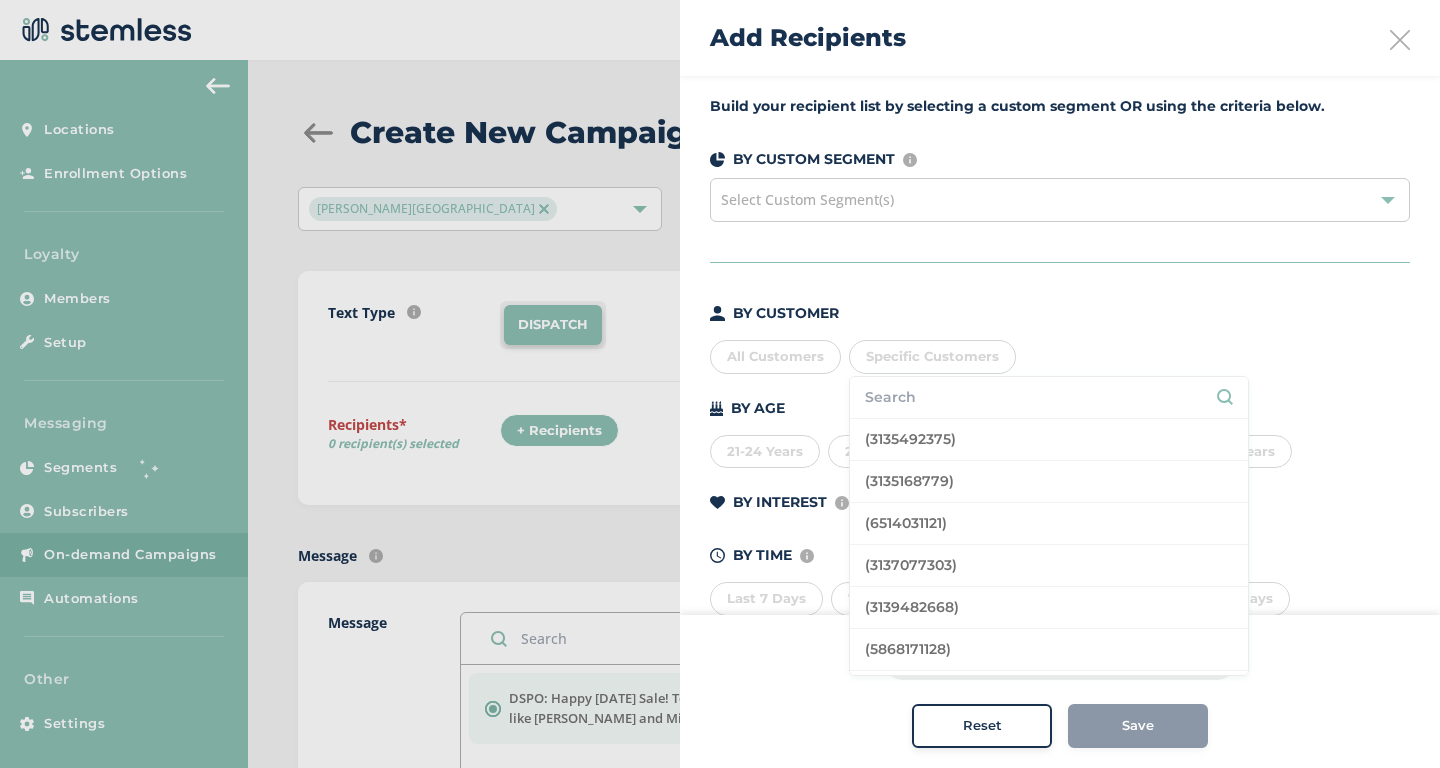 paste on "2483791236" 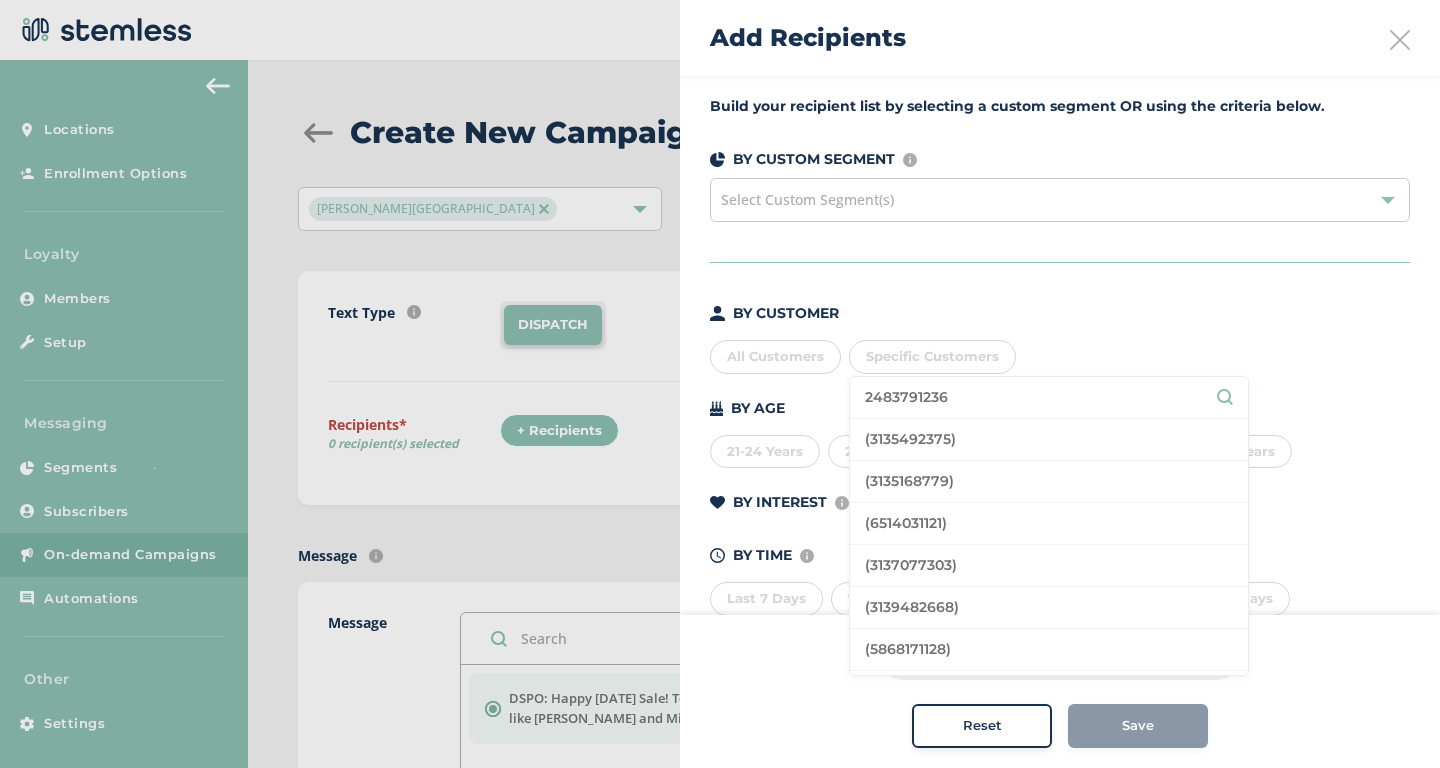 type on "2483791236" 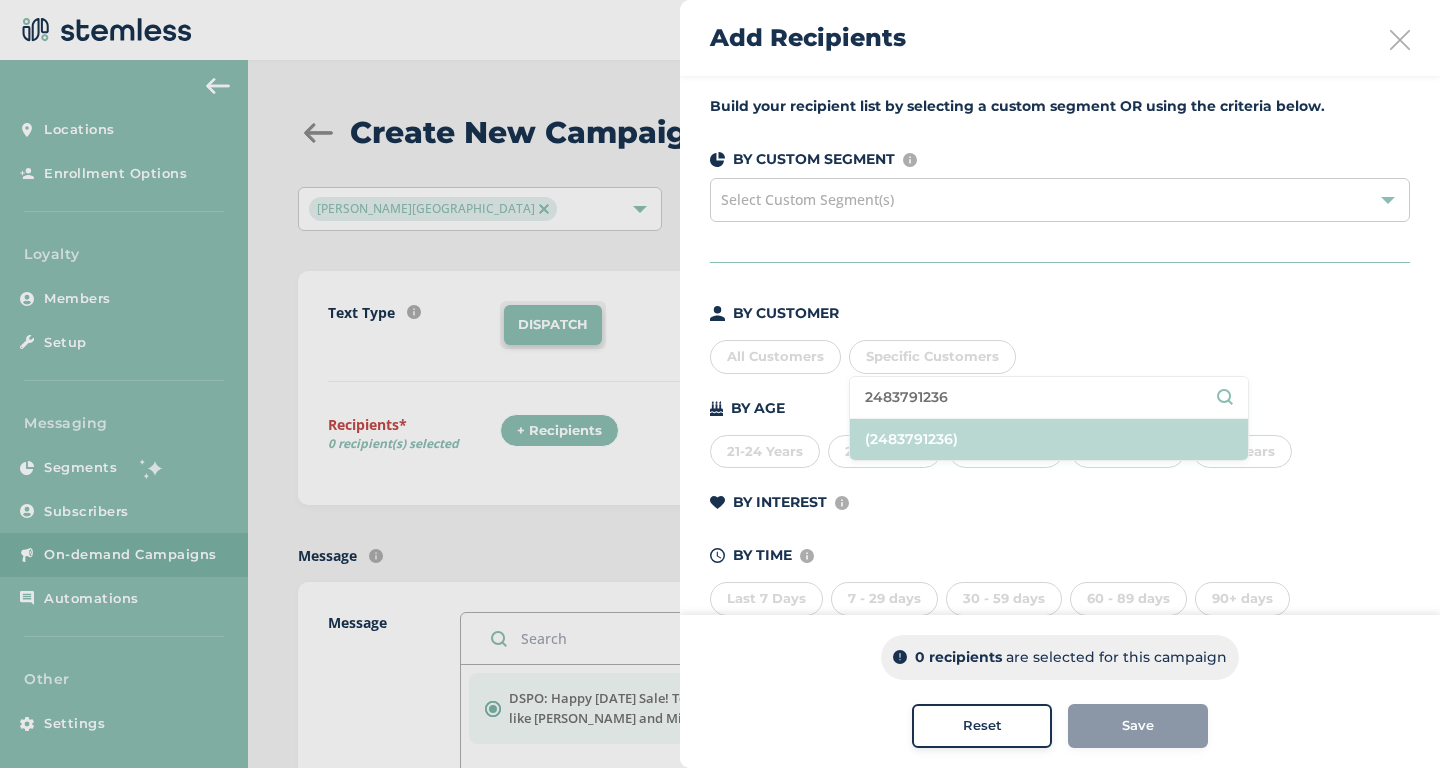 click on "(2483791236)" at bounding box center [1049, 439] 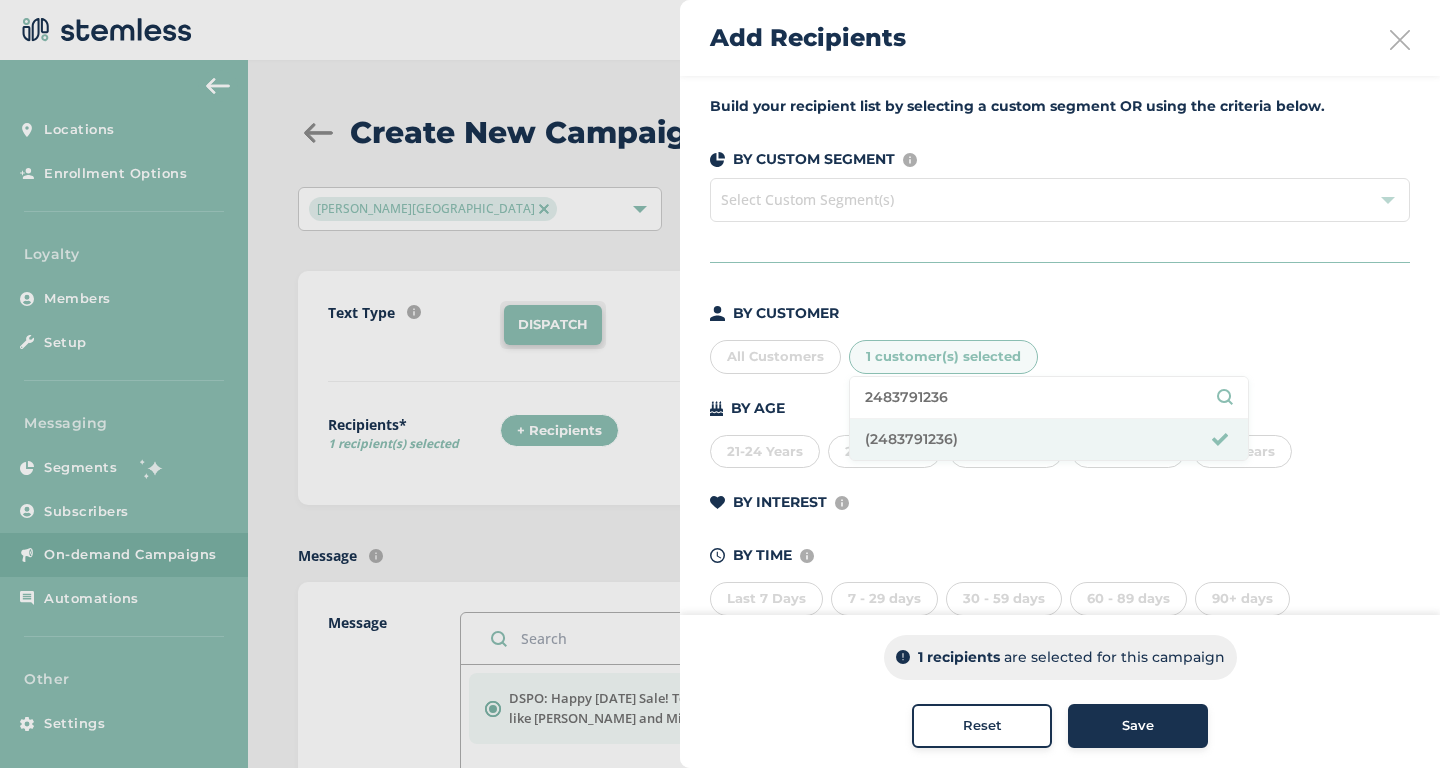 click on "BY CUSTOMER" at bounding box center [1060, 313] 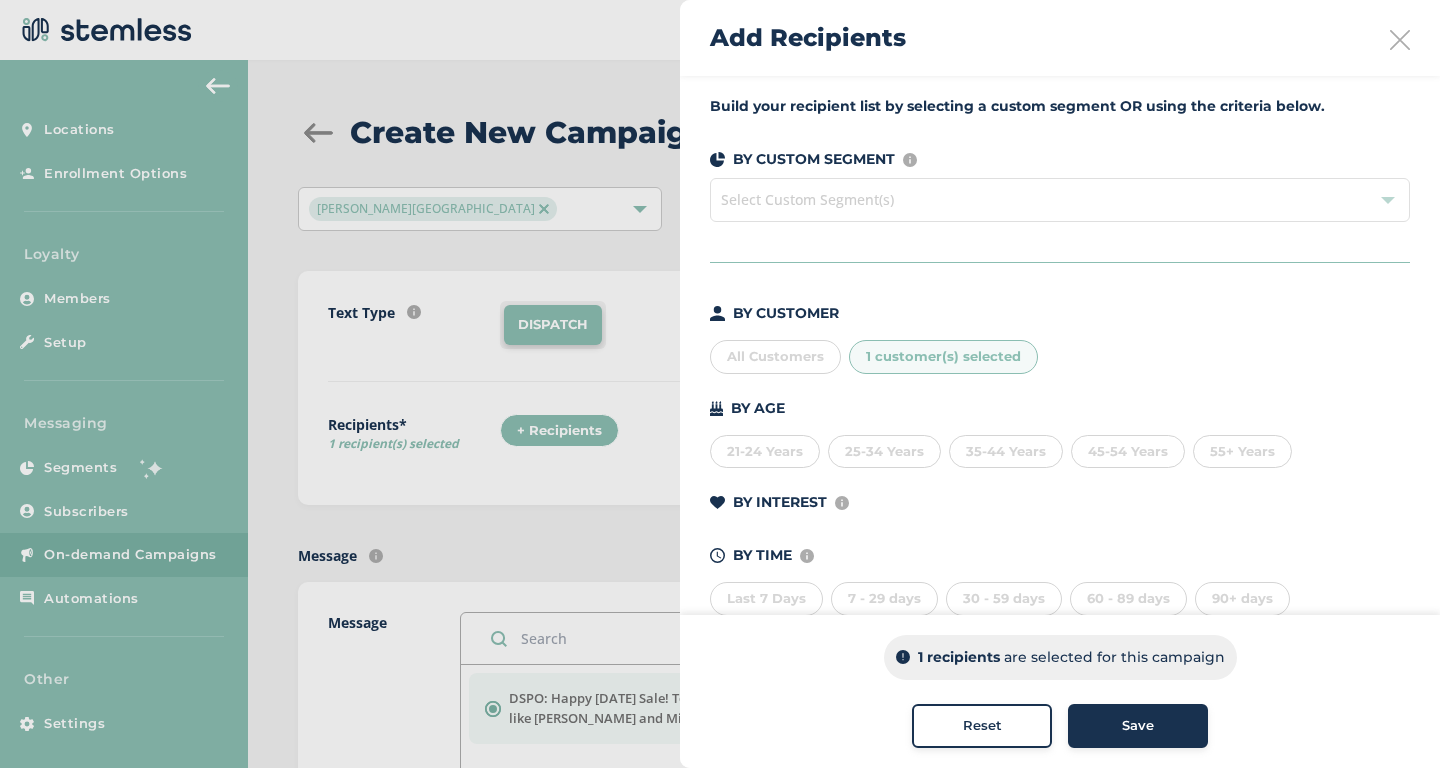 click on "Save" at bounding box center (1138, 726) 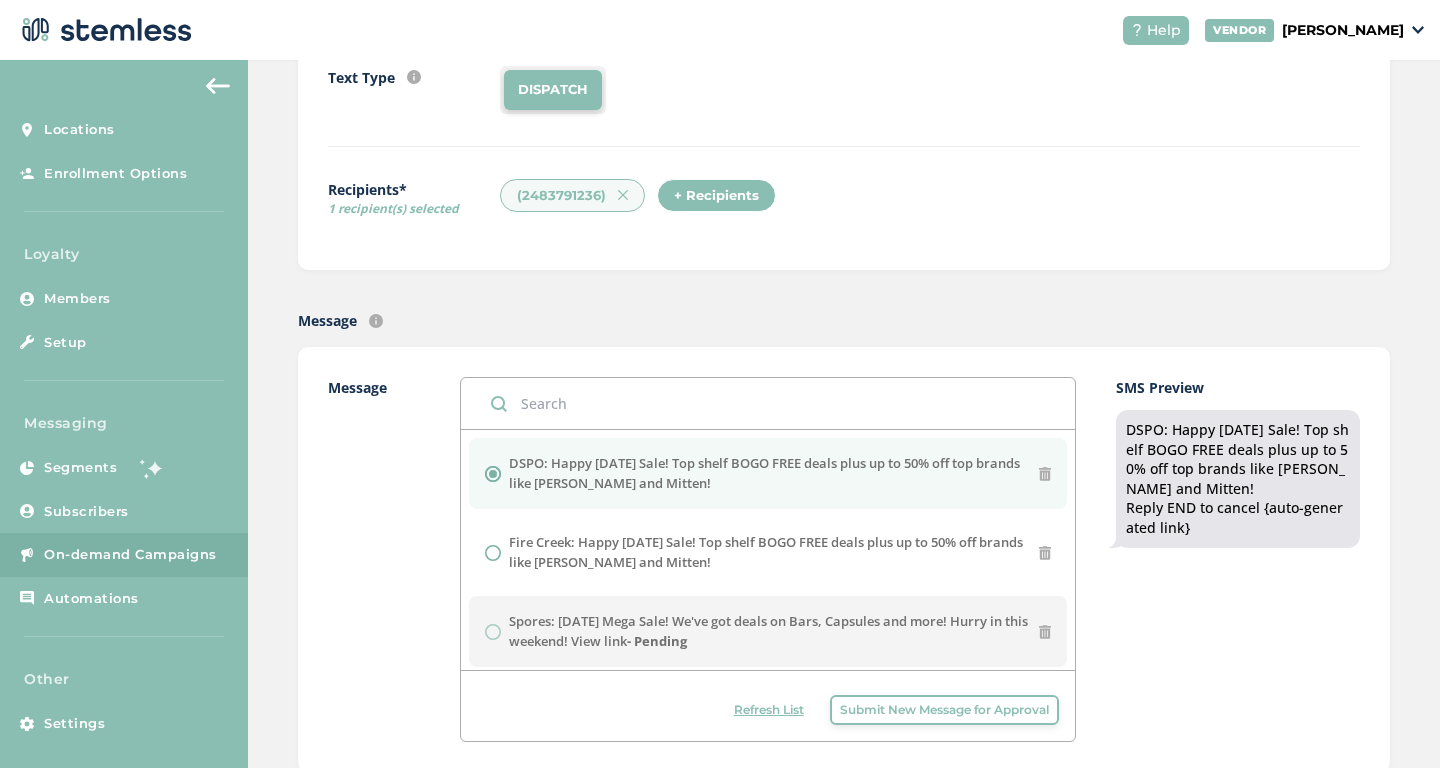 scroll, scrollTop: 245, scrollLeft: 0, axis: vertical 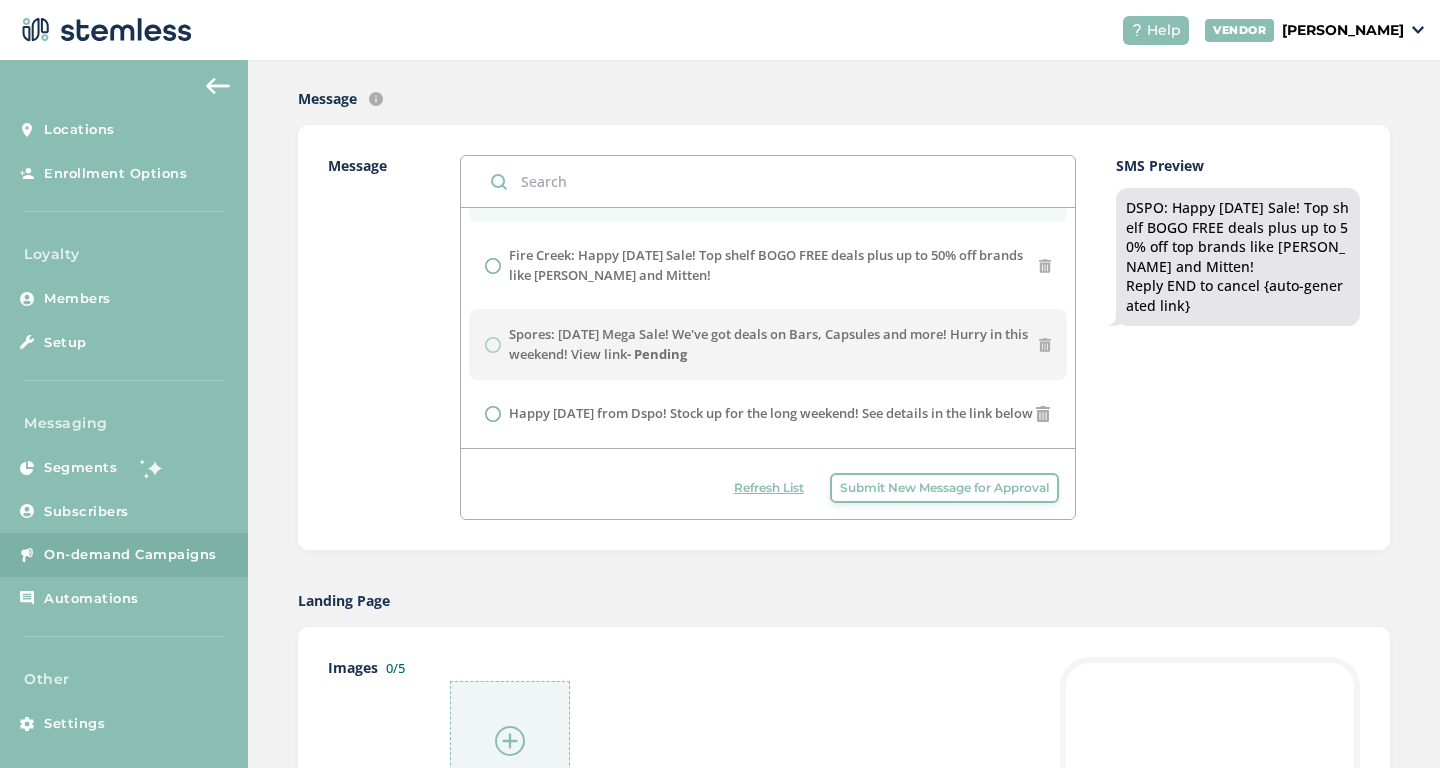 click at bounding box center (510, 741) 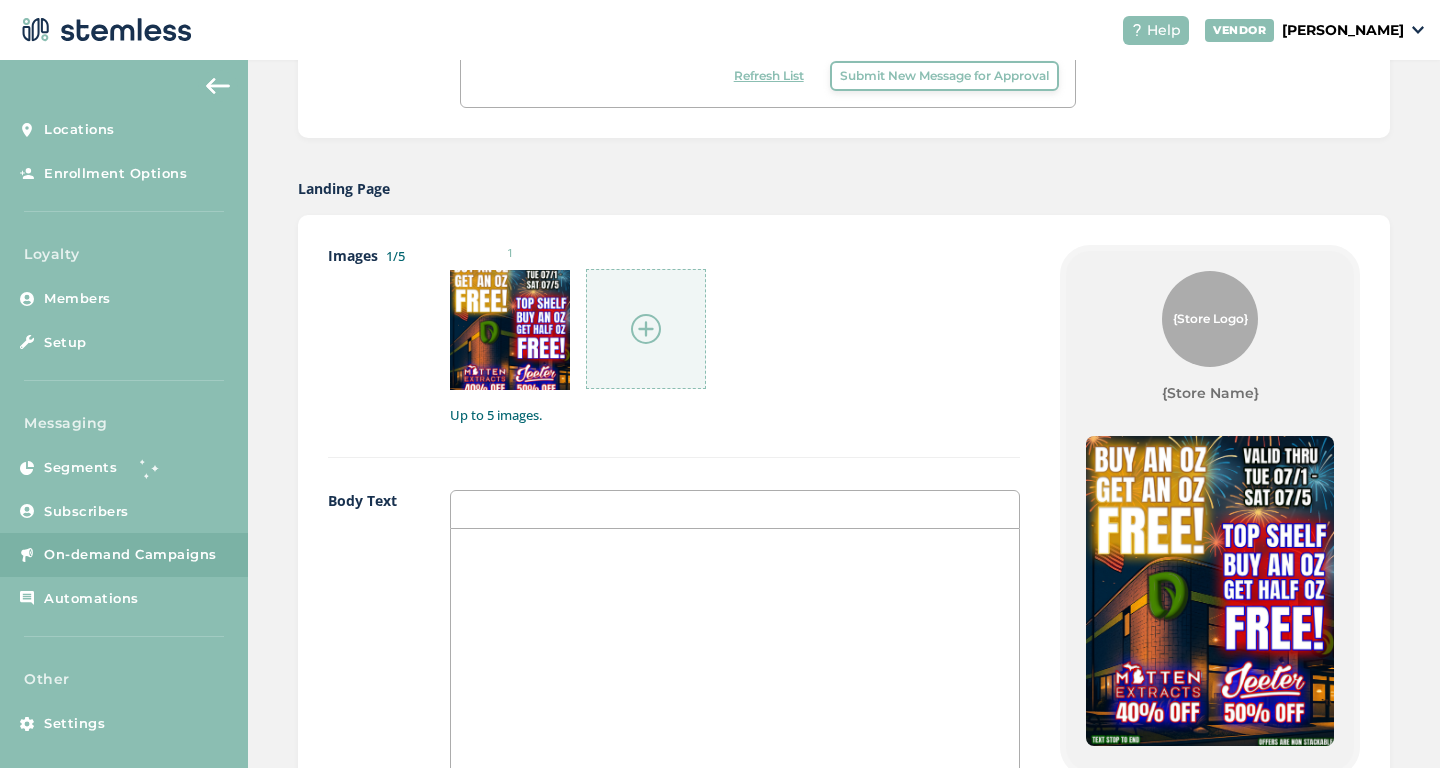 scroll, scrollTop: 977, scrollLeft: 0, axis: vertical 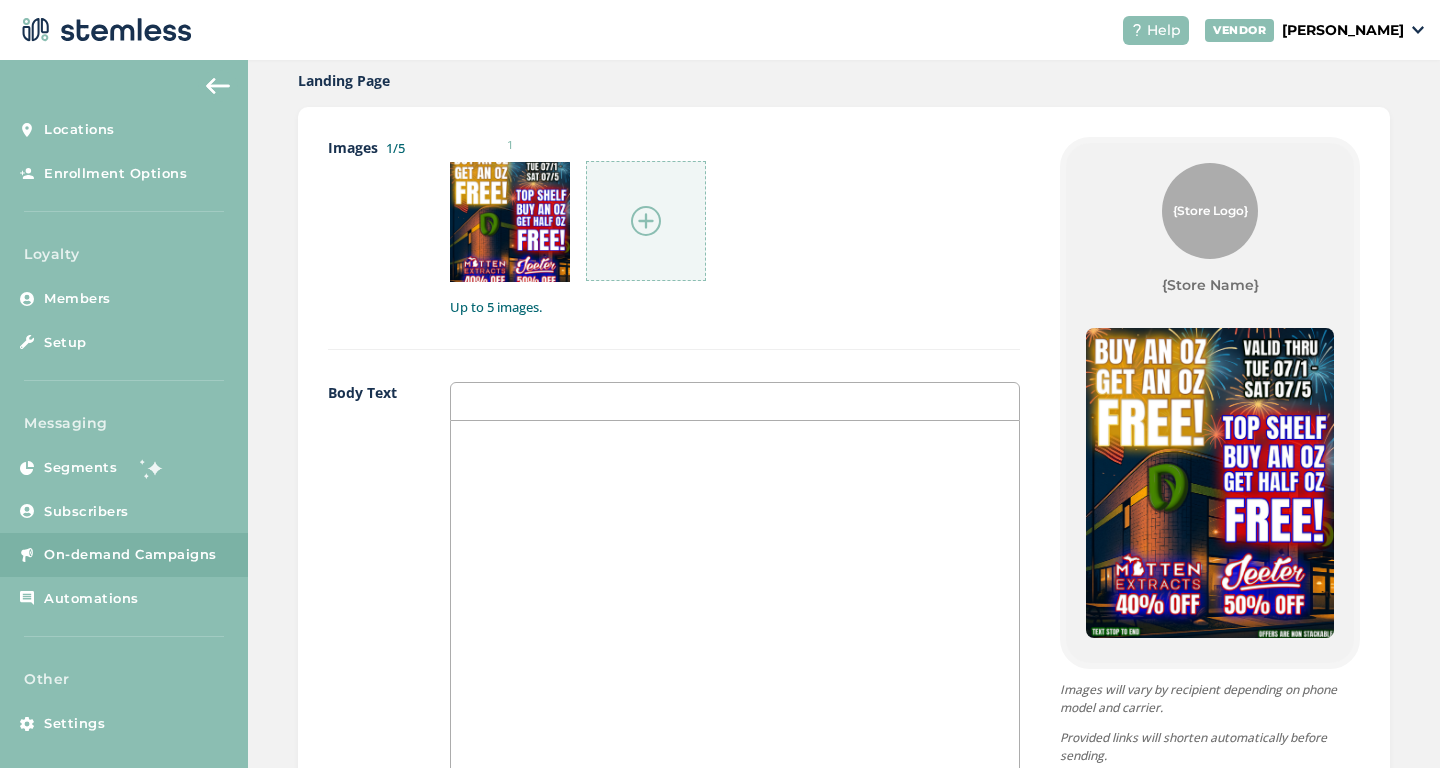 click at bounding box center (735, 442) 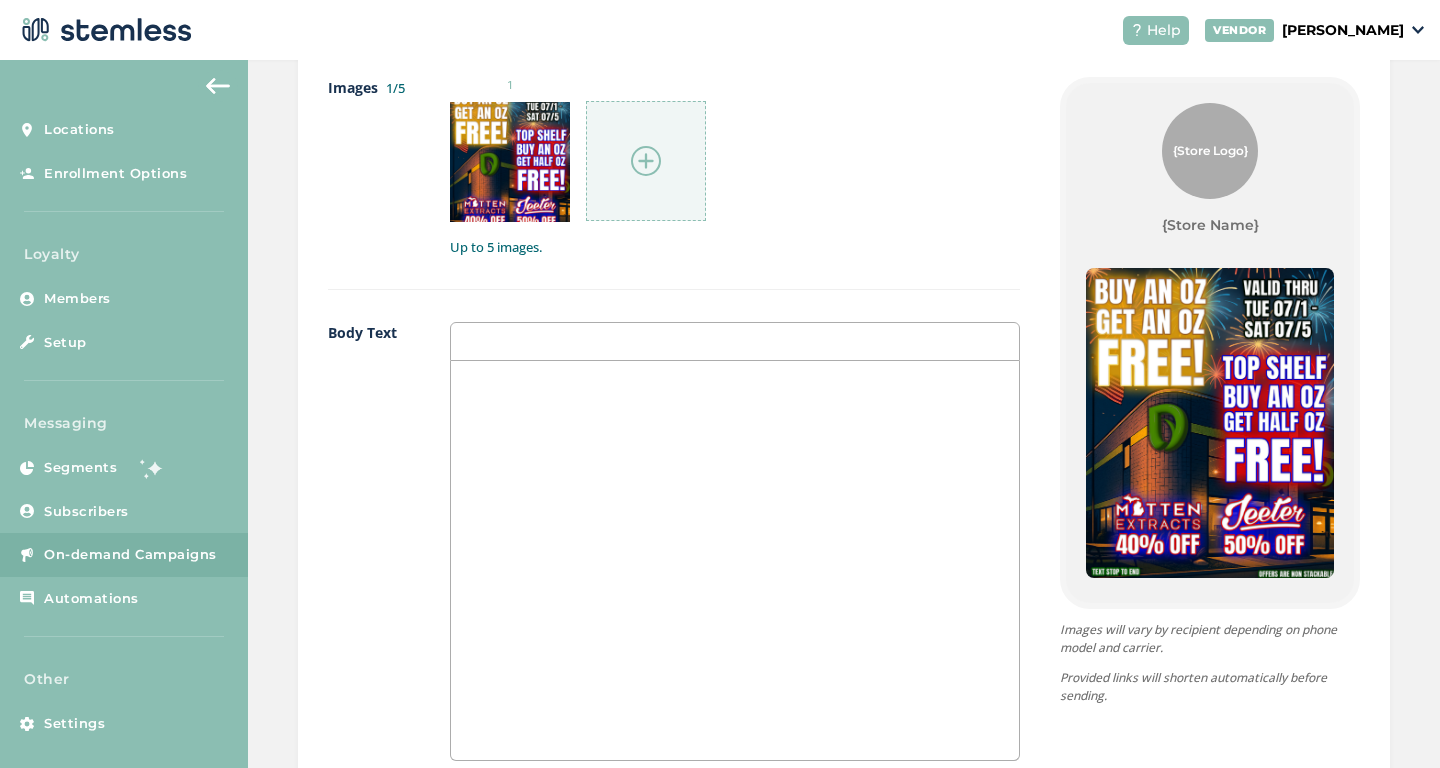 scroll, scrollTop: 1046, scrollLeft: 0, axis: vertical 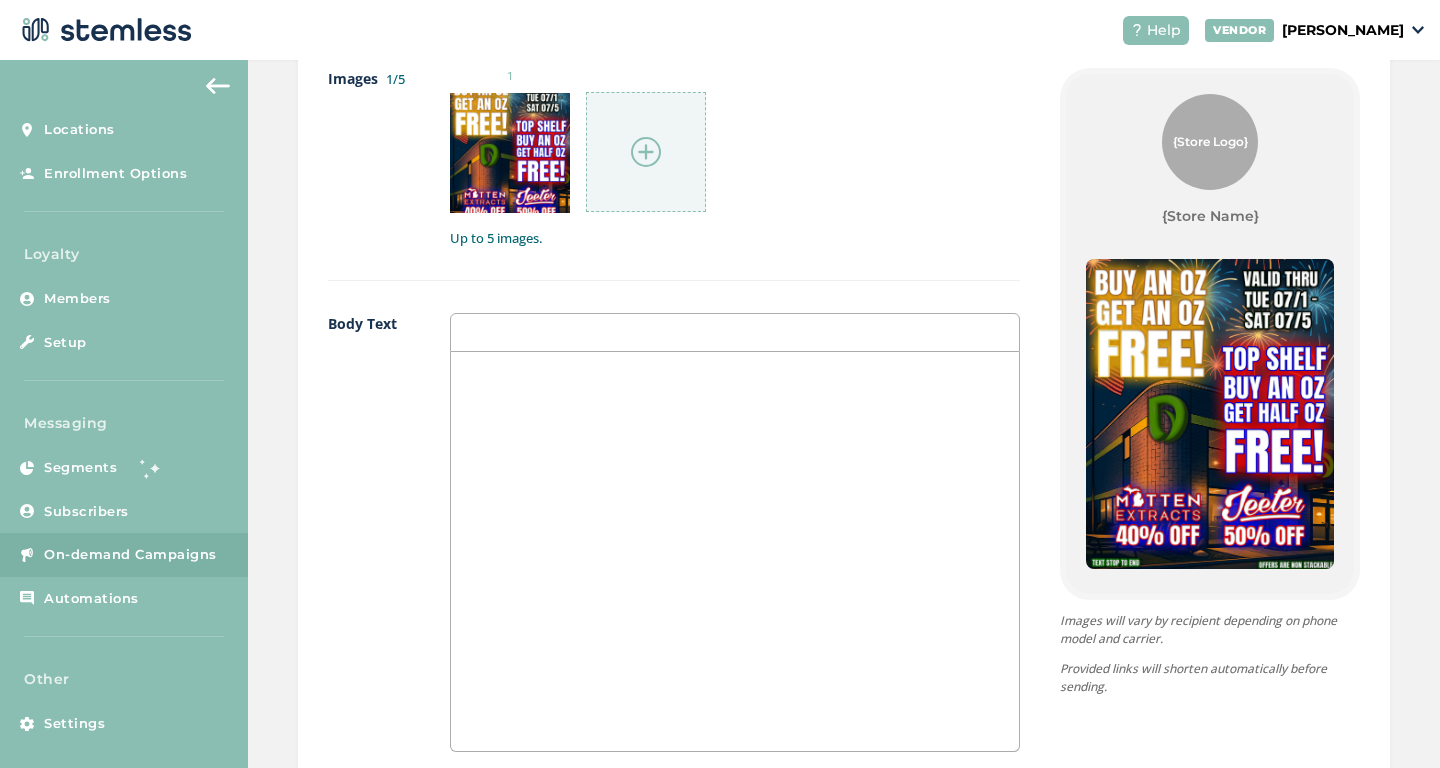 type 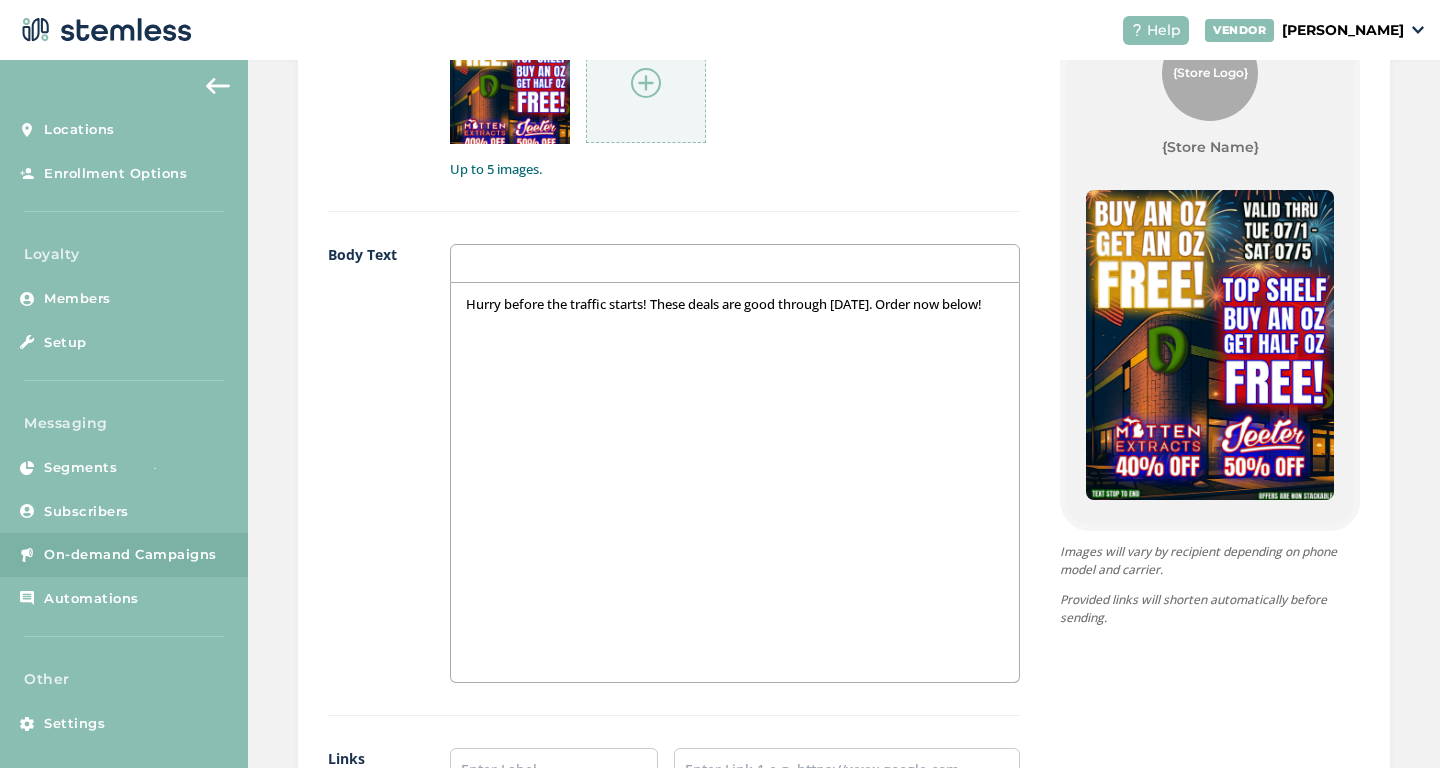 scroll, scrollTop: 1241, scrollLeft: 0, axis: vertical 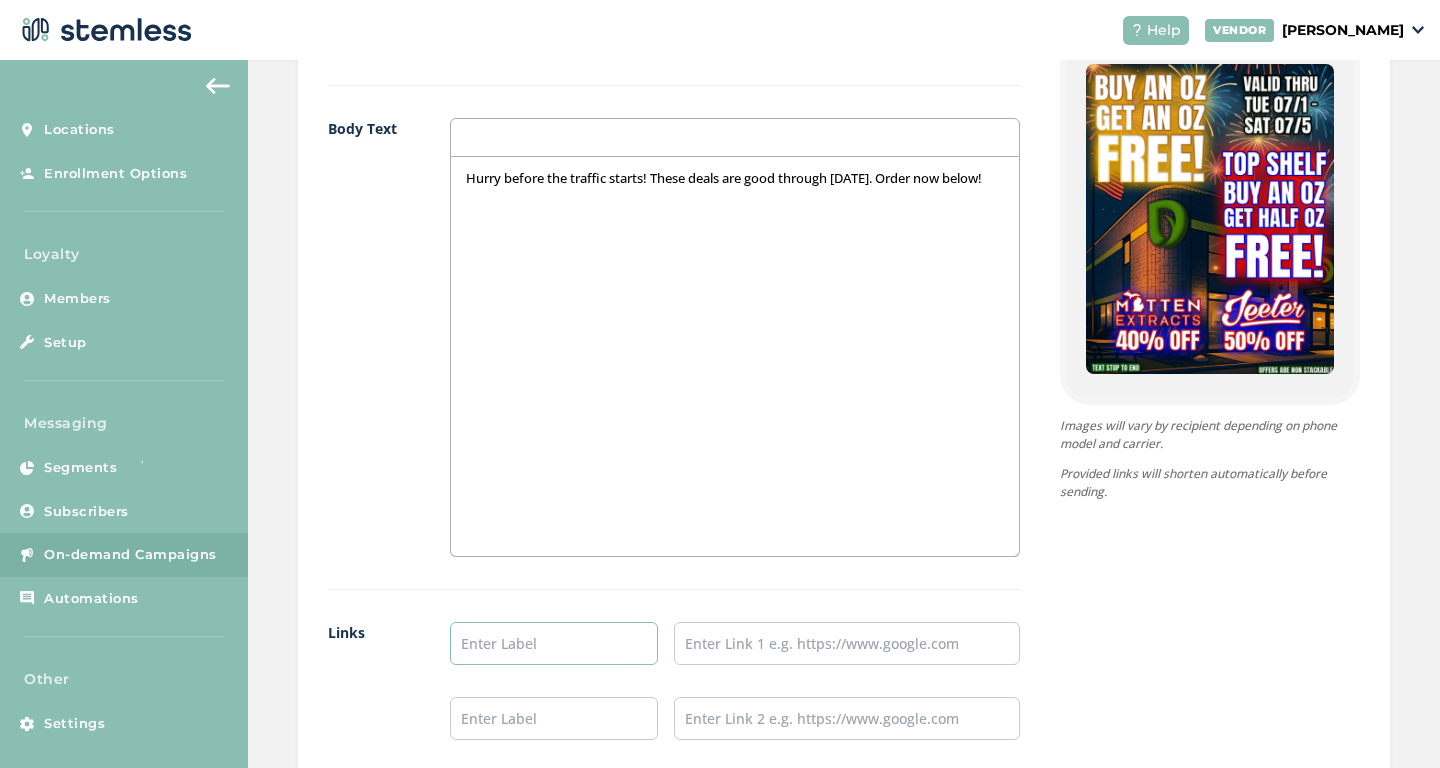 click at bounding box center (554, 643) 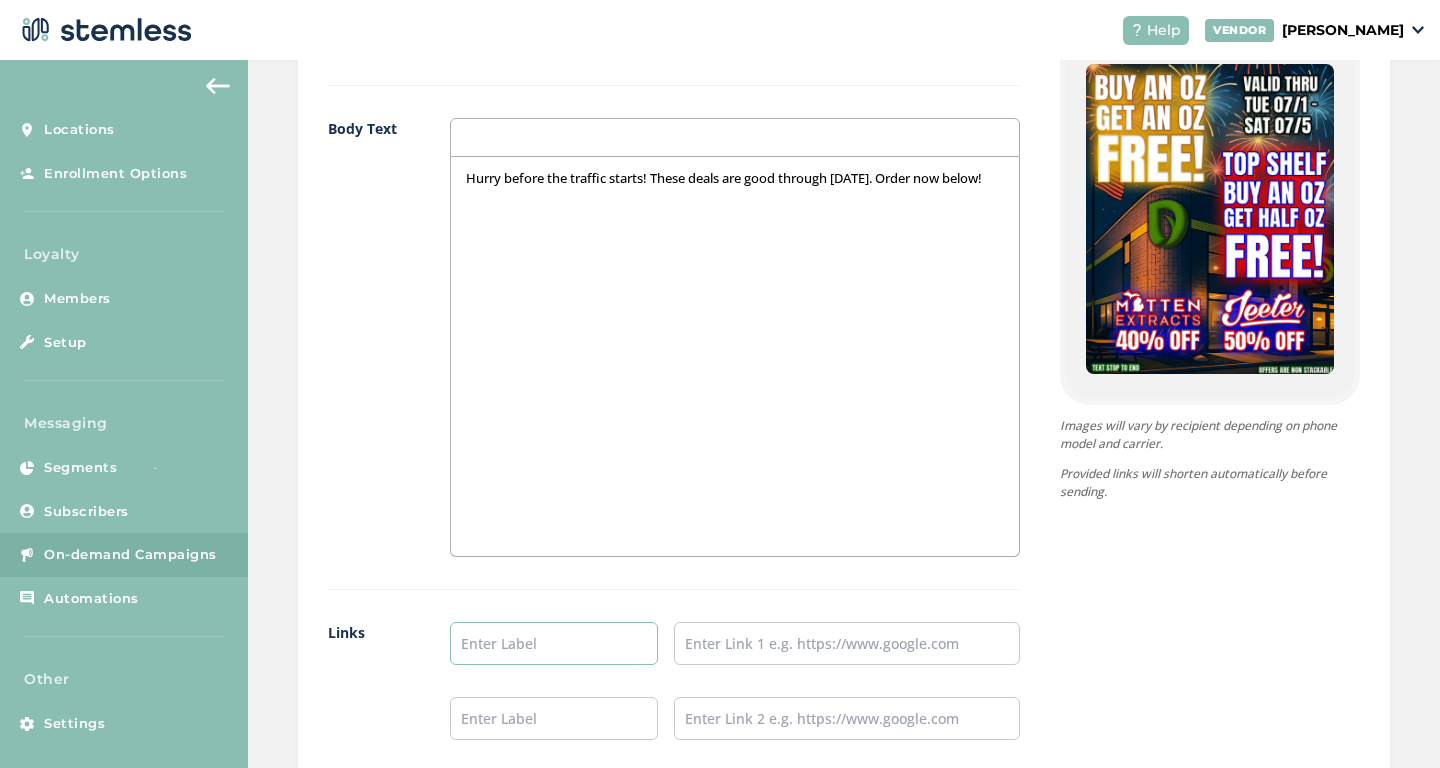 click at bounding box center (554, 643) 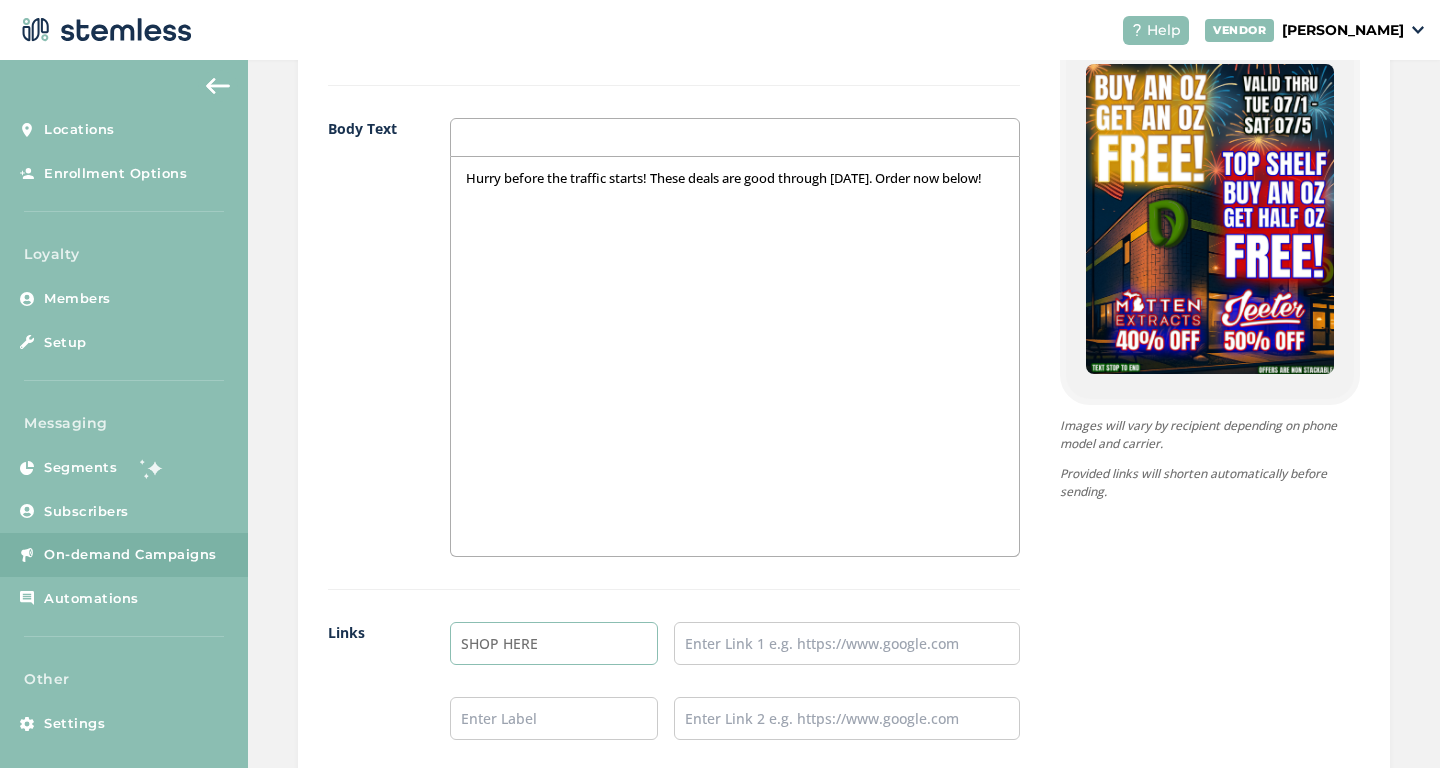 type on "SHOP HERE" 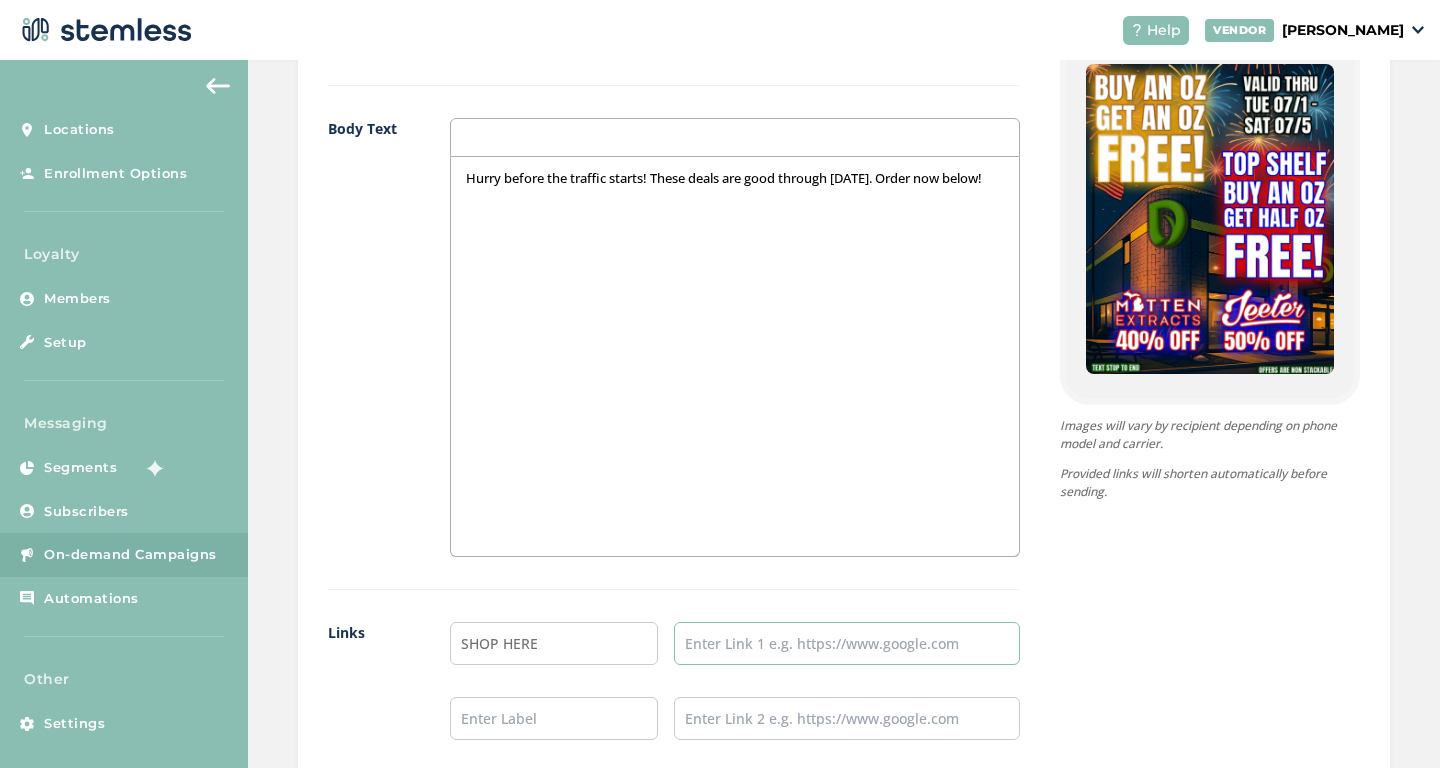 click at bounding box center [847, 643] 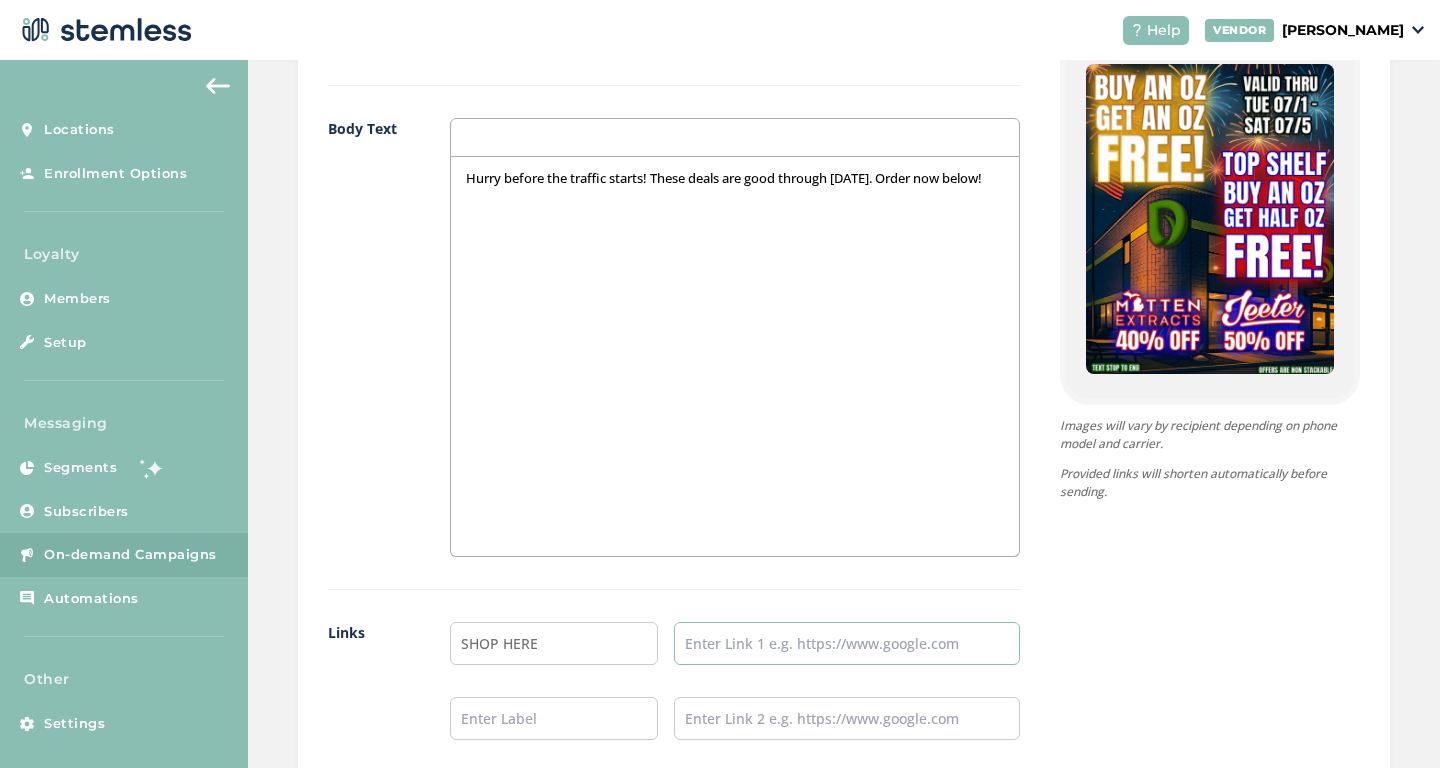 paste on "[URL][DOMAIN_NAME]" 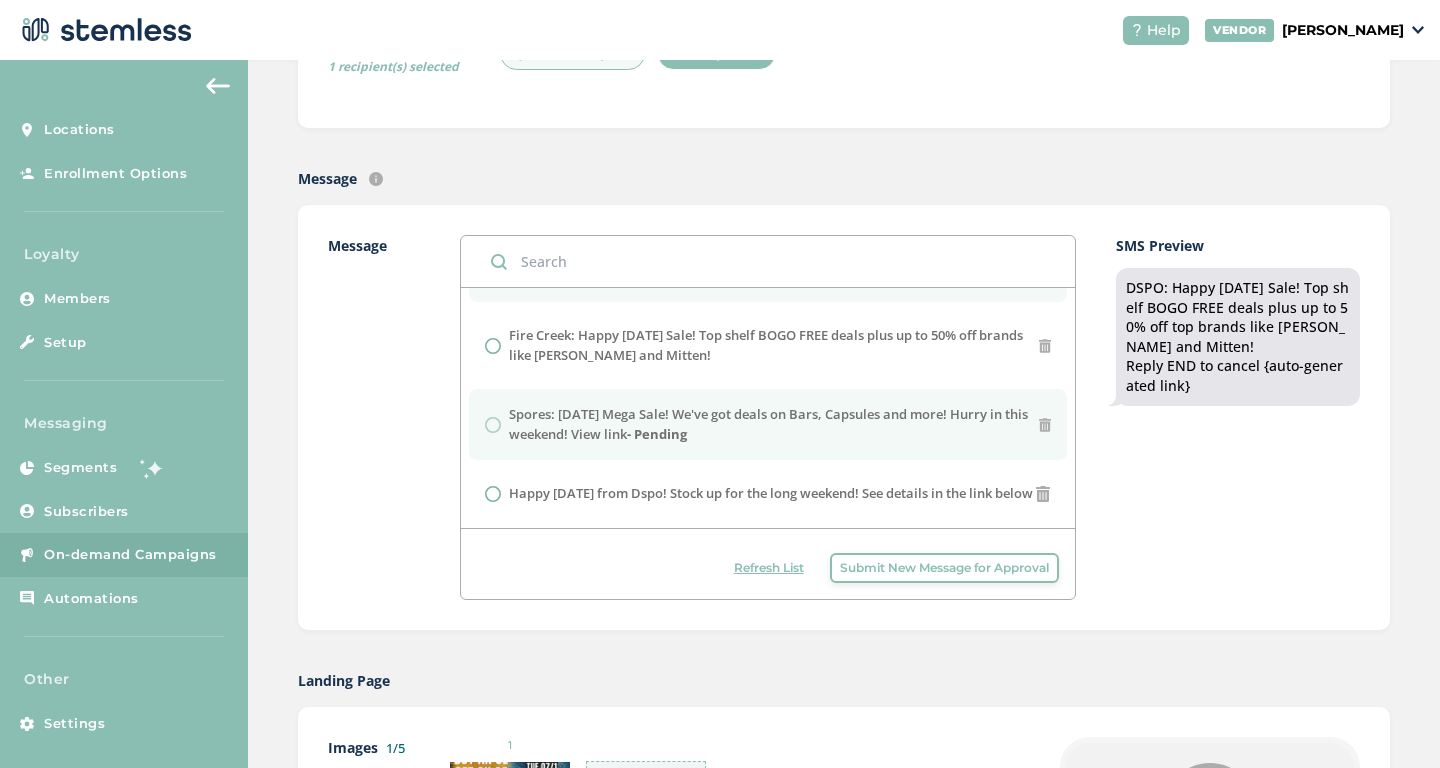 scroll, scrollTop: 378, scrollLeft: 0, axis: vertical 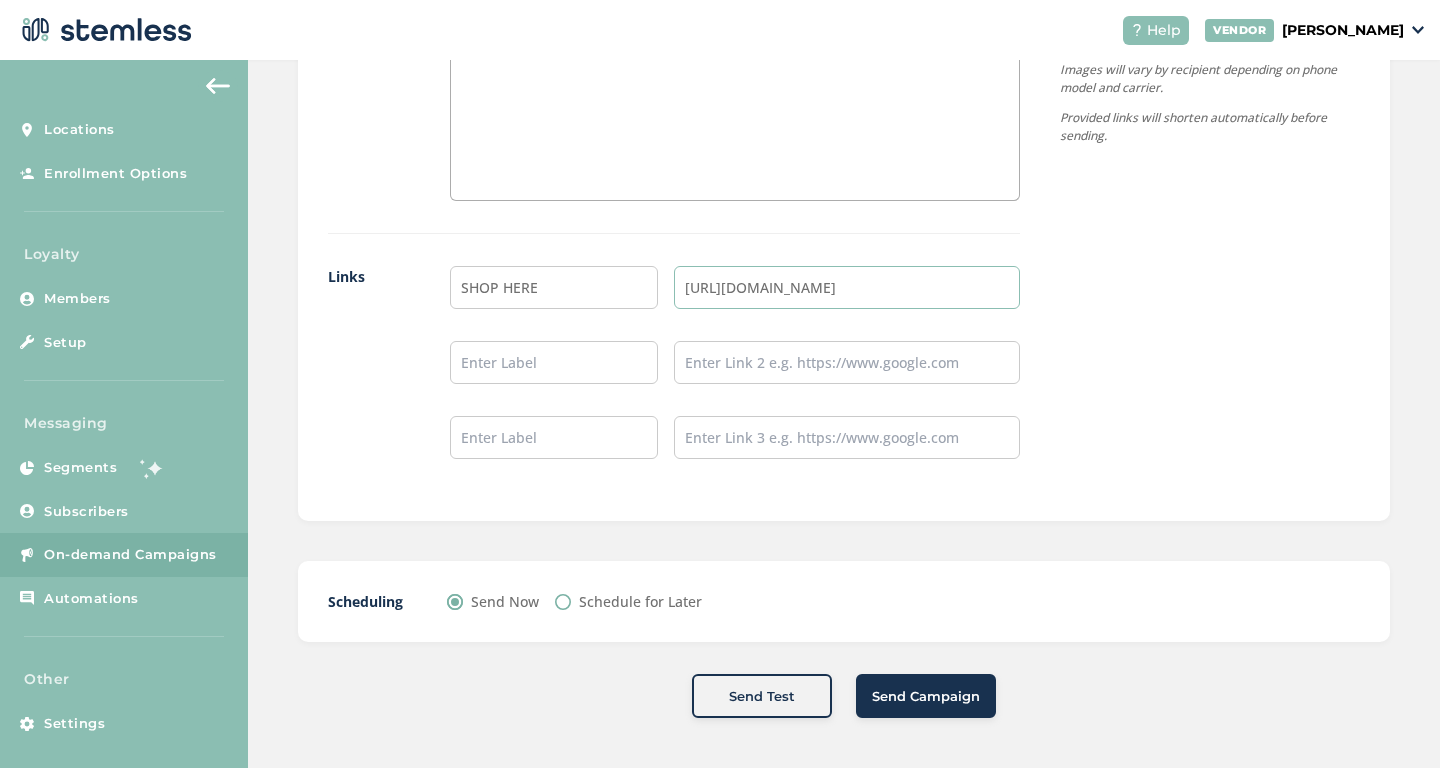 type on "[URL][DOMAIN_NAME]" 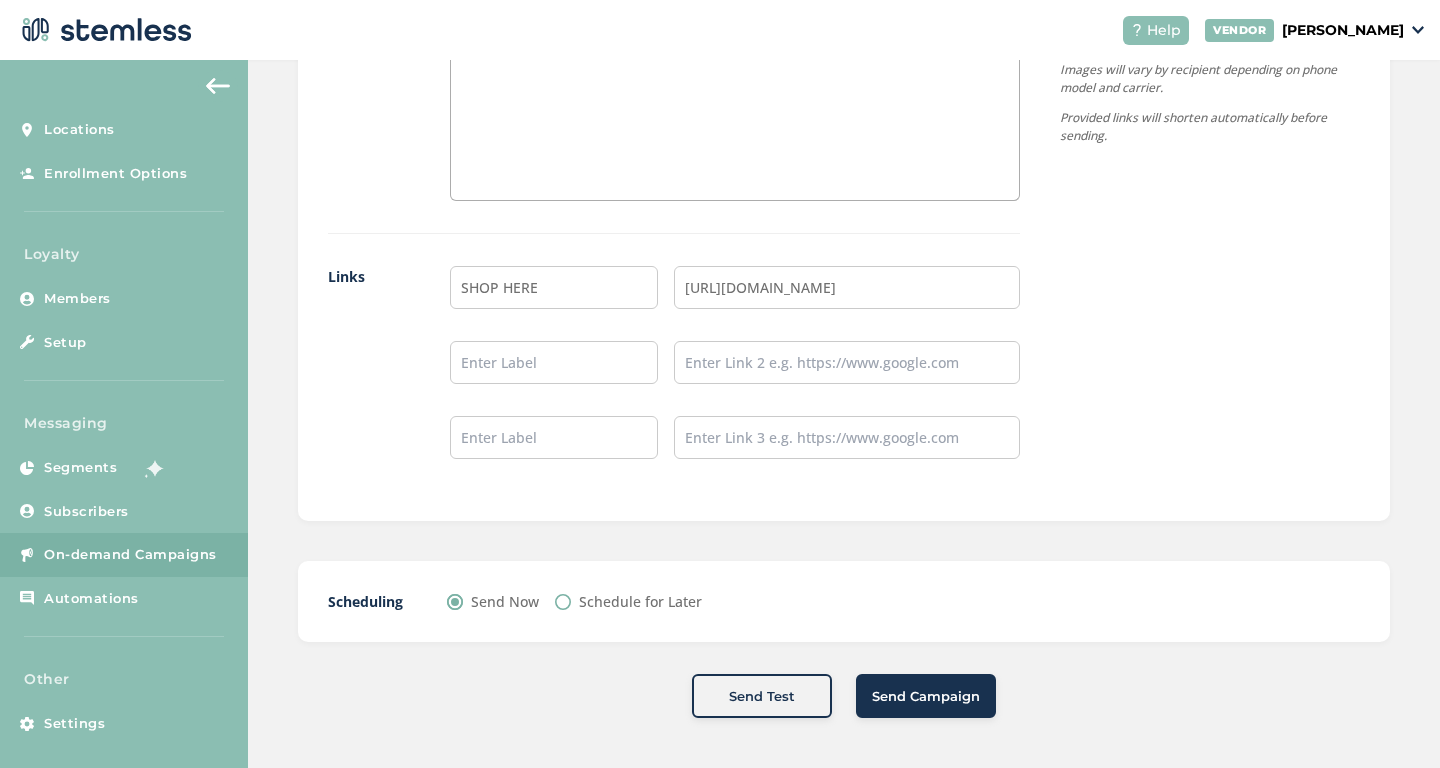 click on "Send Campaign" at bounding box center [926, 697] 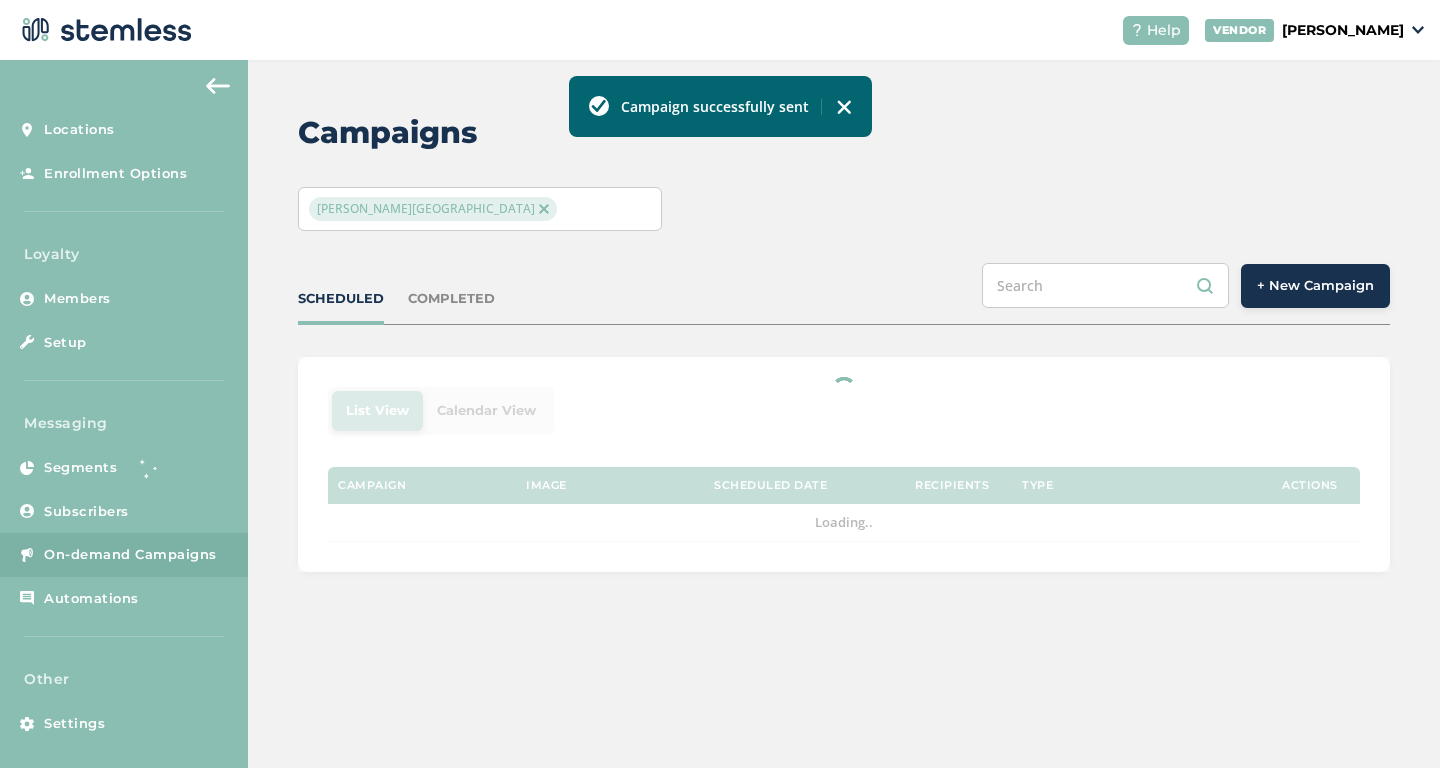 scroll, scrollTop: 0, scrollLeft: 0, axis: both 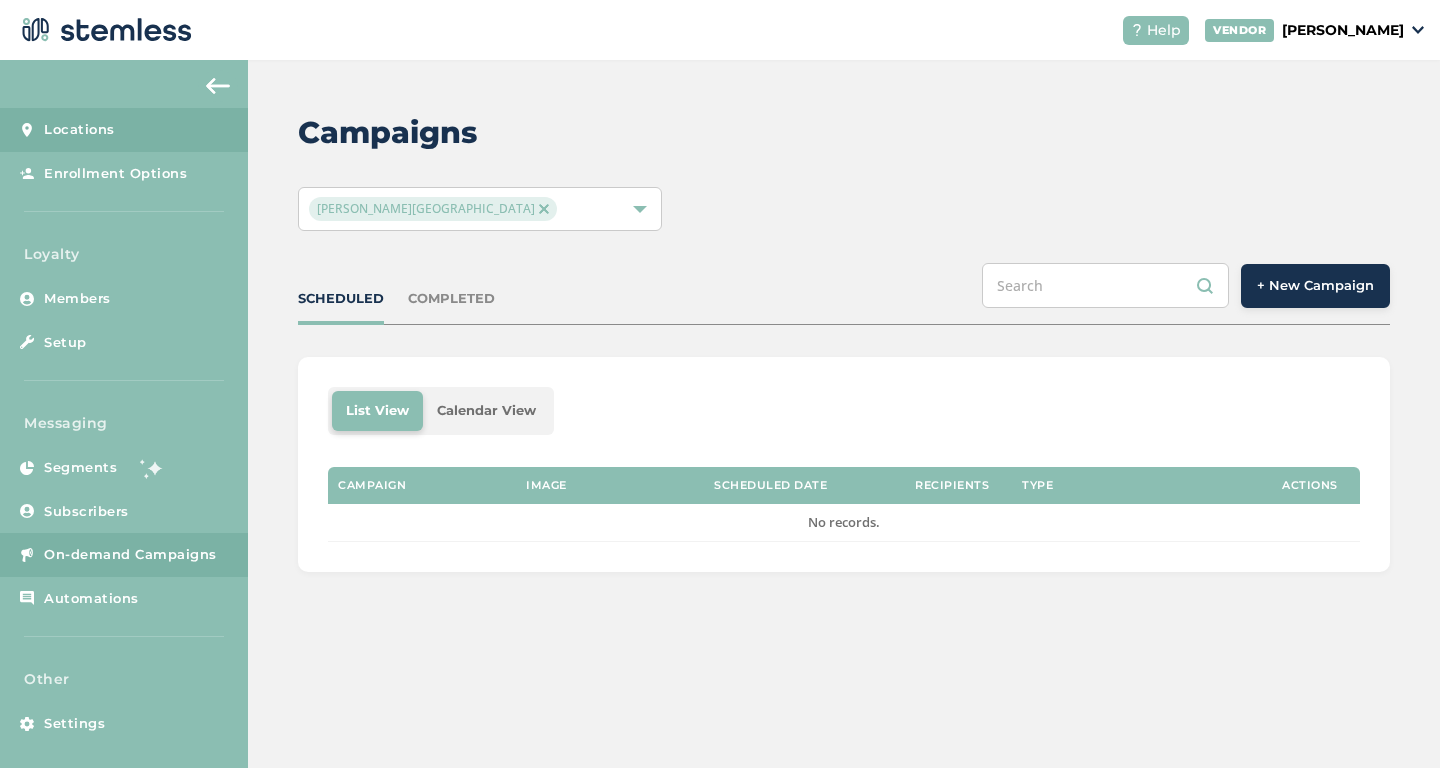 click on "Locations" at bounding box center (79, 130) 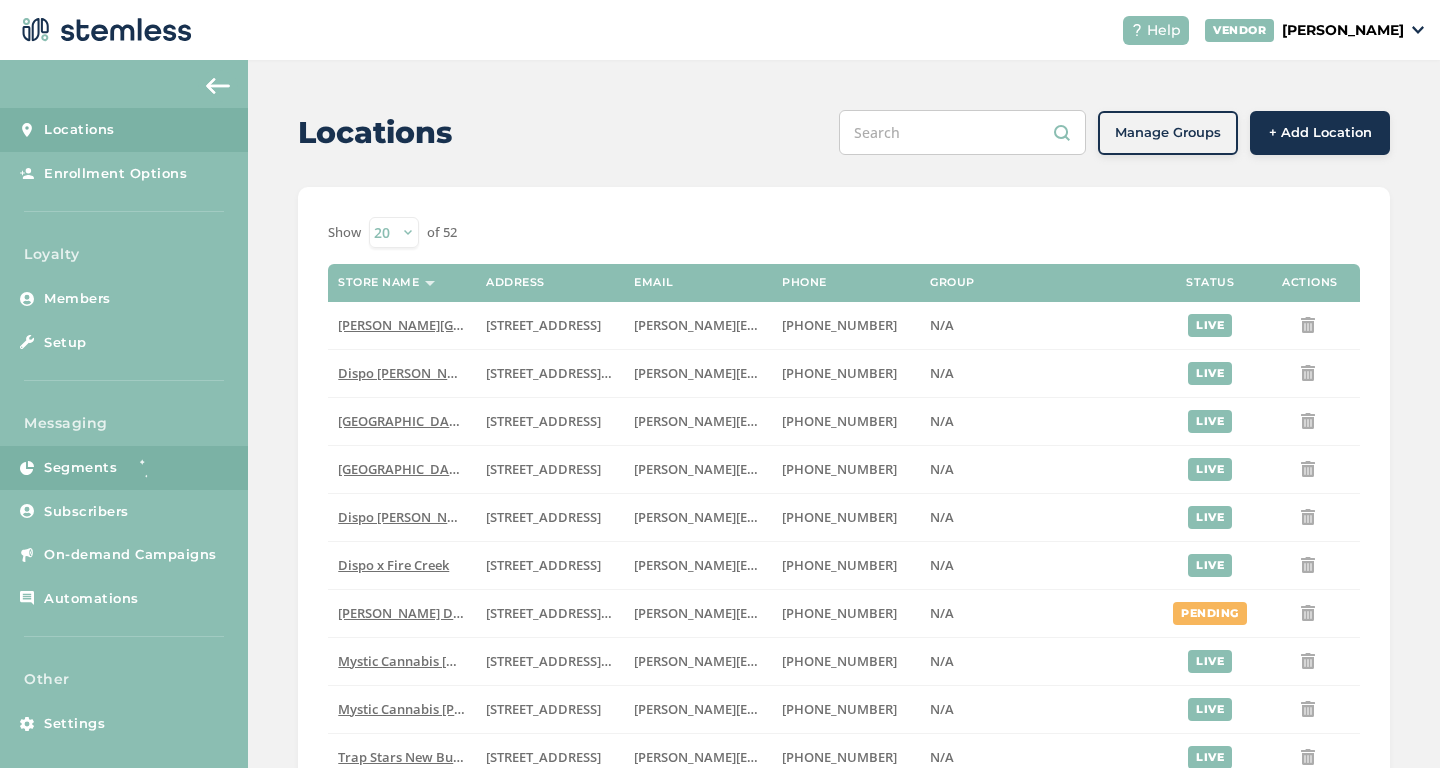 click on "Segments" at bounding box center (80, 468) 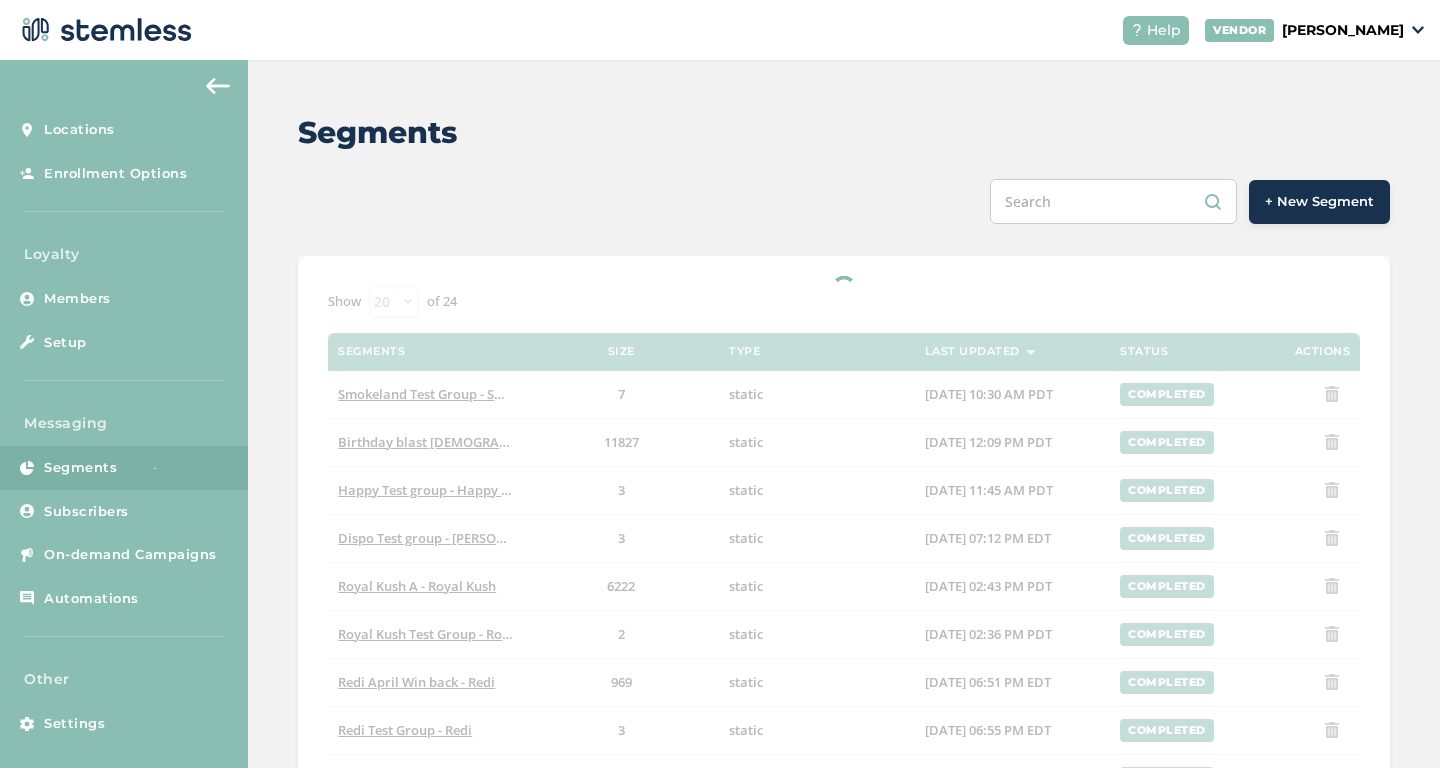click on "+ New Segment" at bounding box center [1319, 202] 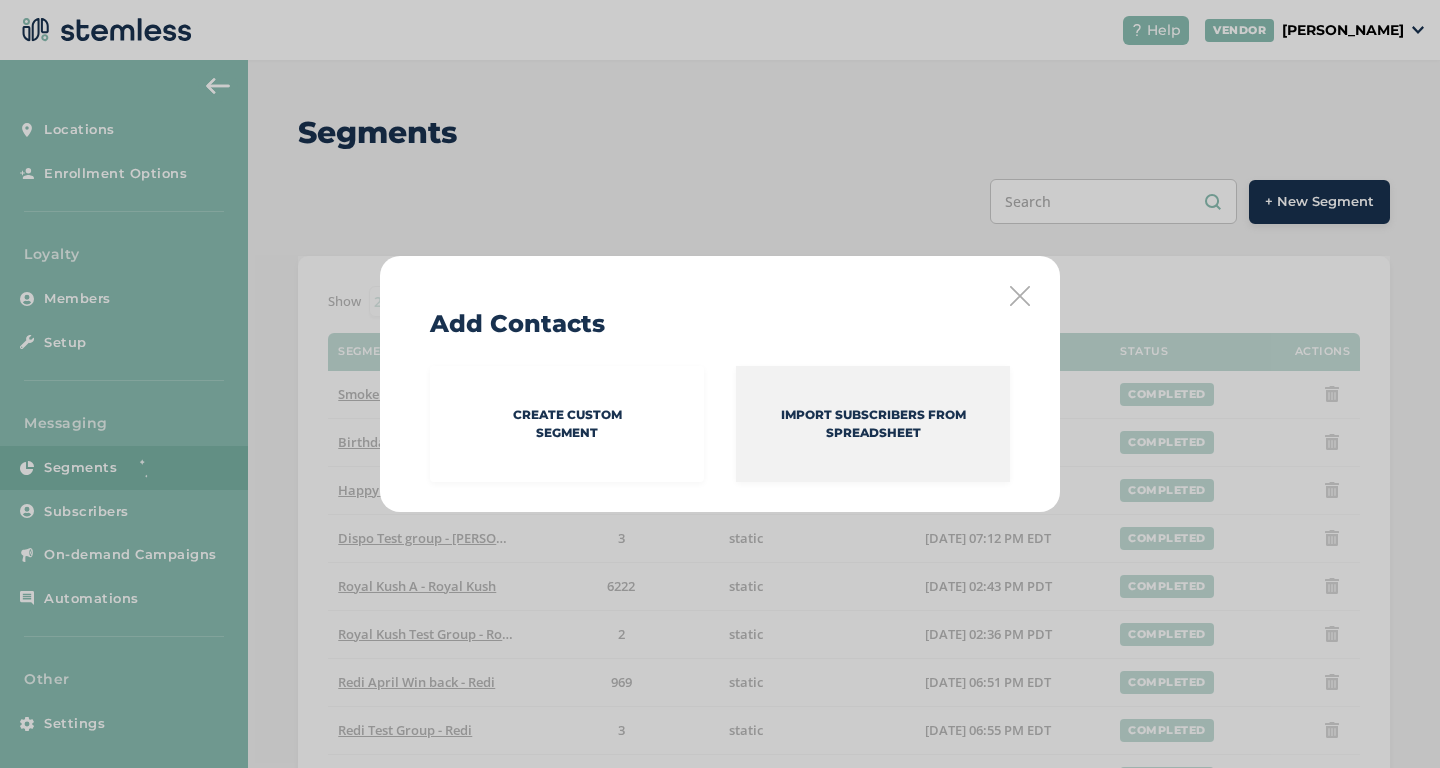 click on "Import Subscribers from spreadsheet" at bounding box center (873, 424) 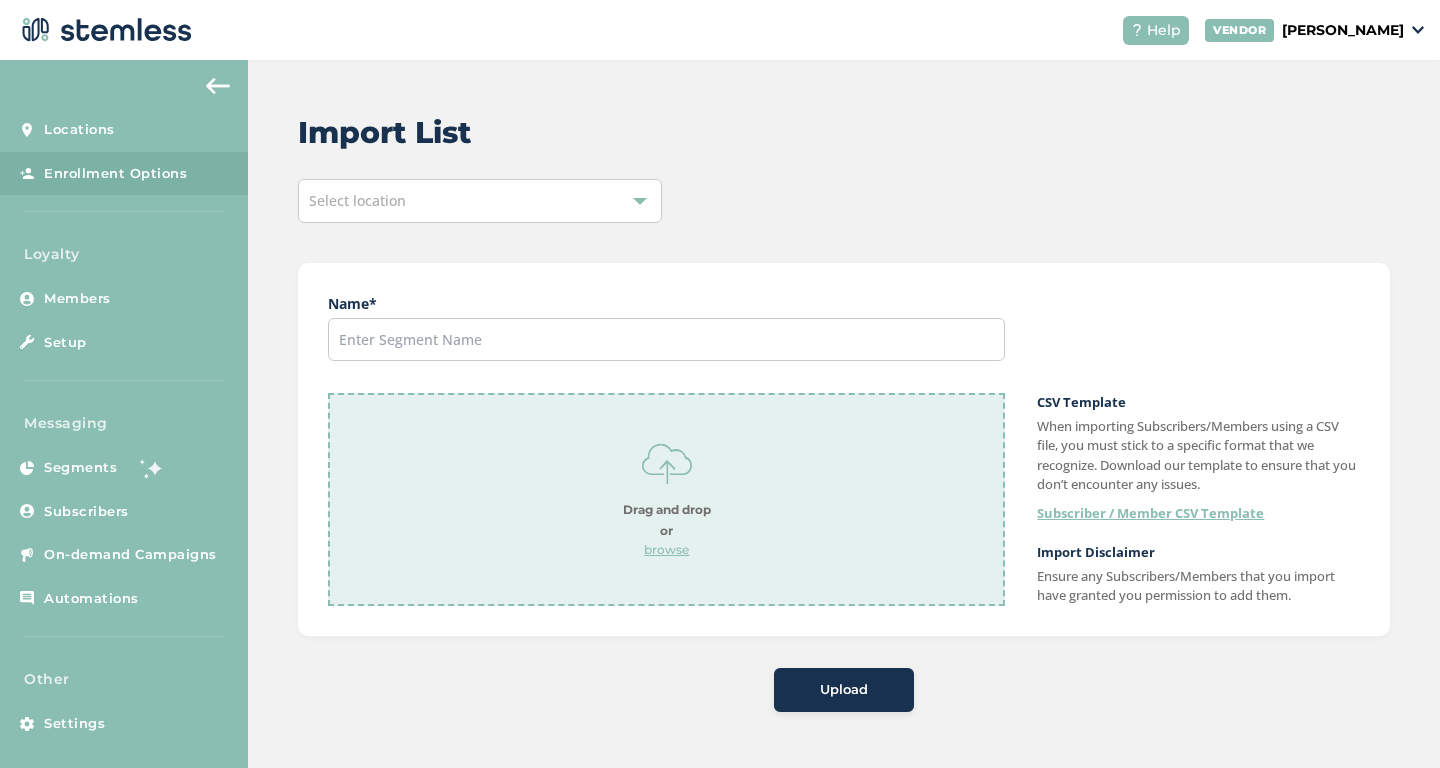 click on "Select location" at bounding box center [480, 201] 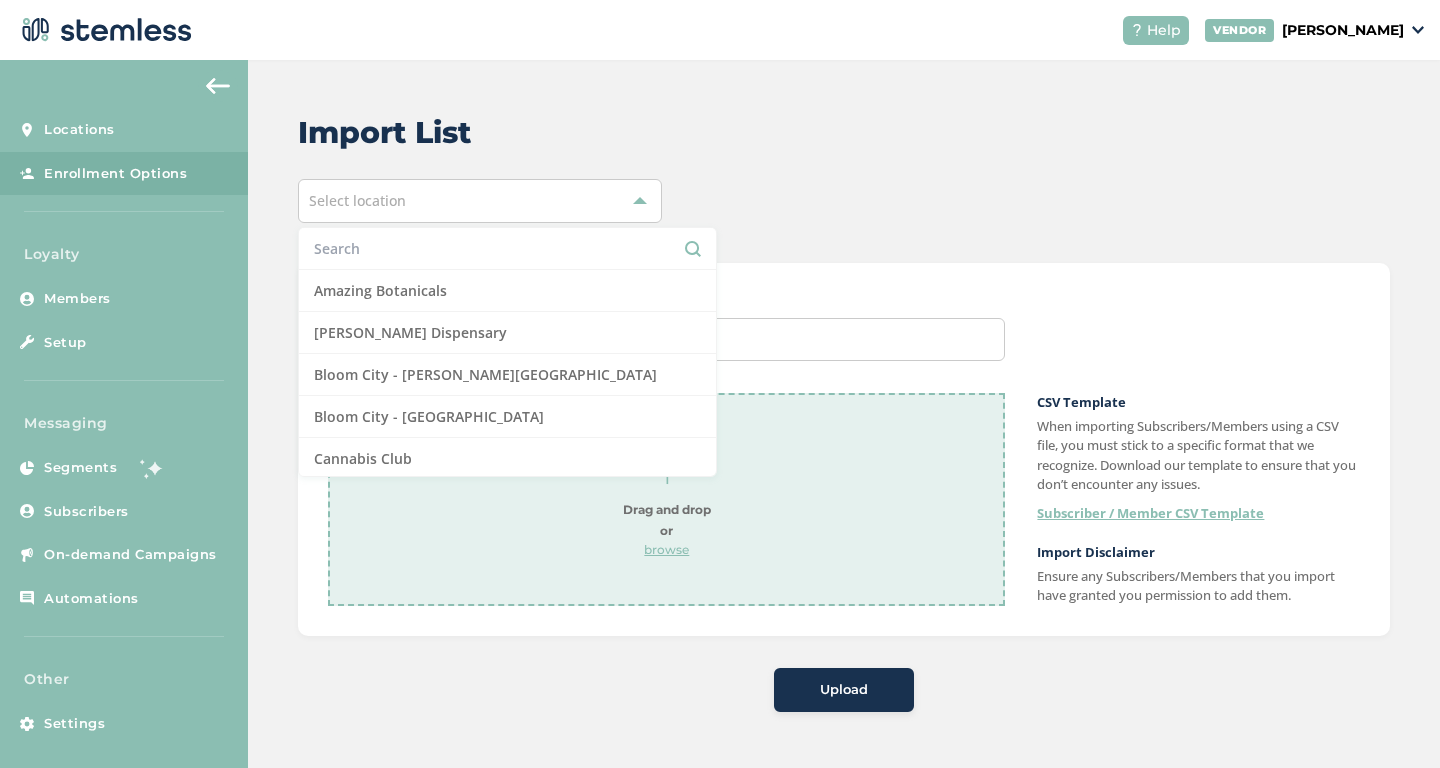 click at bounding box center [507, 248] 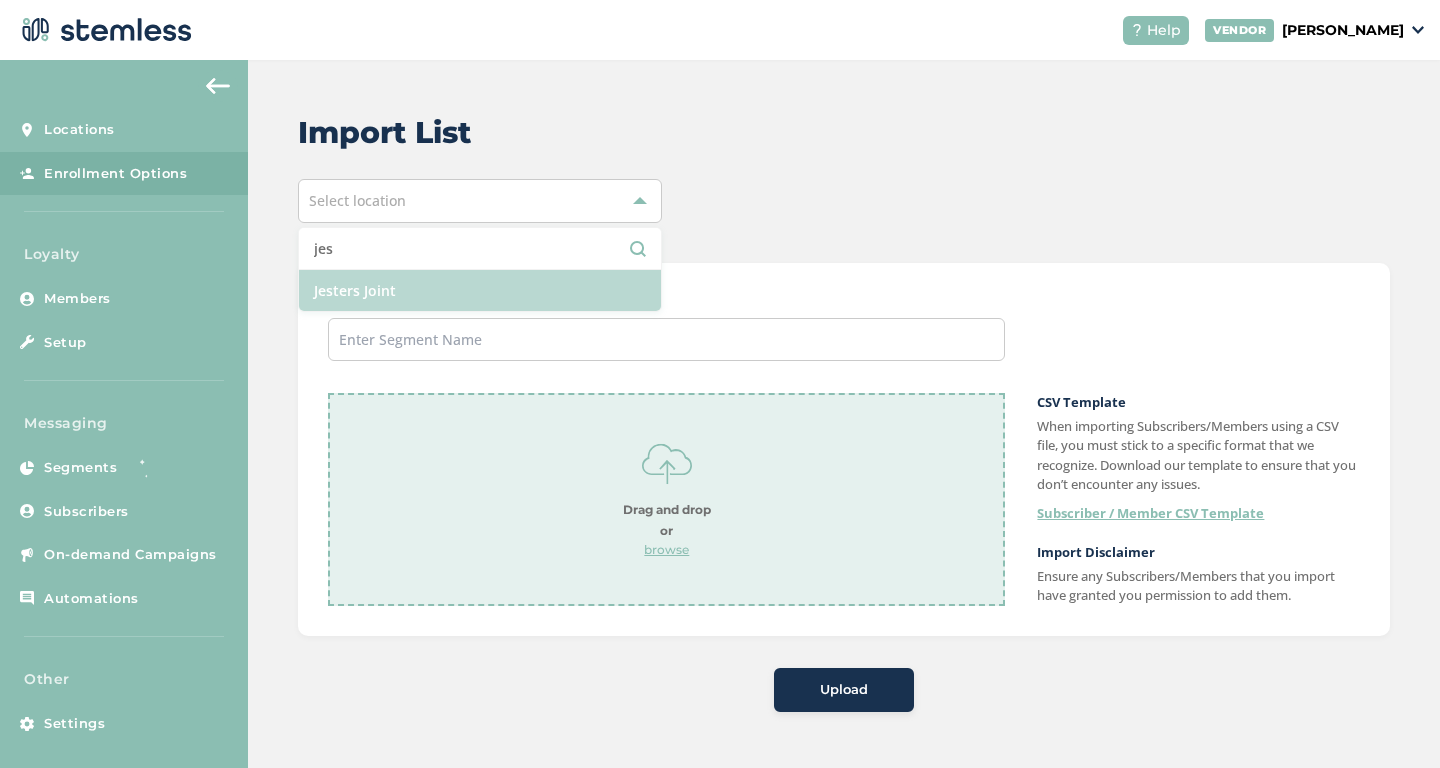 type on "jes" 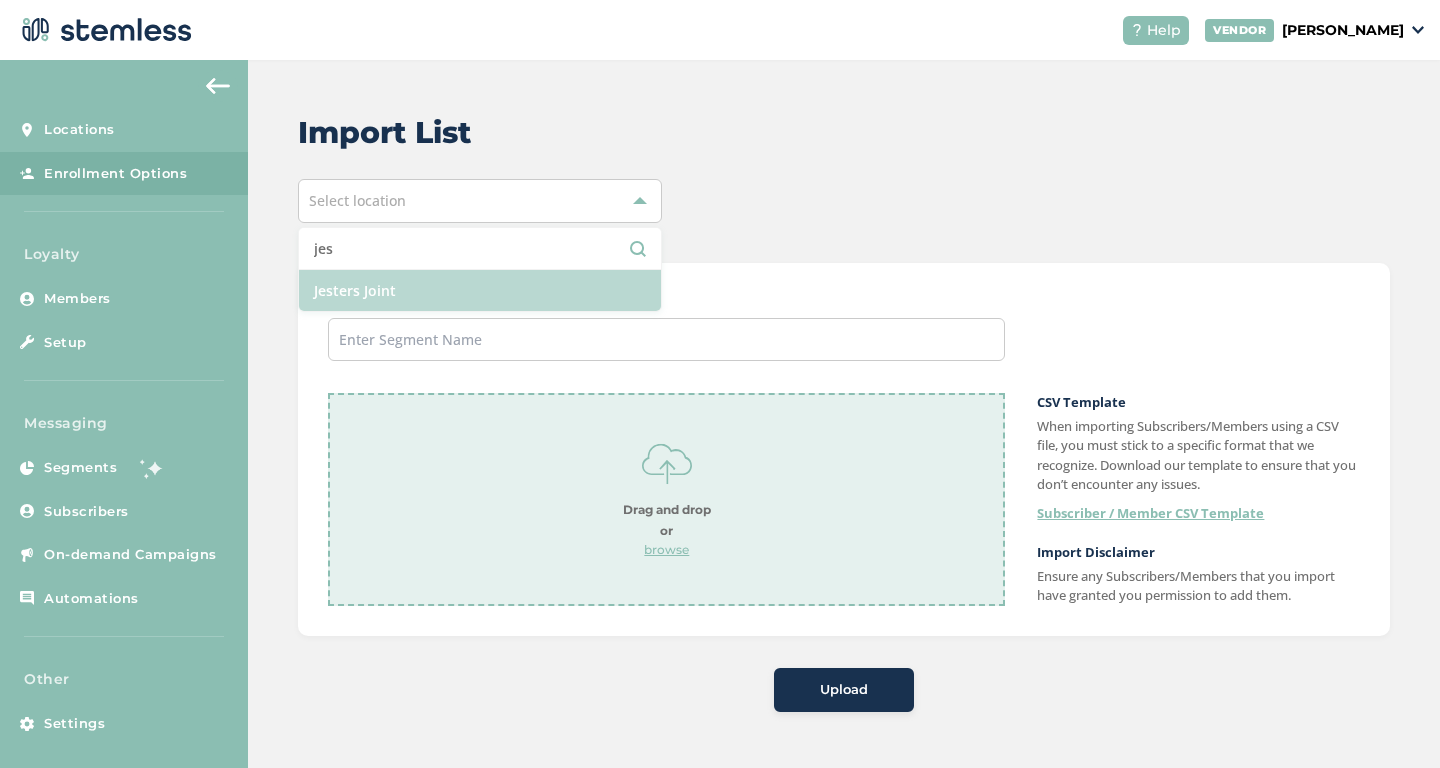 click on "Jesters Joint" at bounding box center [480, 290] 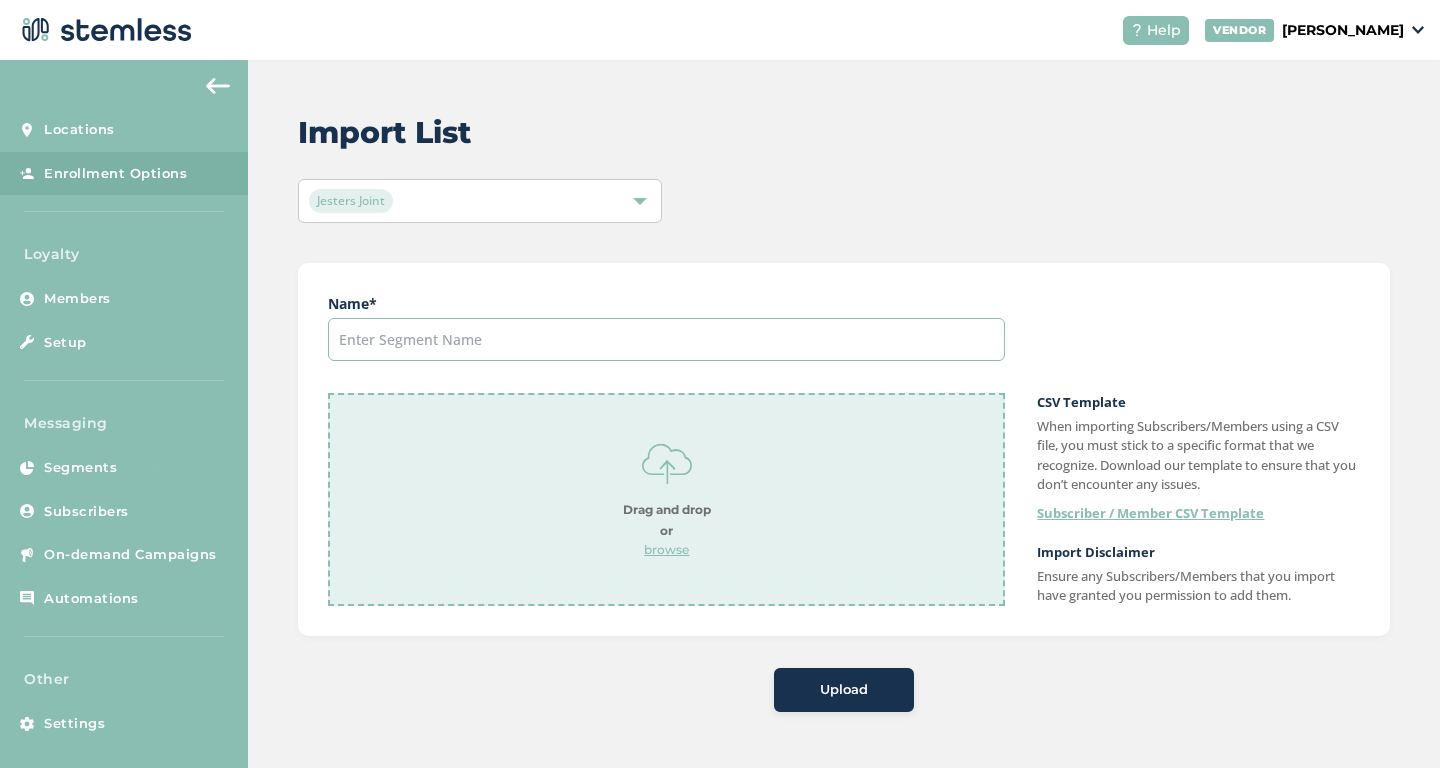 click at bounding box center (666, 339) 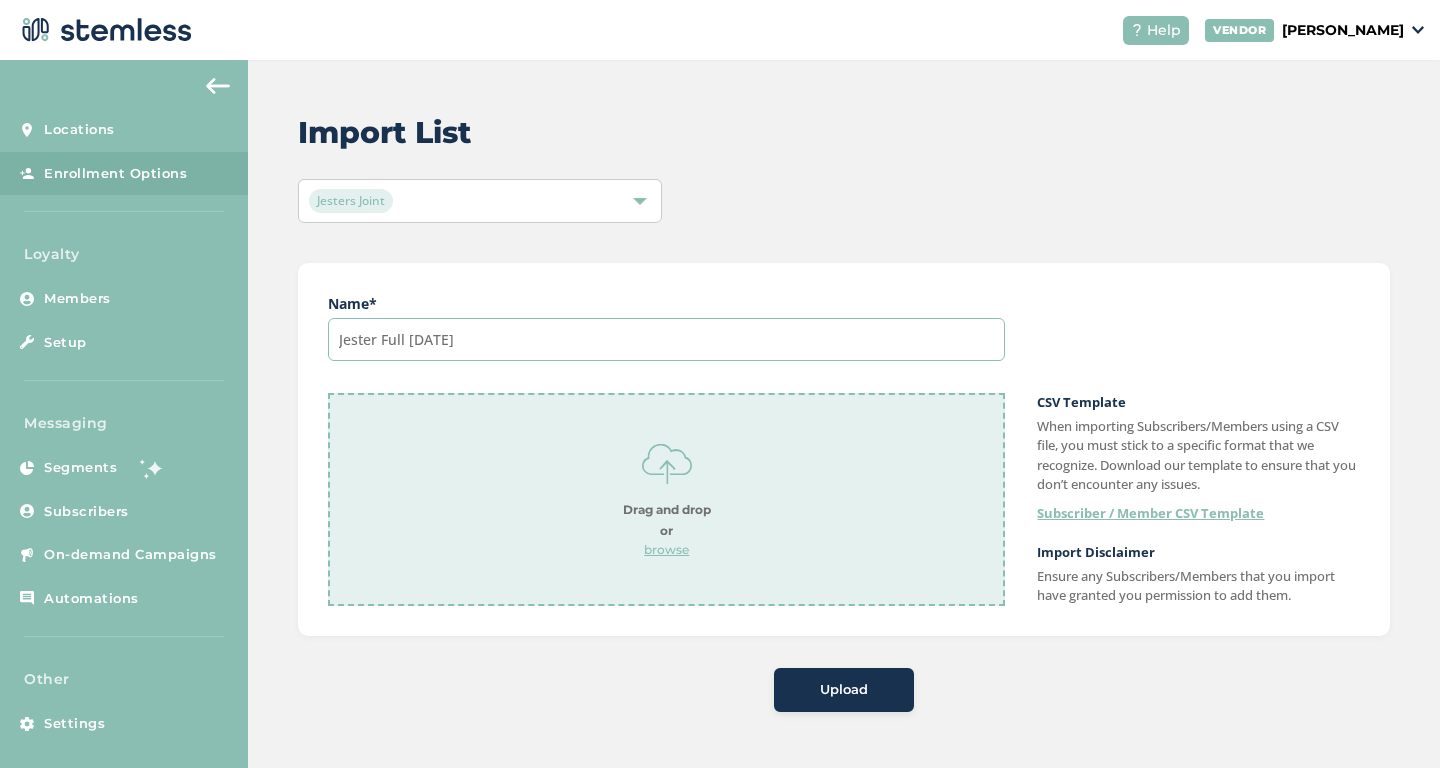 type on "Jester Full [DATE]" 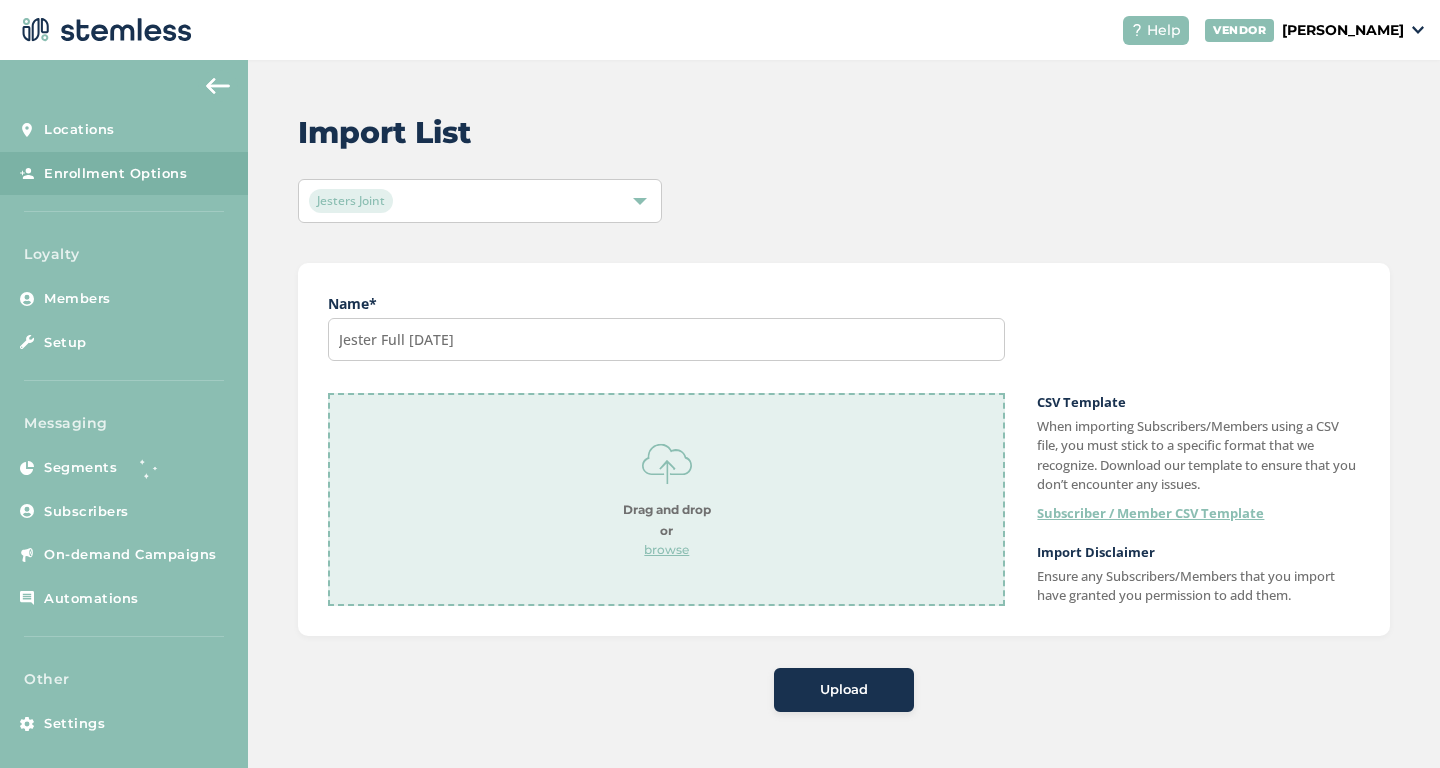 click on "browse" at bounding box center (667, 550) 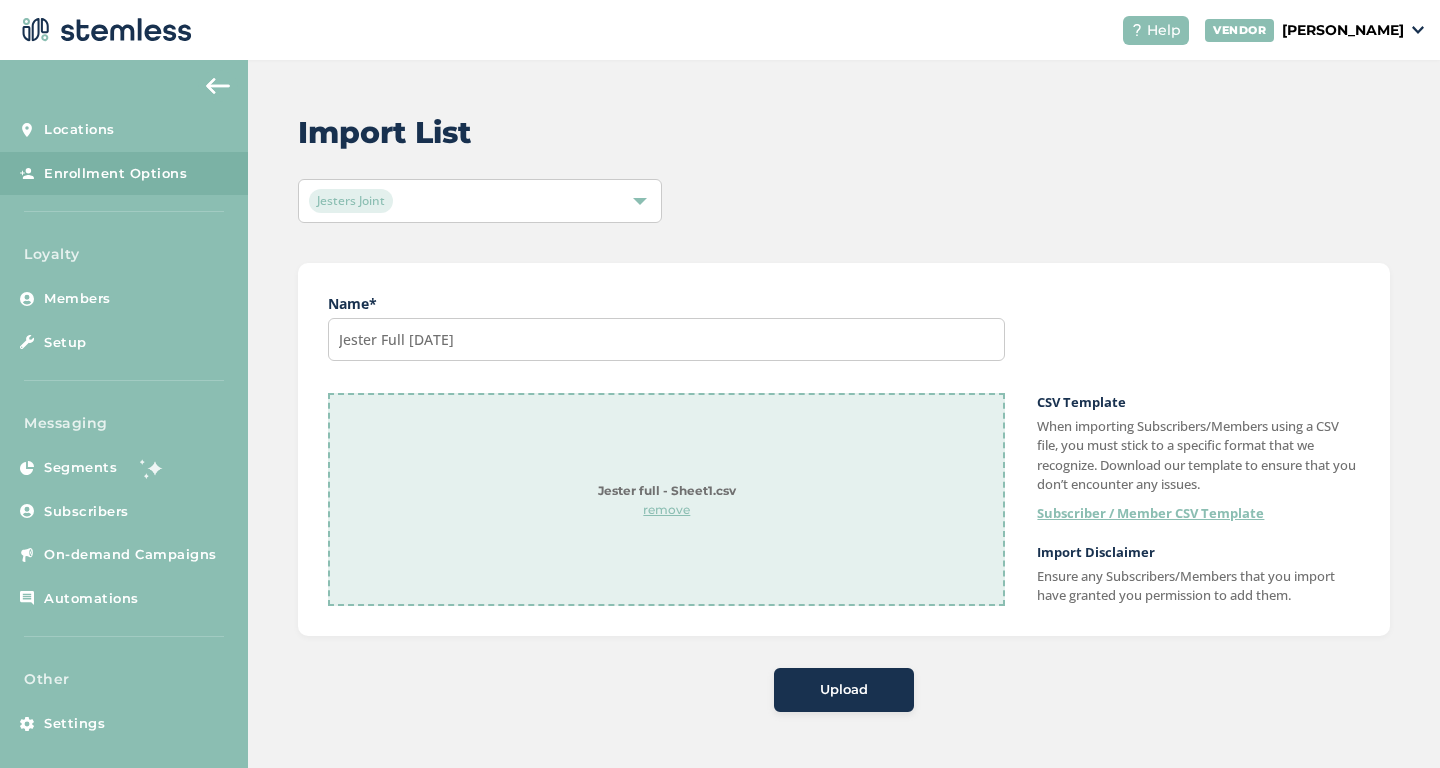 click on "Upload" at bounding box center [844, 690] 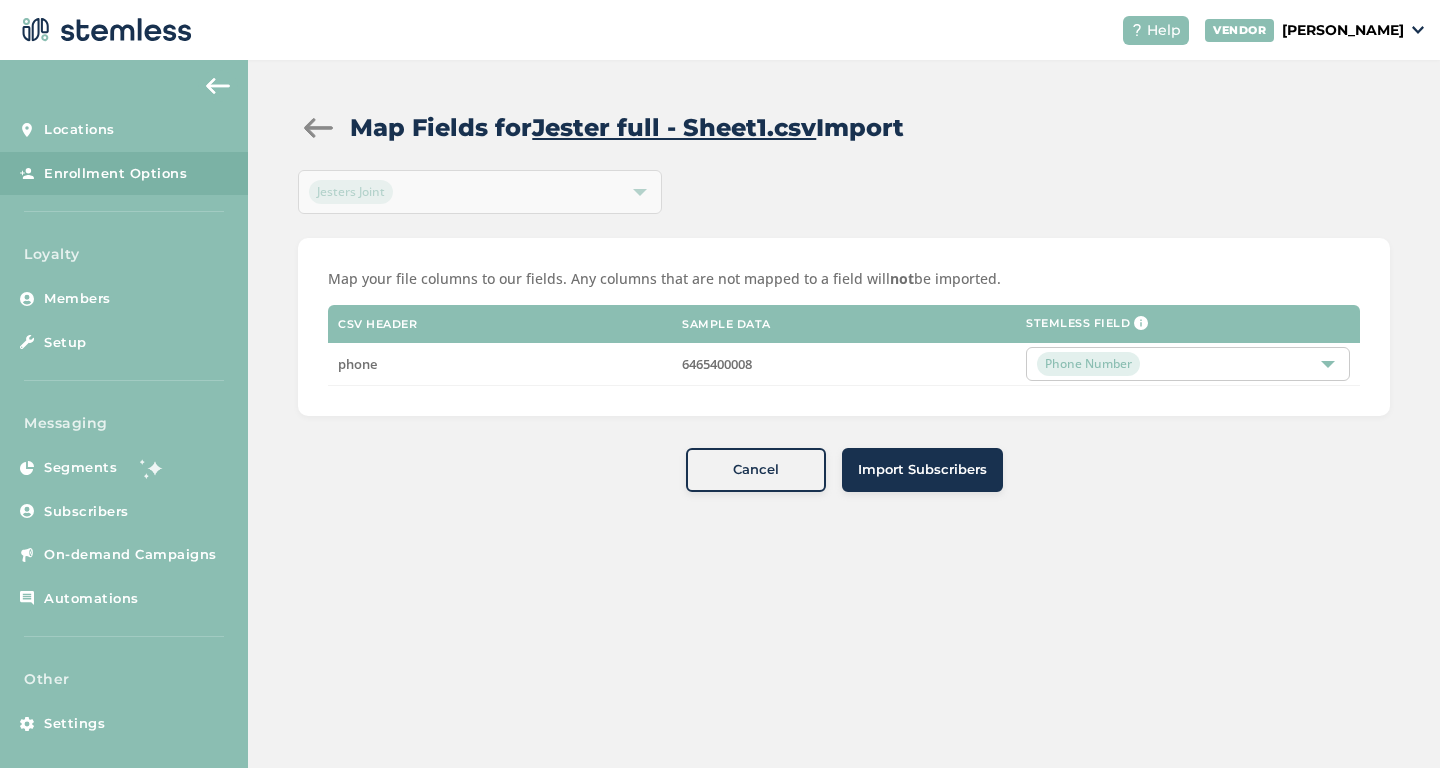 click on "Import Subscribers" at bounding box center (922, 470) 